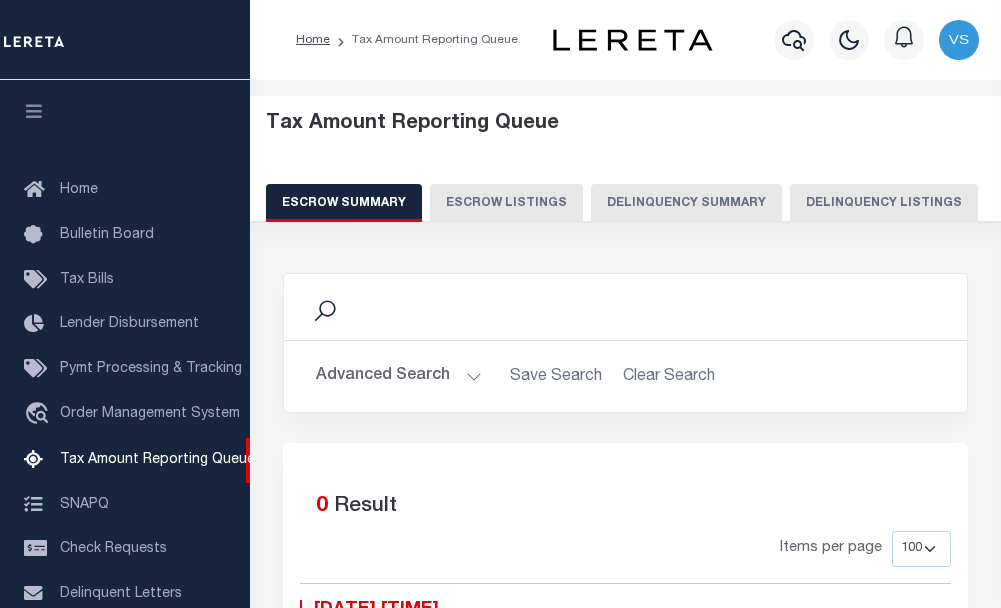 select on "100" 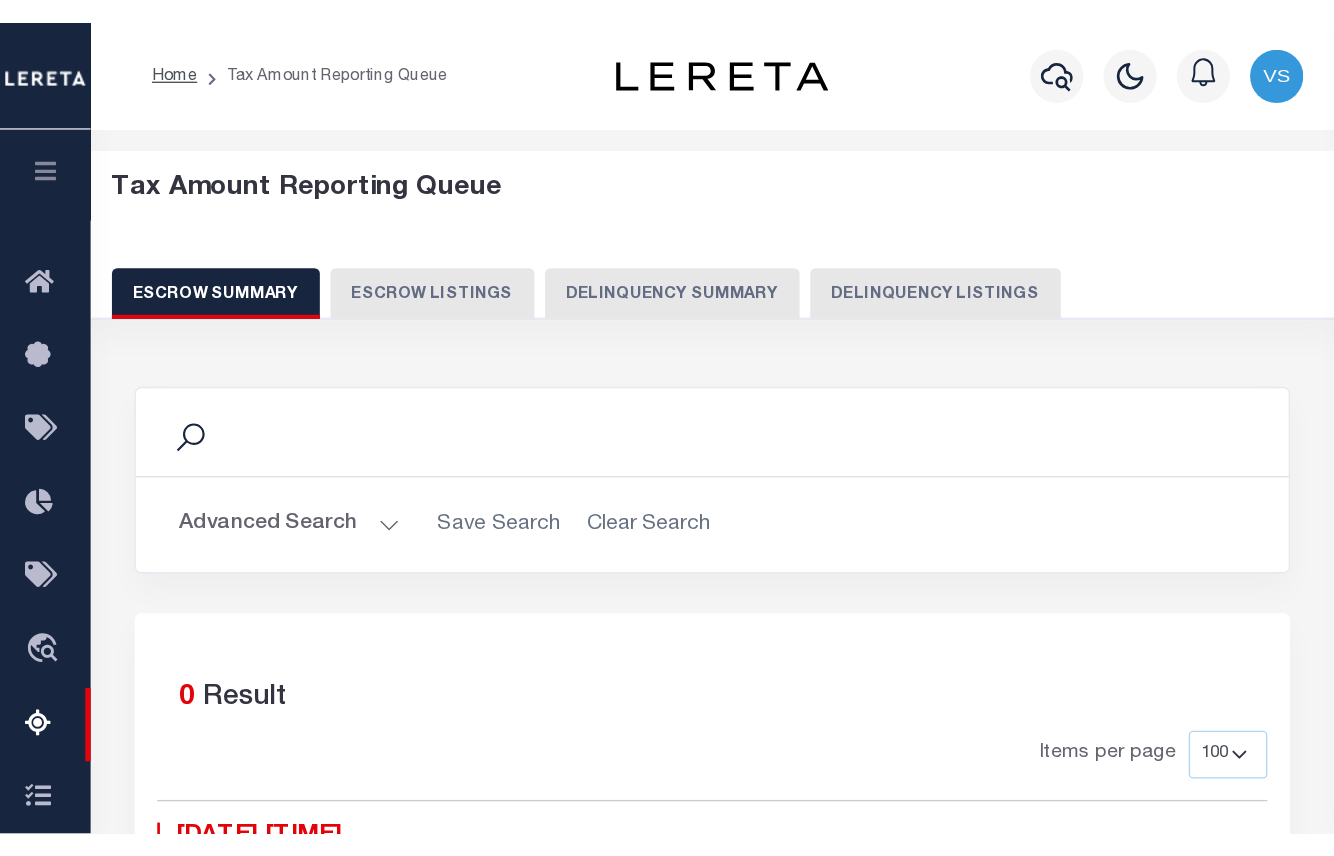 scroll, scrollTop: 0, scrollLeft: 0, axis: both 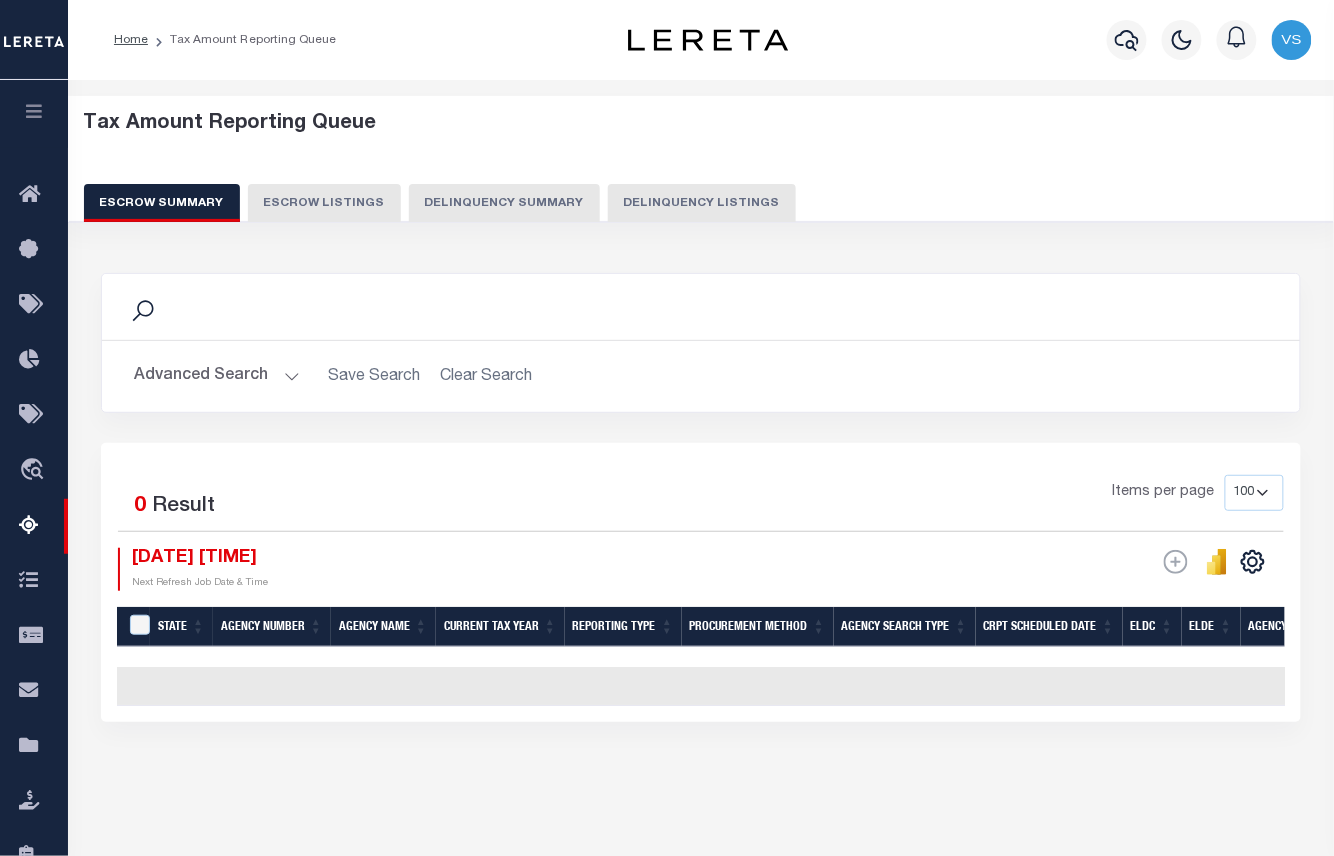 click on "Delinquency Listings" at bounding box center [702, 203] 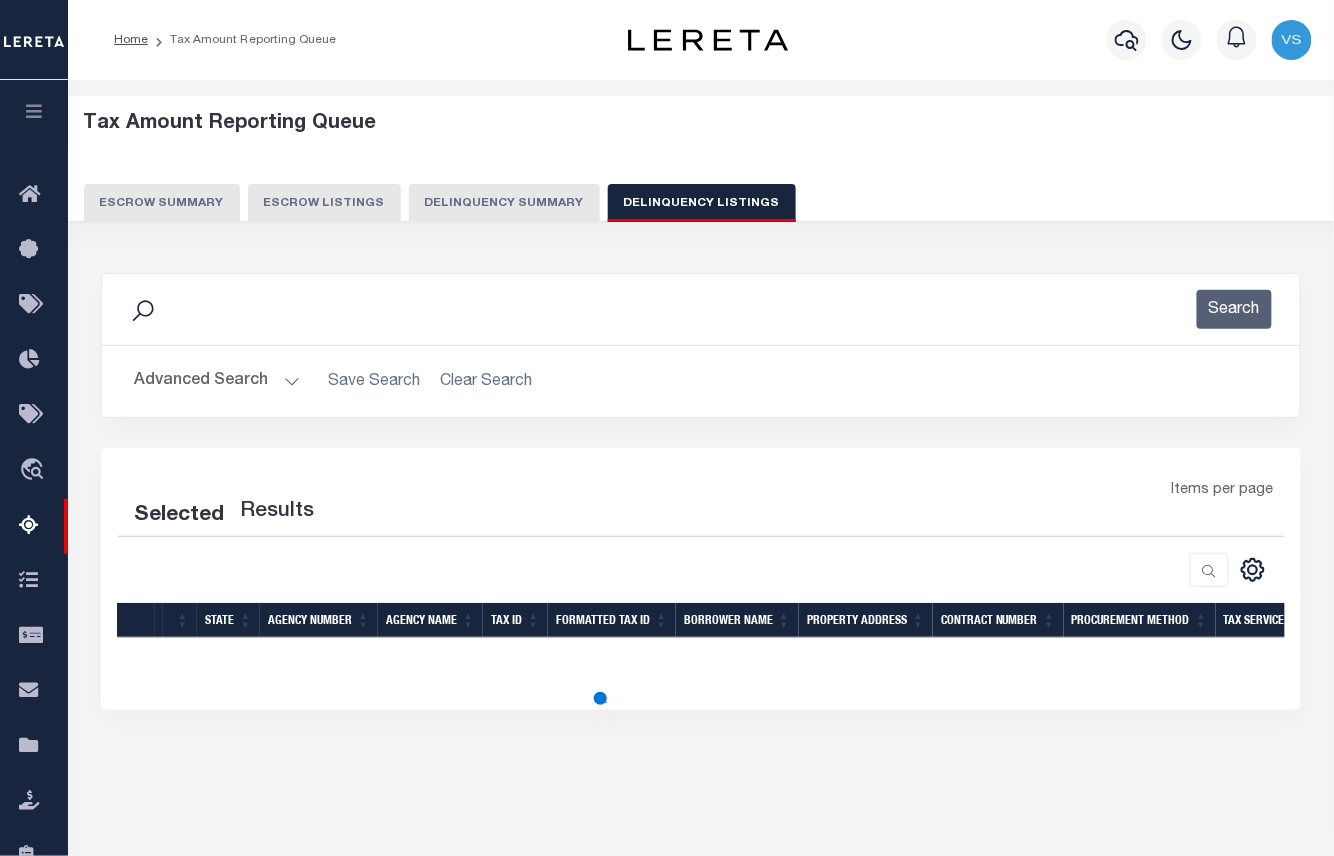 select on "100" 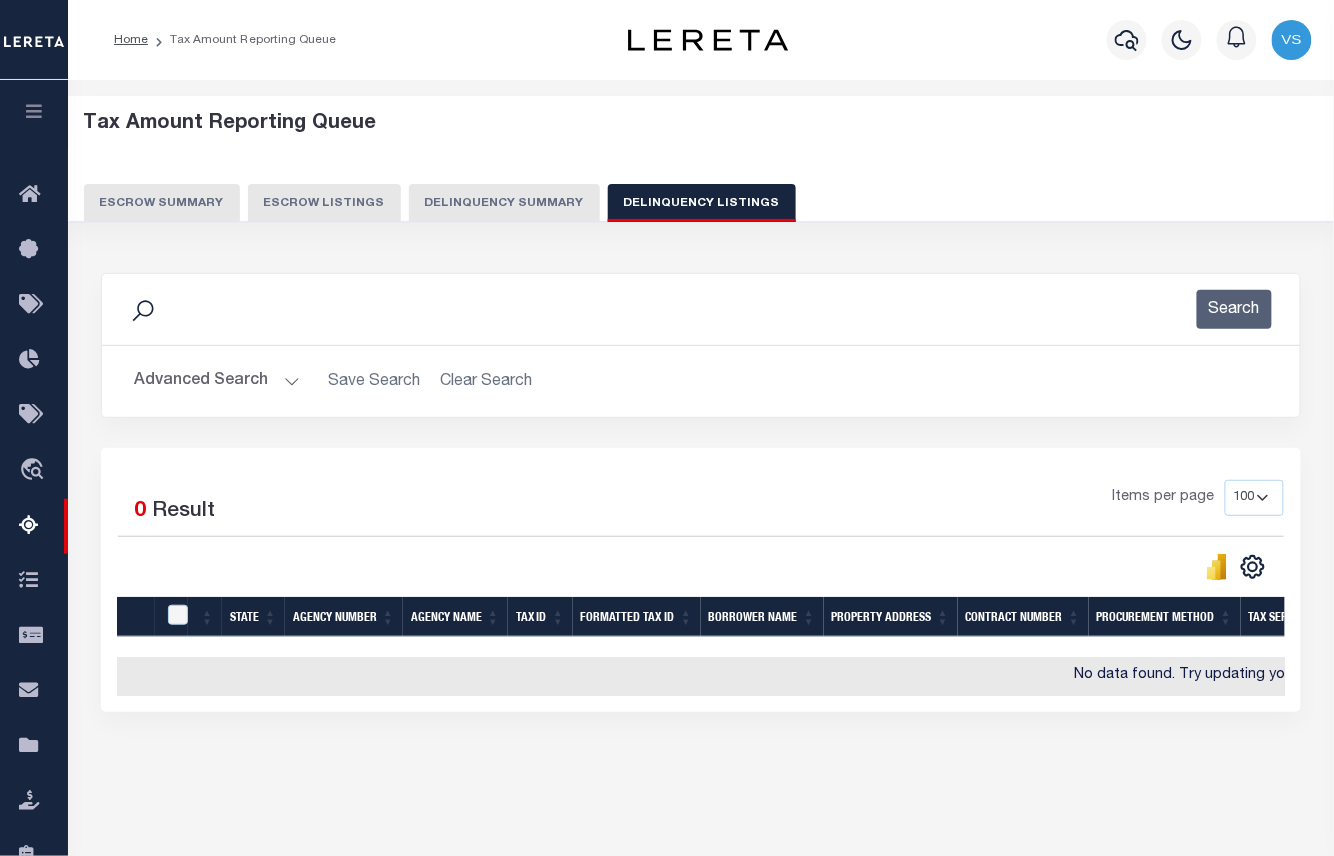 click on "Advanced Search" at bounding box center [217, 381] 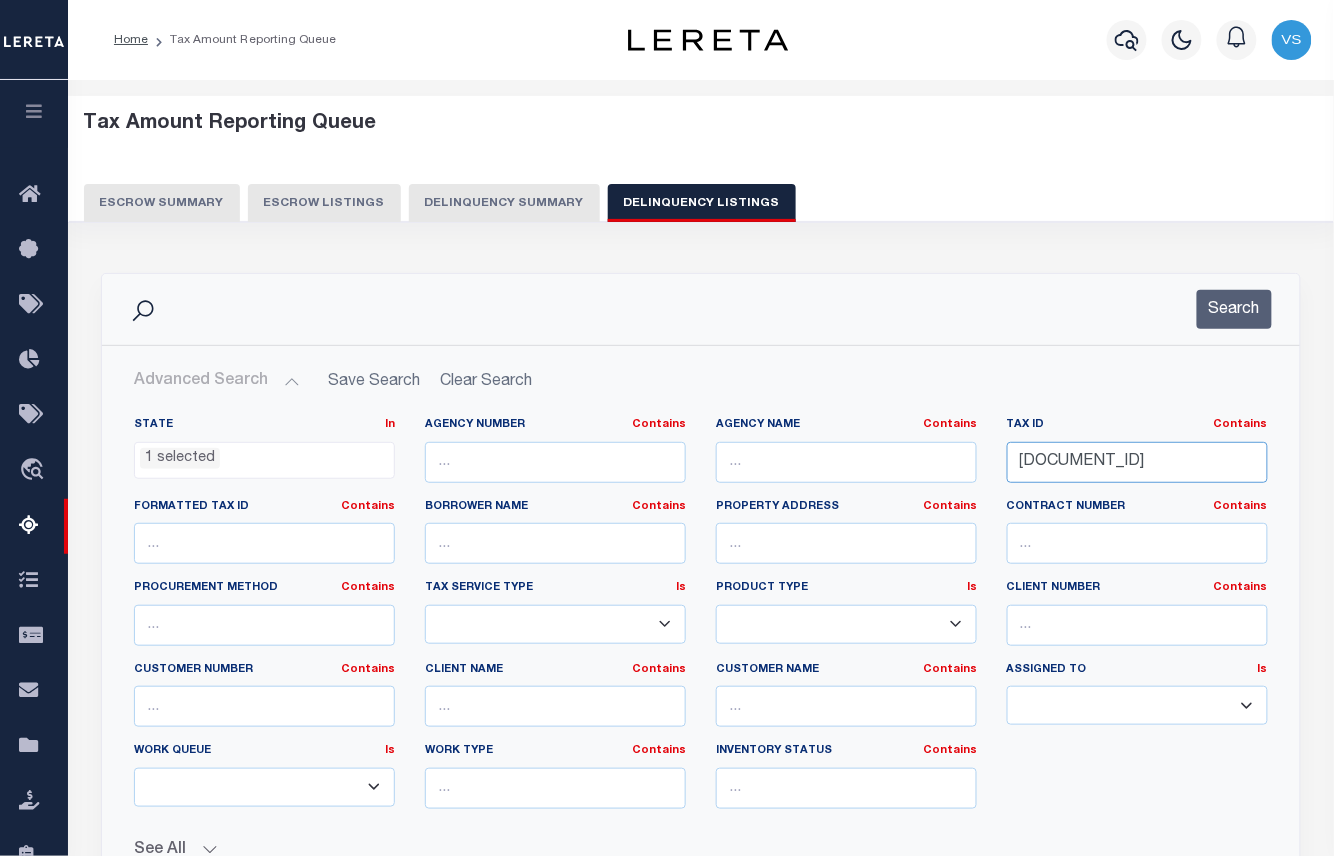click on "R008099" at bounding box center [1137, 462] 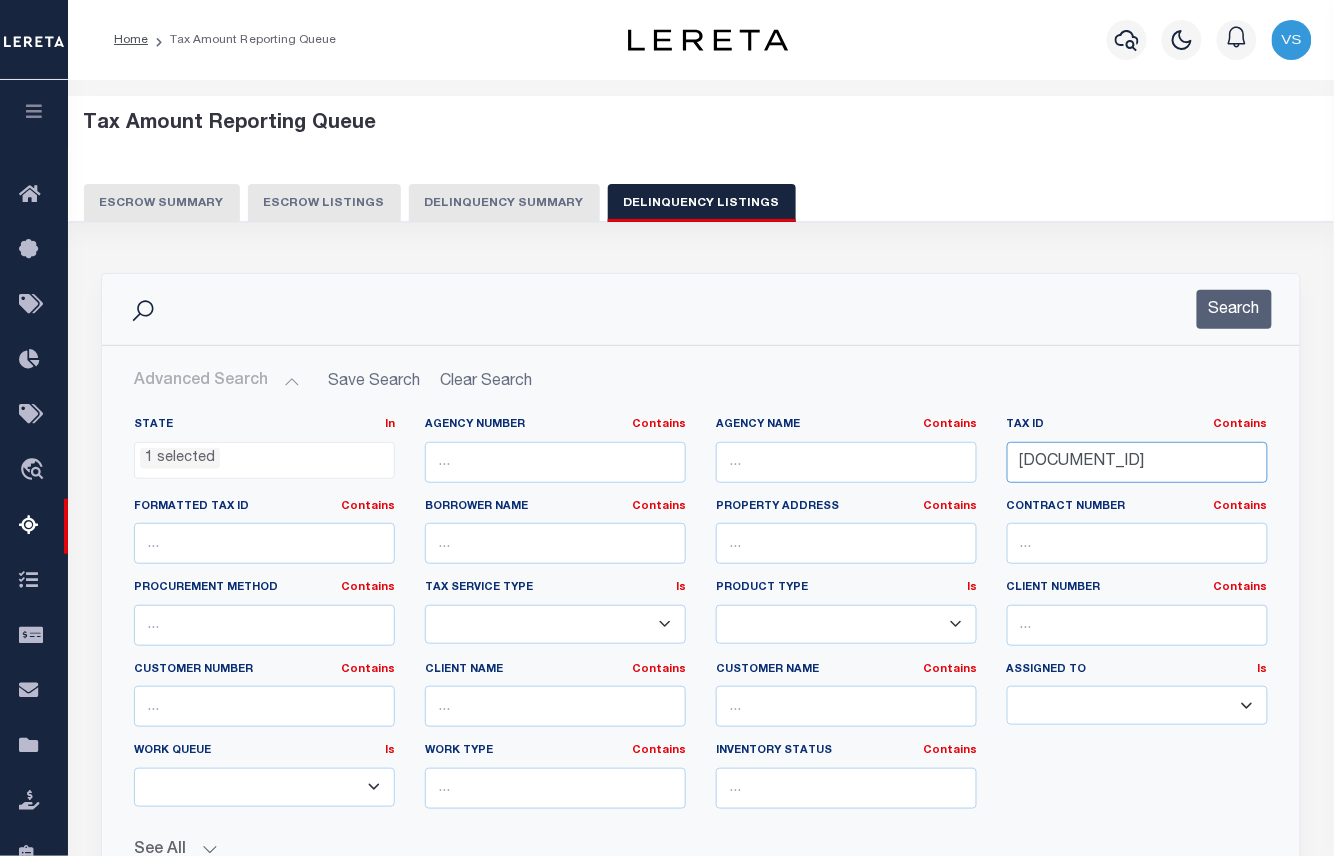 scroll, scrollTop: 533, scrollLeft: 0, axis: vertical 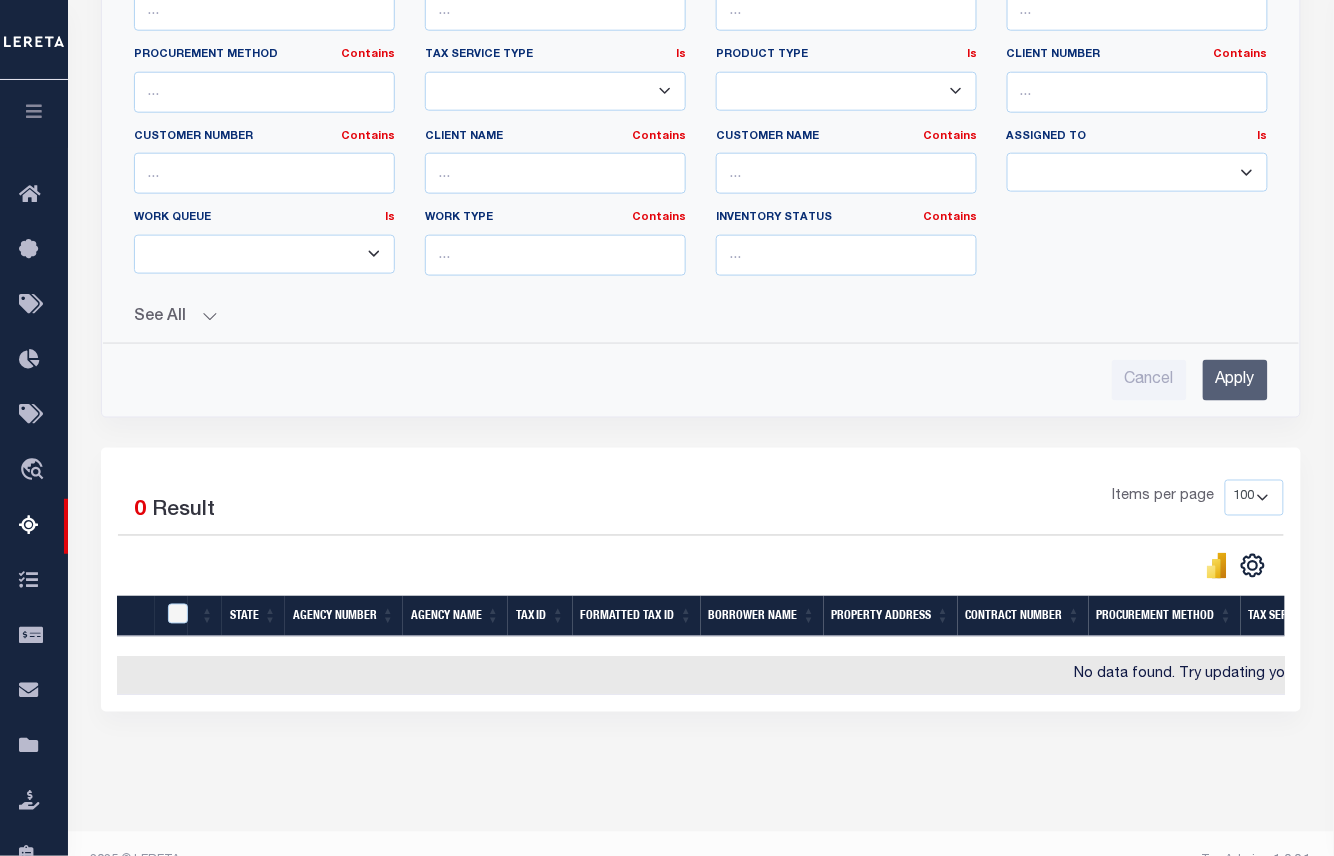 type on "[NUMBER]" 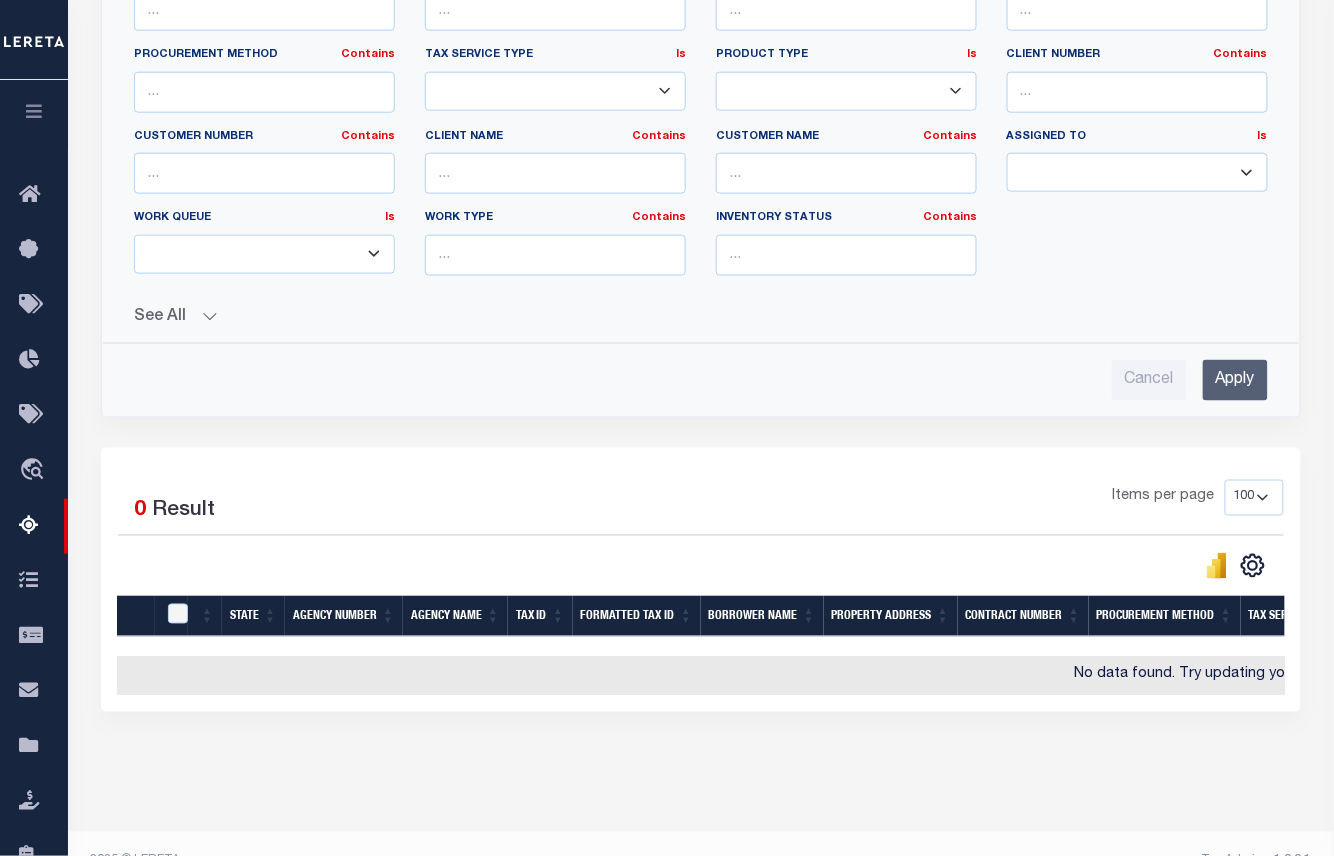 click on "Apply" at bounding box center (1235, 380) 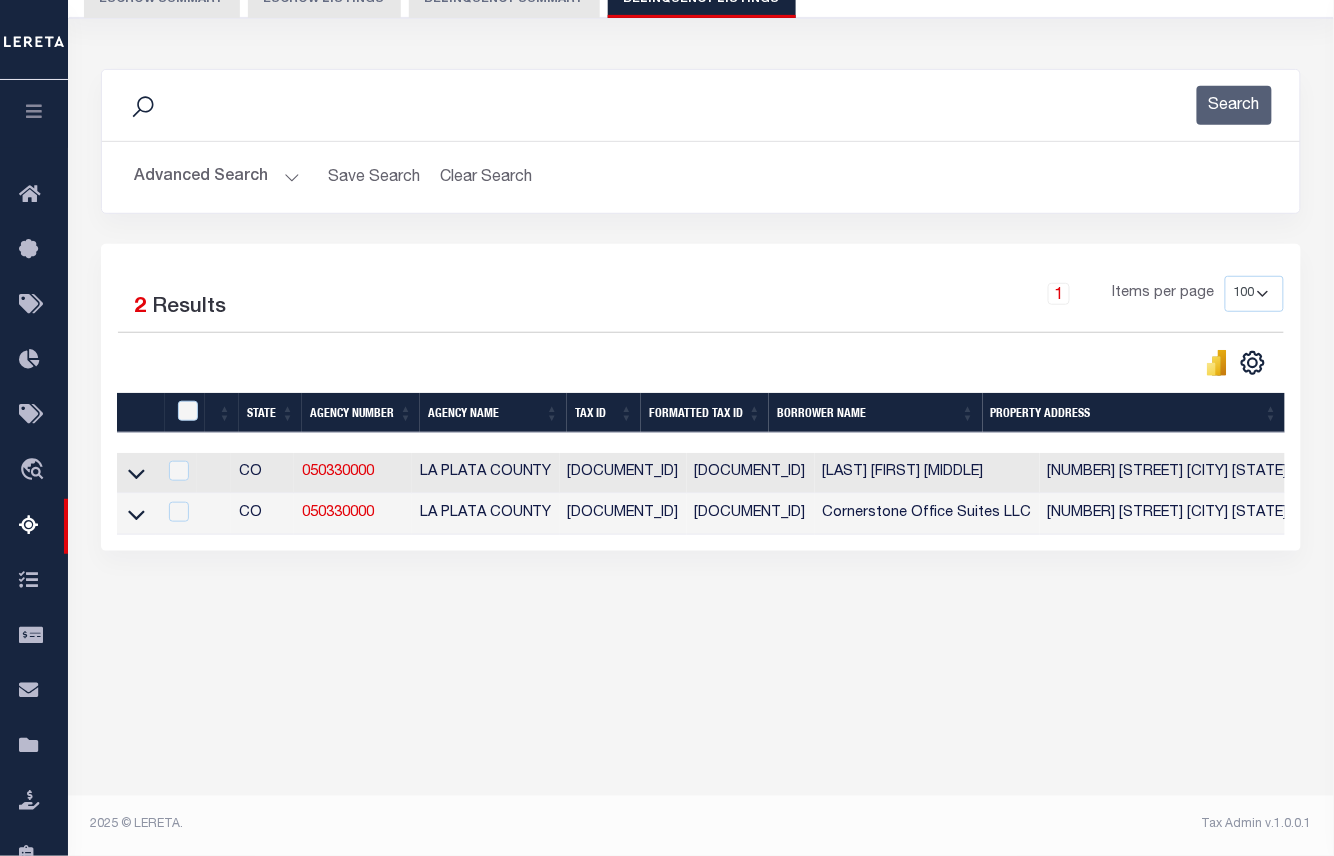 scroll, scrollTop: 204, scrollLeft: 0, axis: vertical 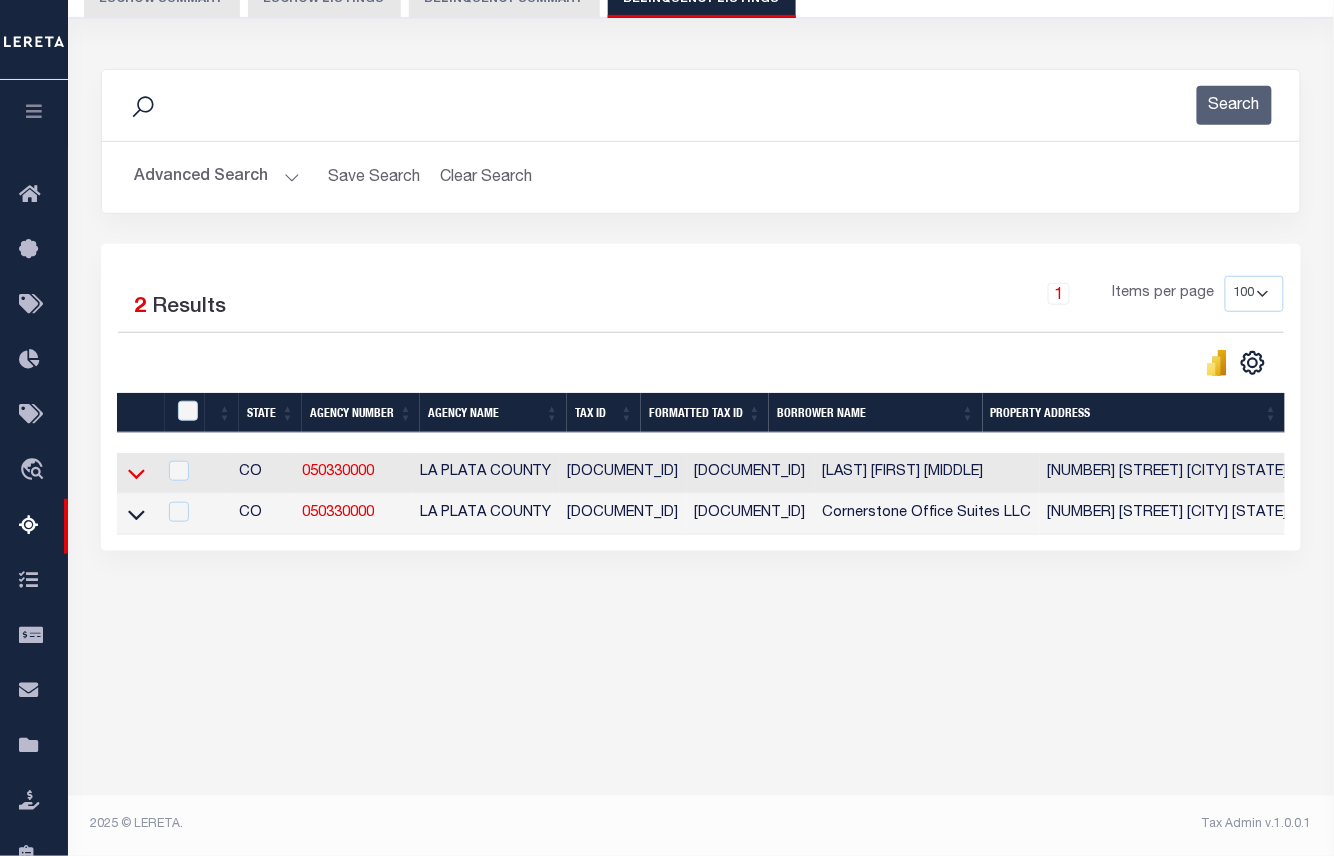 click 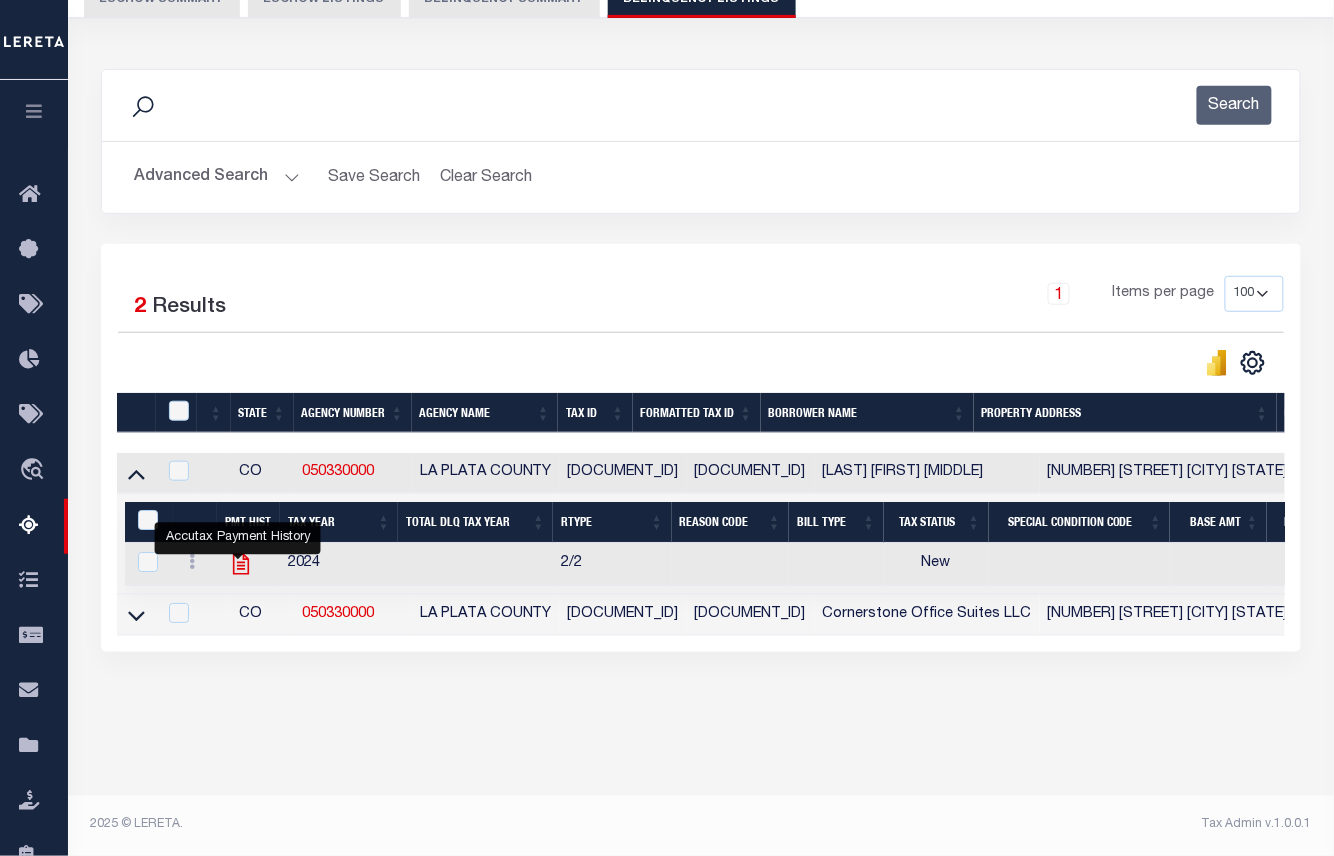 click 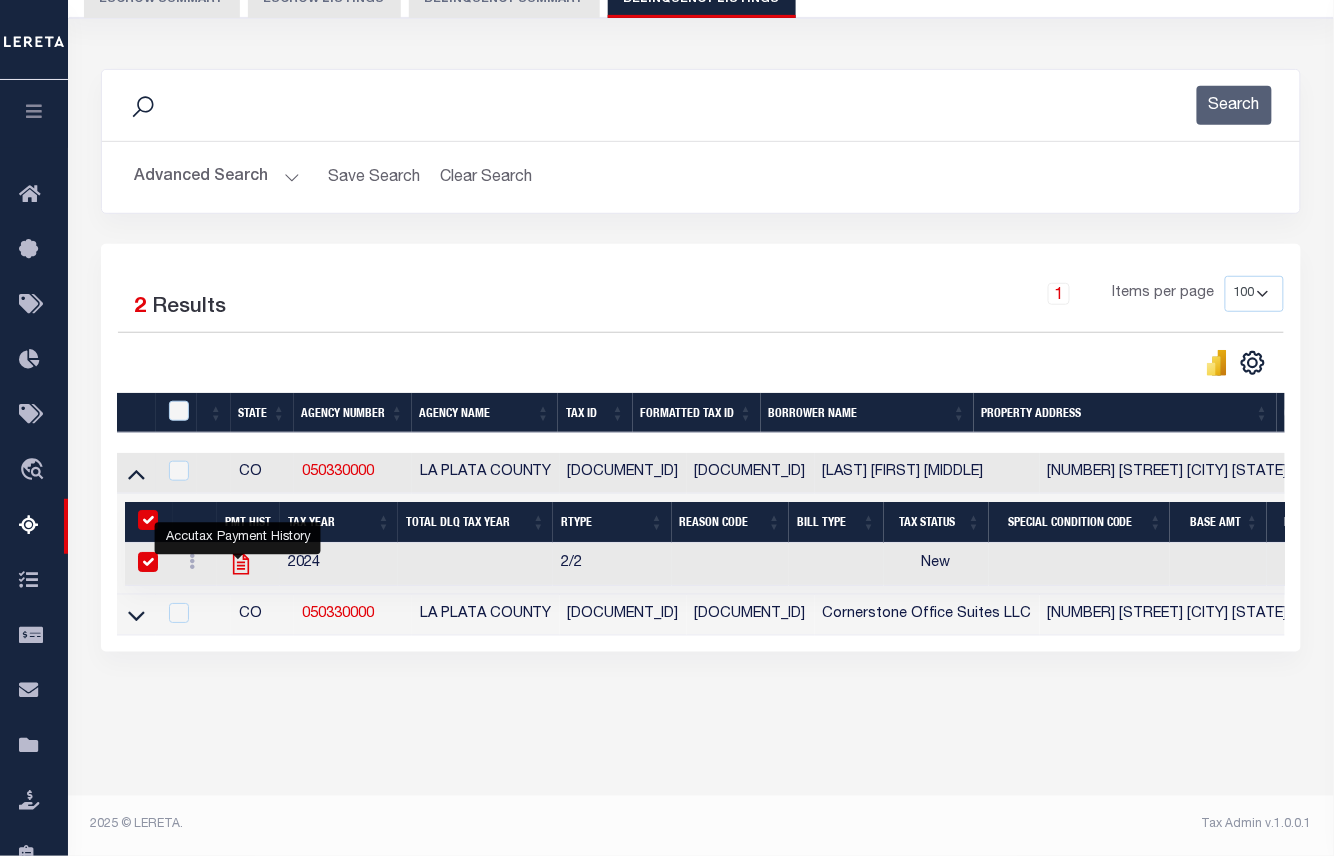 checkbox on "true" 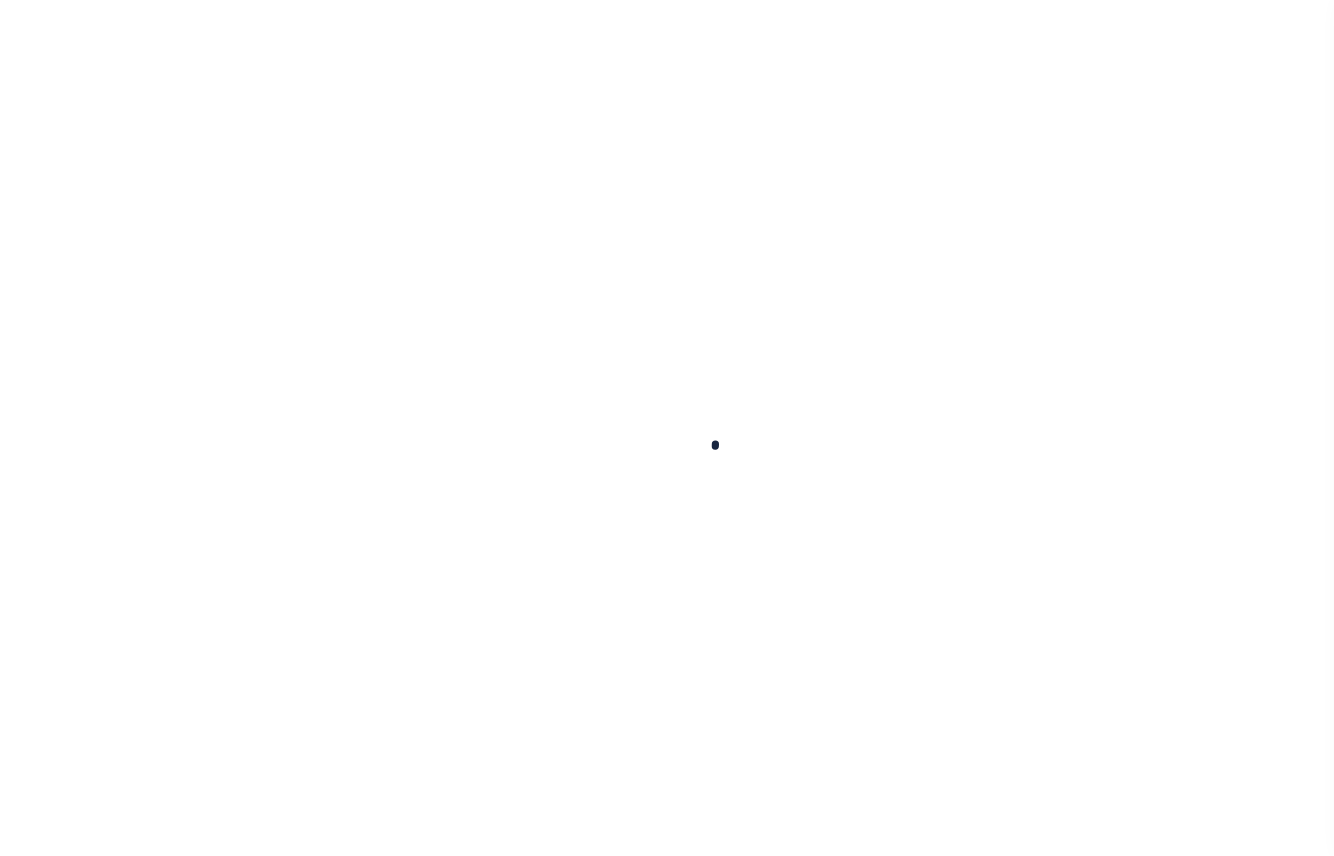 scroll, scrollTop: 0, scrollLeft: 0, axis: both 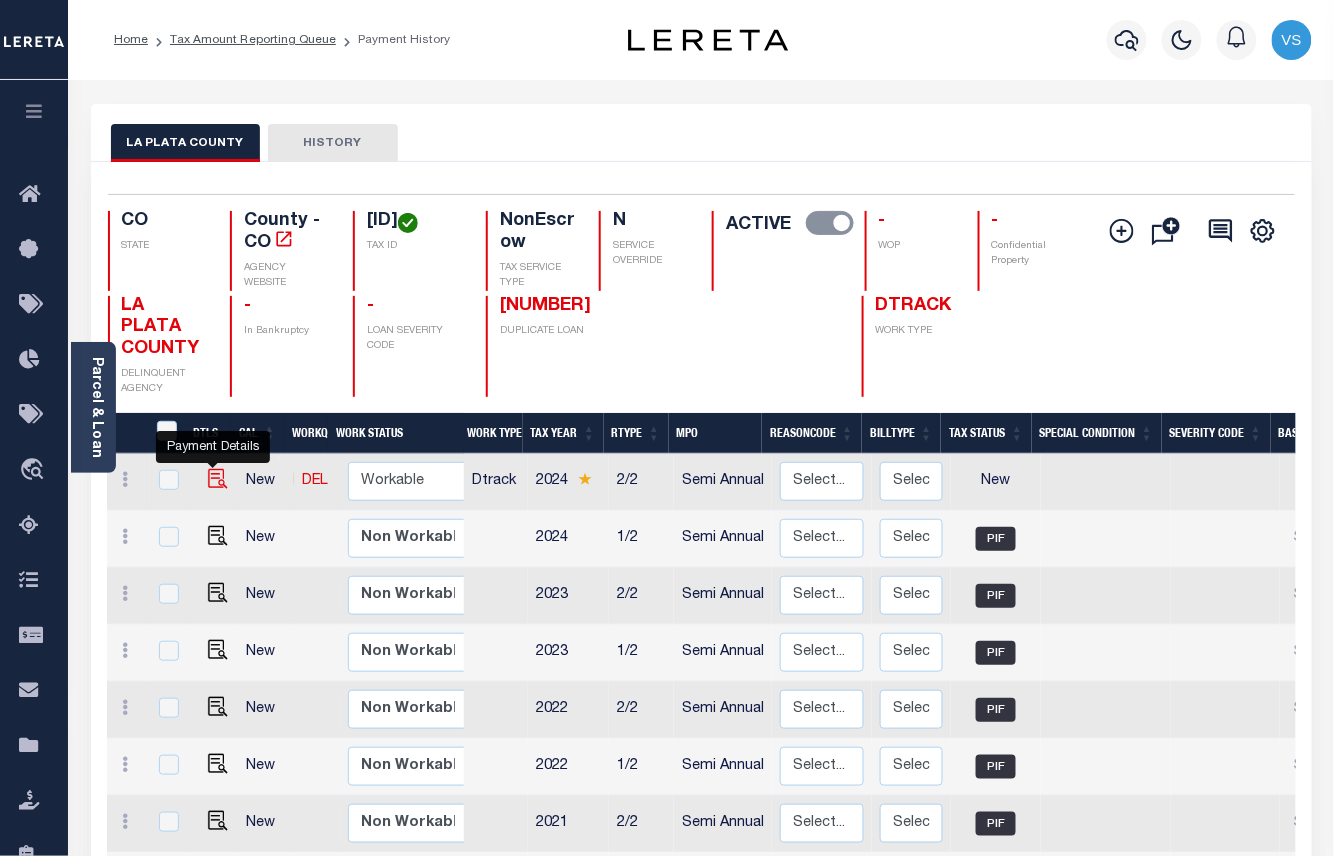 click at bounding box center [218, 479] 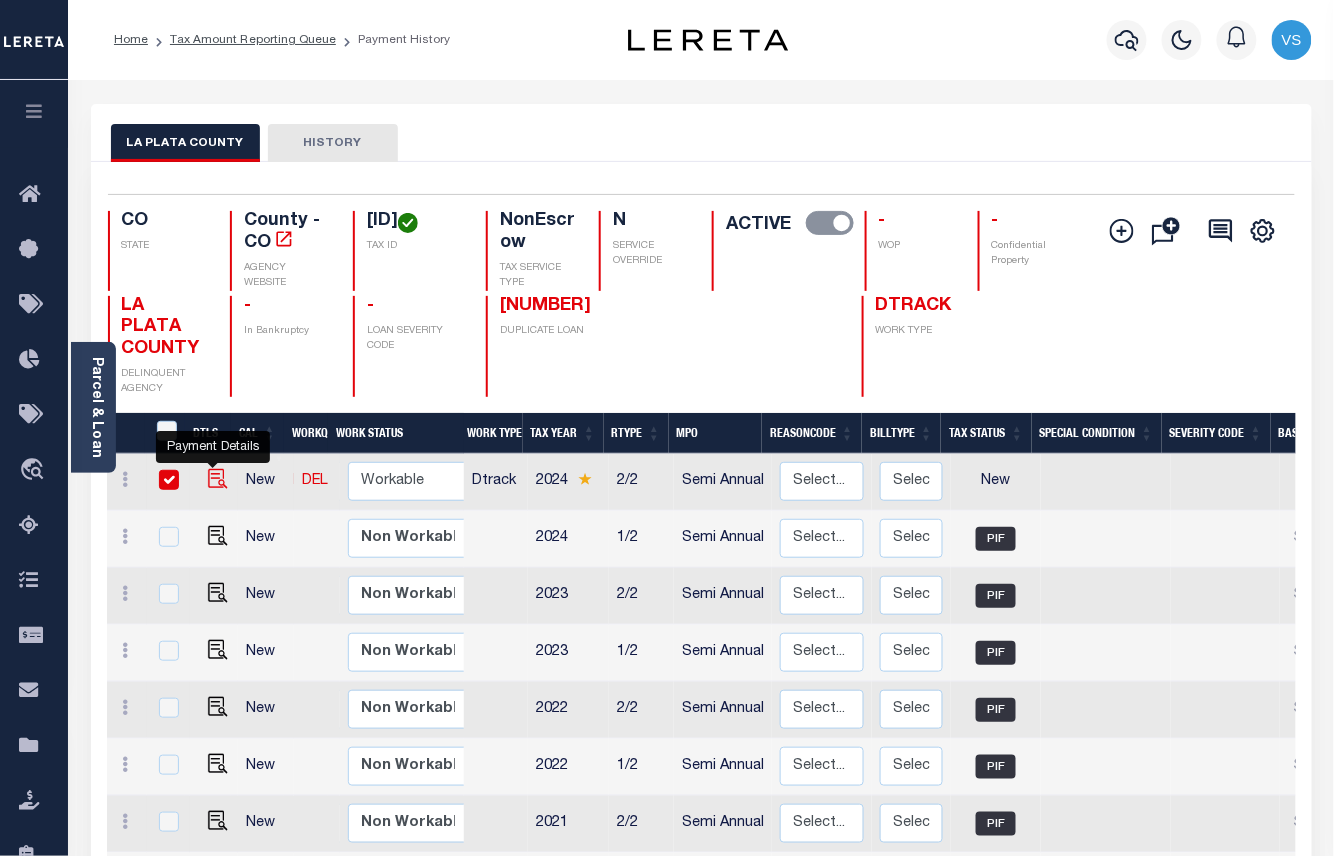 checkbox on "true" 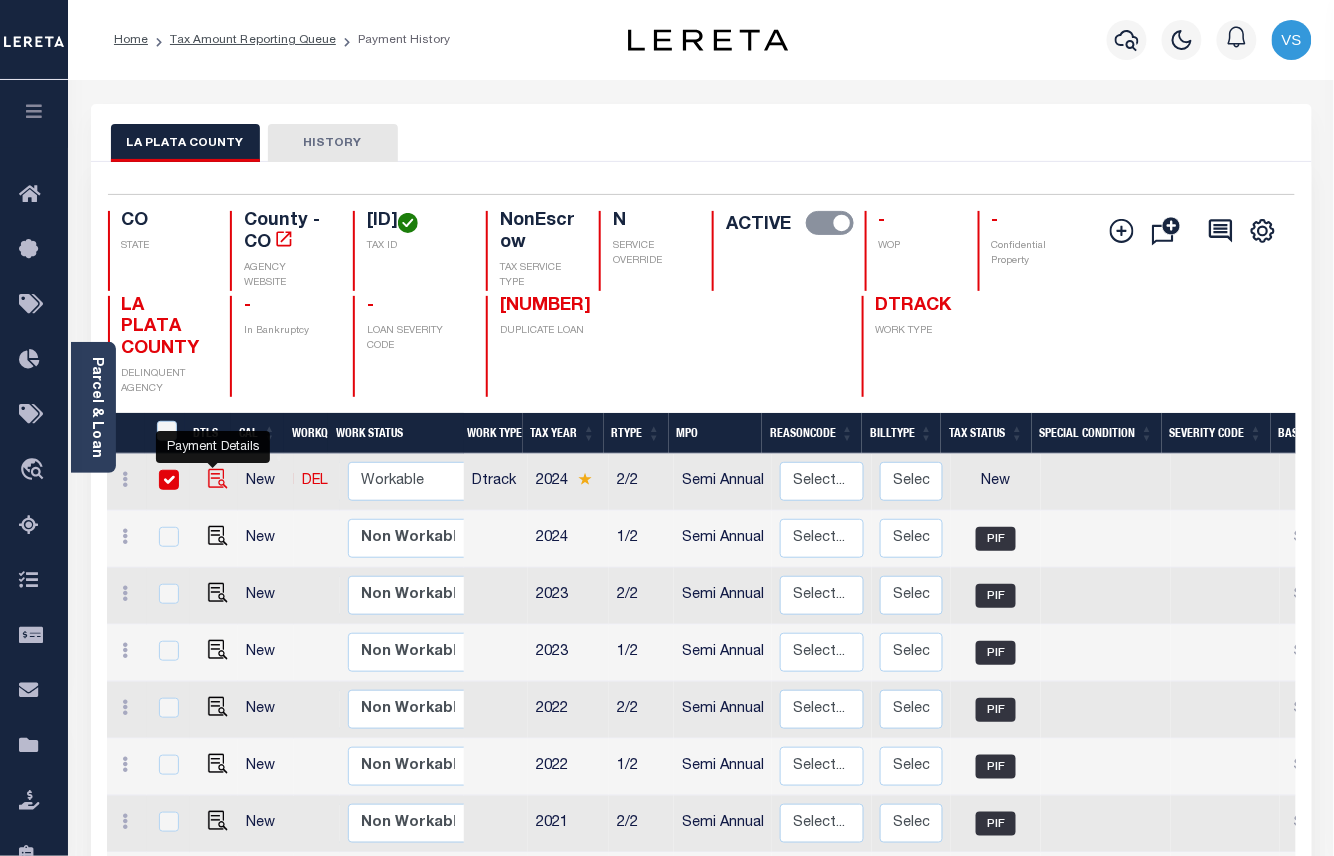 checkbox on "true" 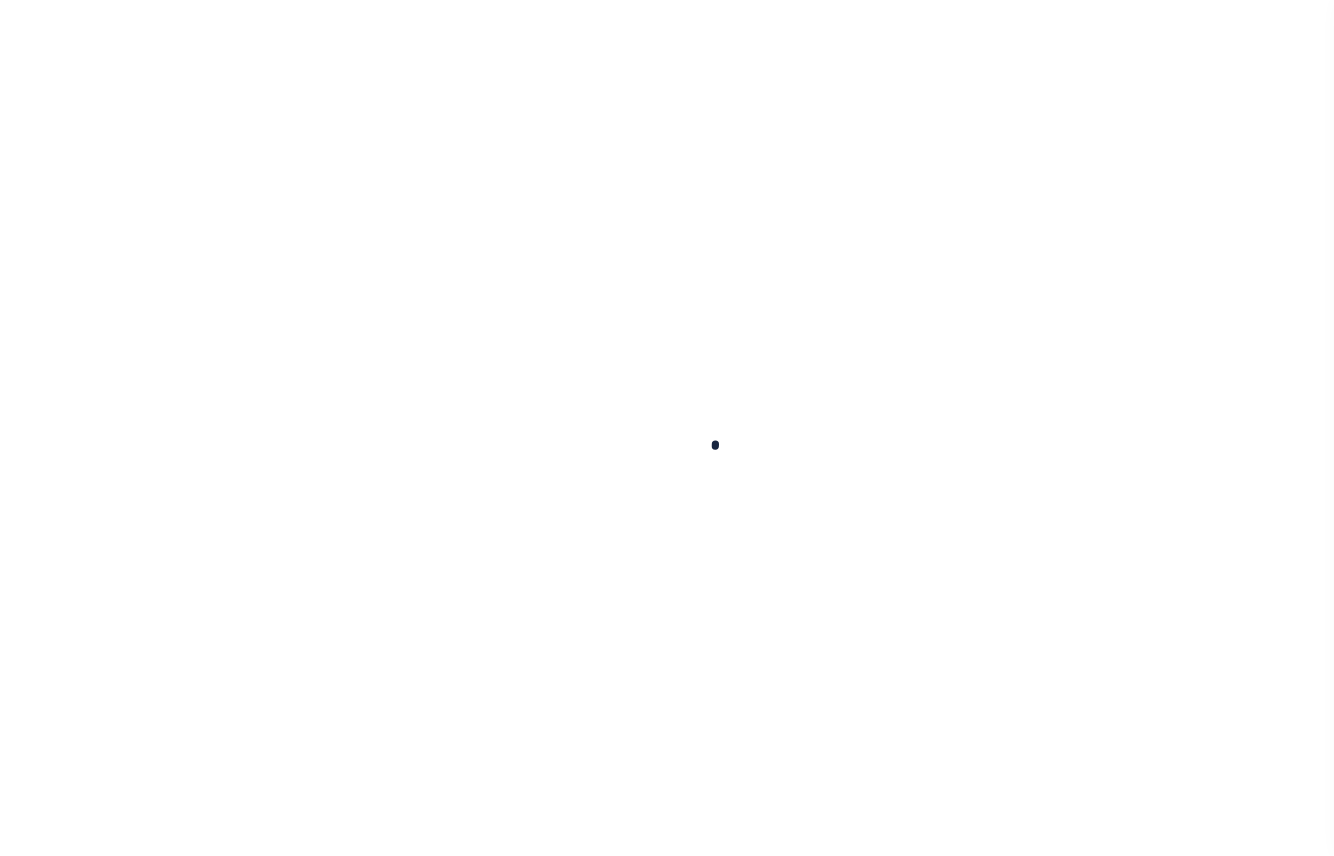 scroll, scrollTop: 0, scrollLeft: 0, axis: both 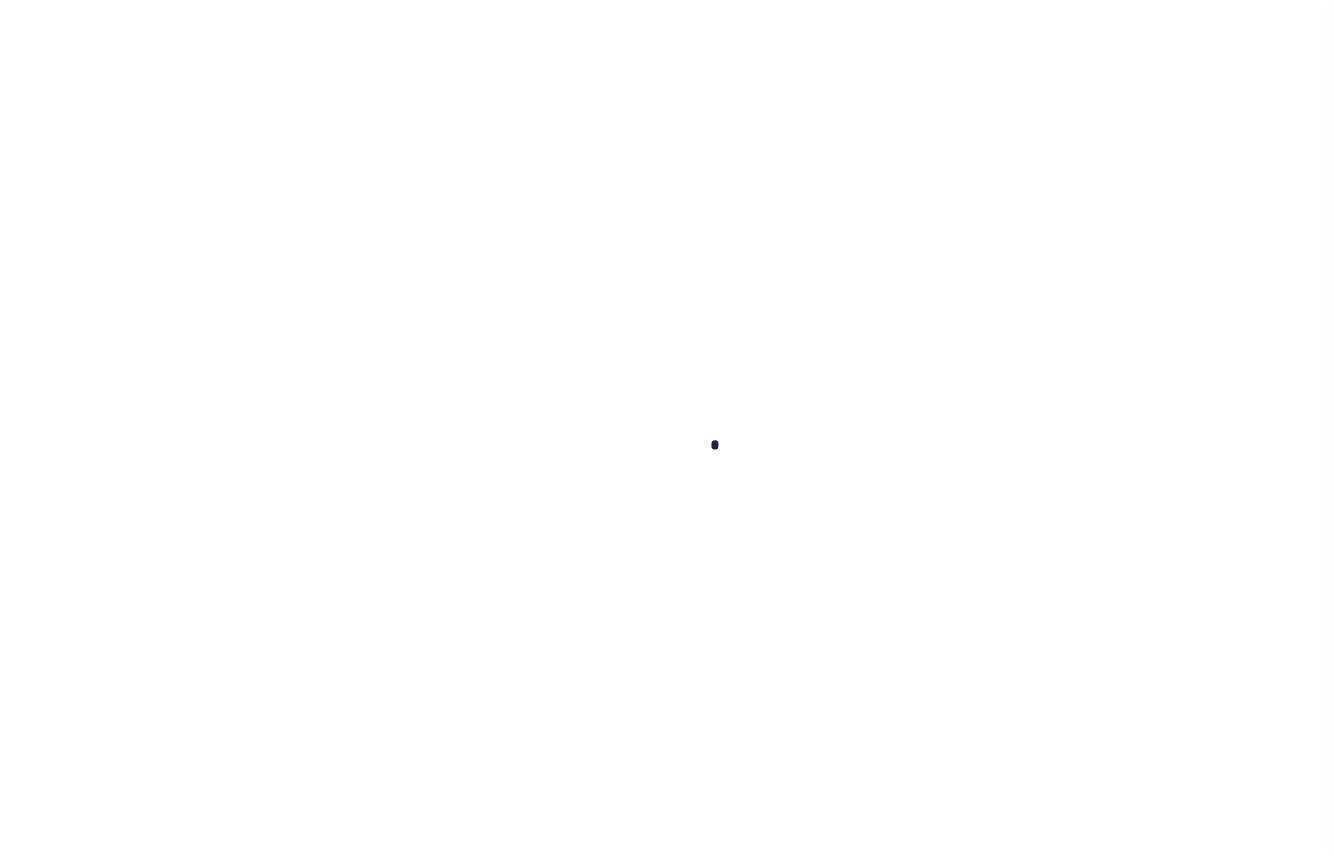 checkbox on "false" 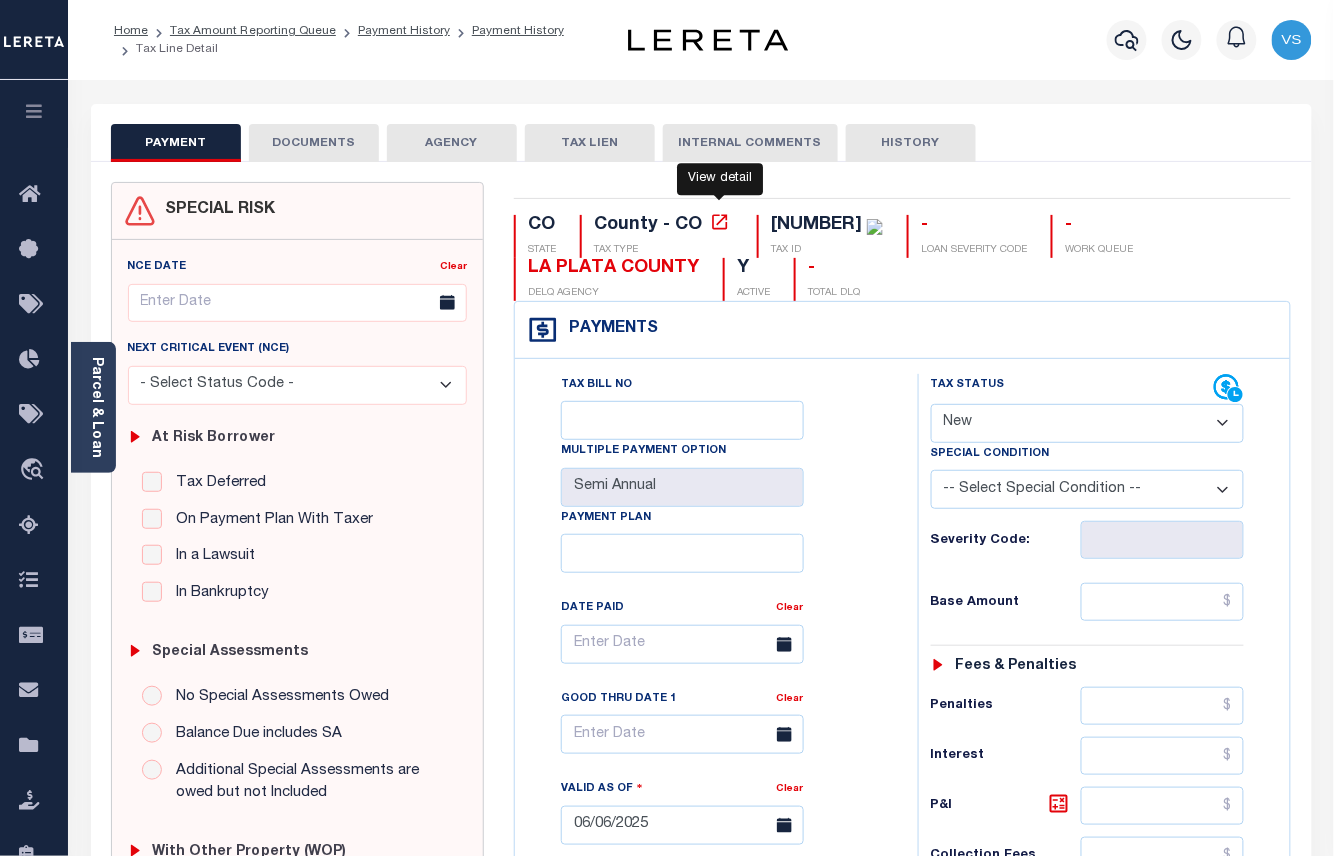 click 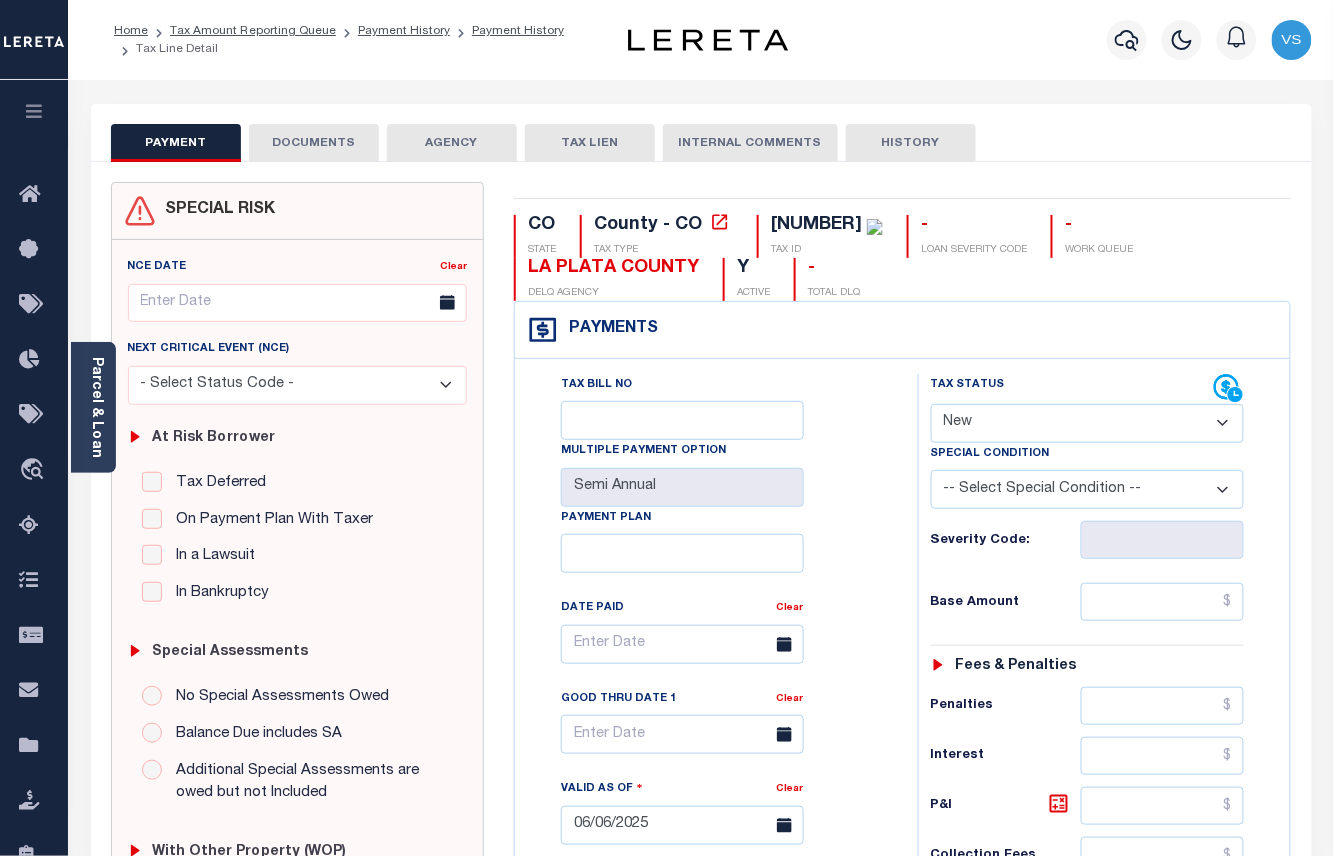 click on "- Select Status Code -
Open
Due/Unpaid
Paid
Incomplete
No Tax Due
Internal Refund Processed
New" at bounding box center (1088, 423) 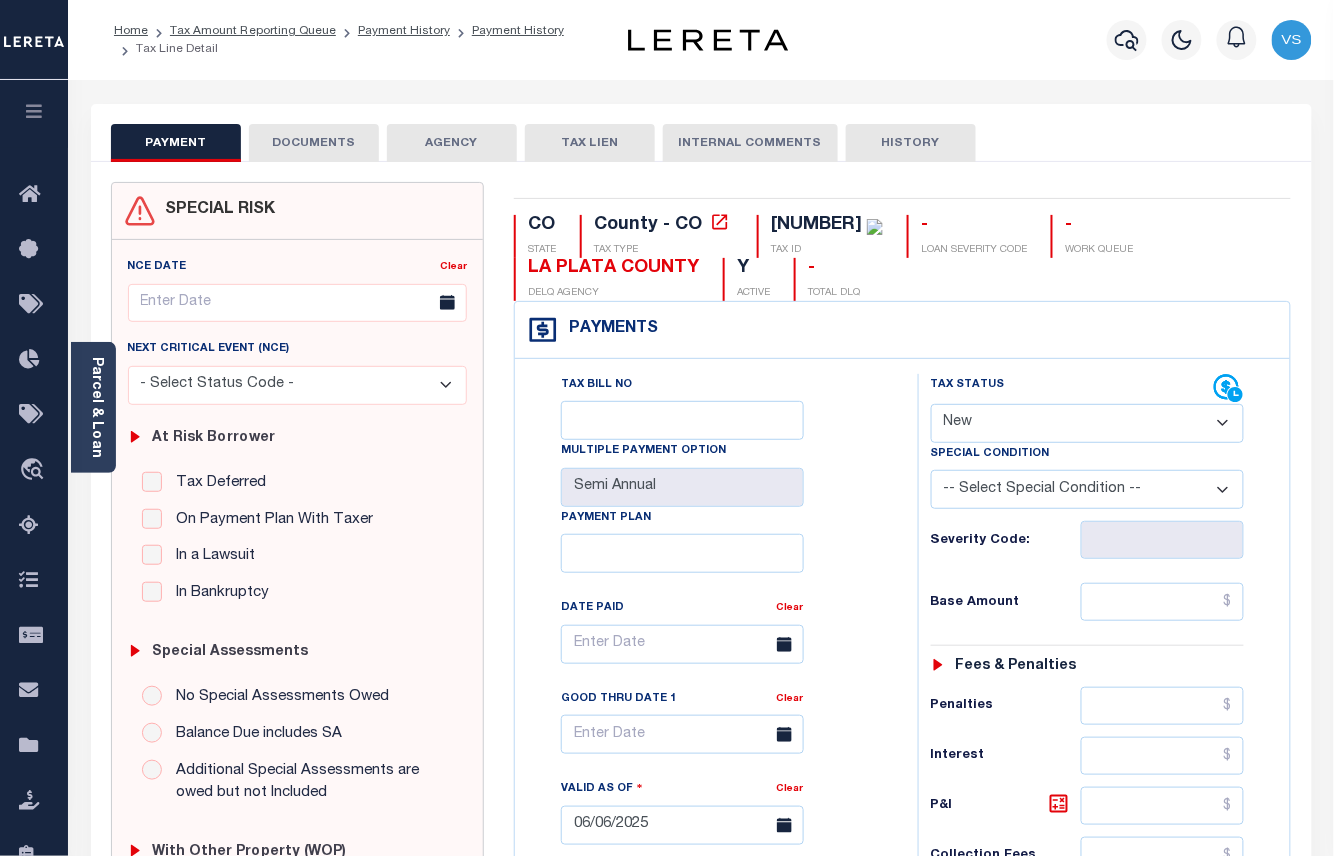 select on "PYD" 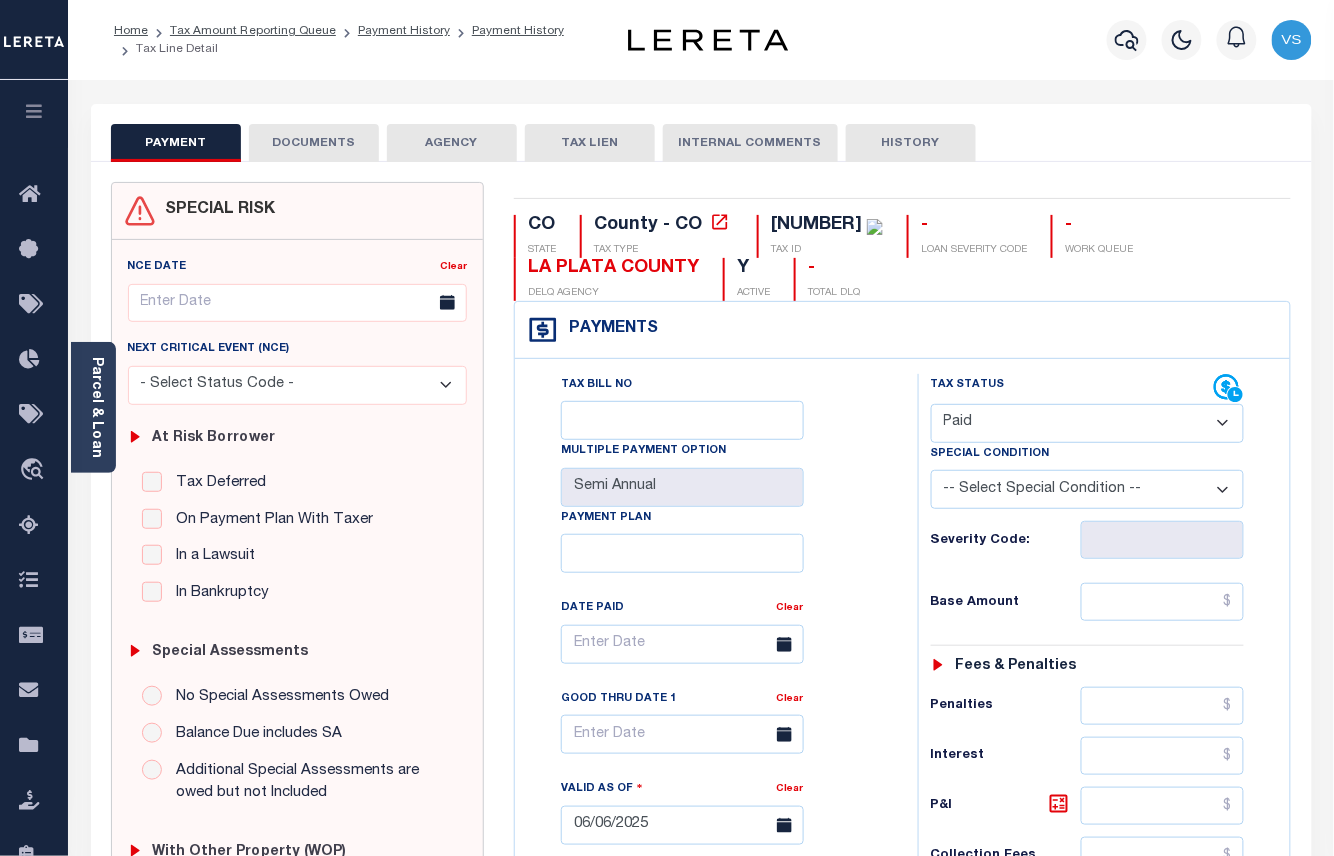 click on "- Select Status Code -
Open
Due/Unpaid
Paid
Incomplete
No Tax Due
Internal Refund Processed
New" at bounding box center [1088, 423] 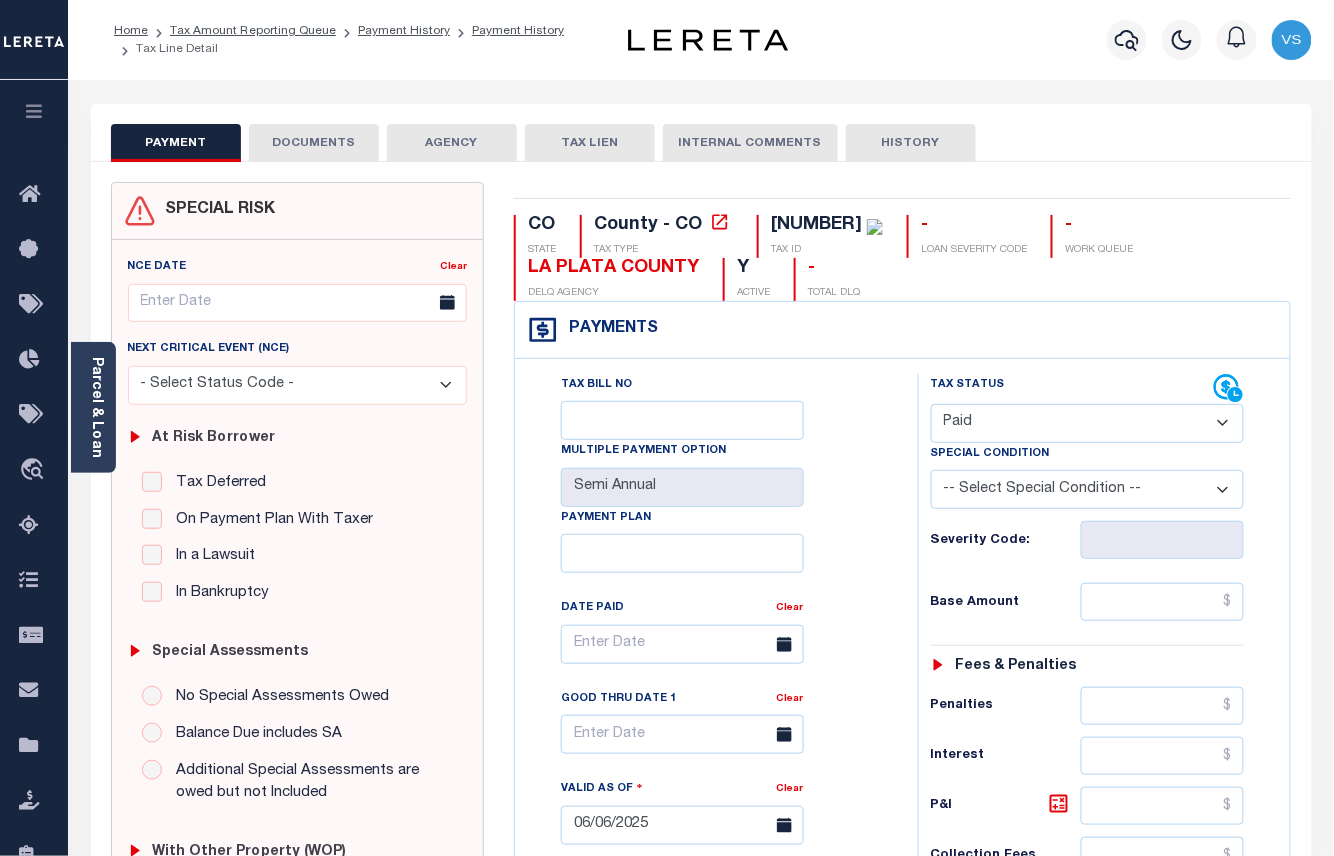 type on "08/04/2025" 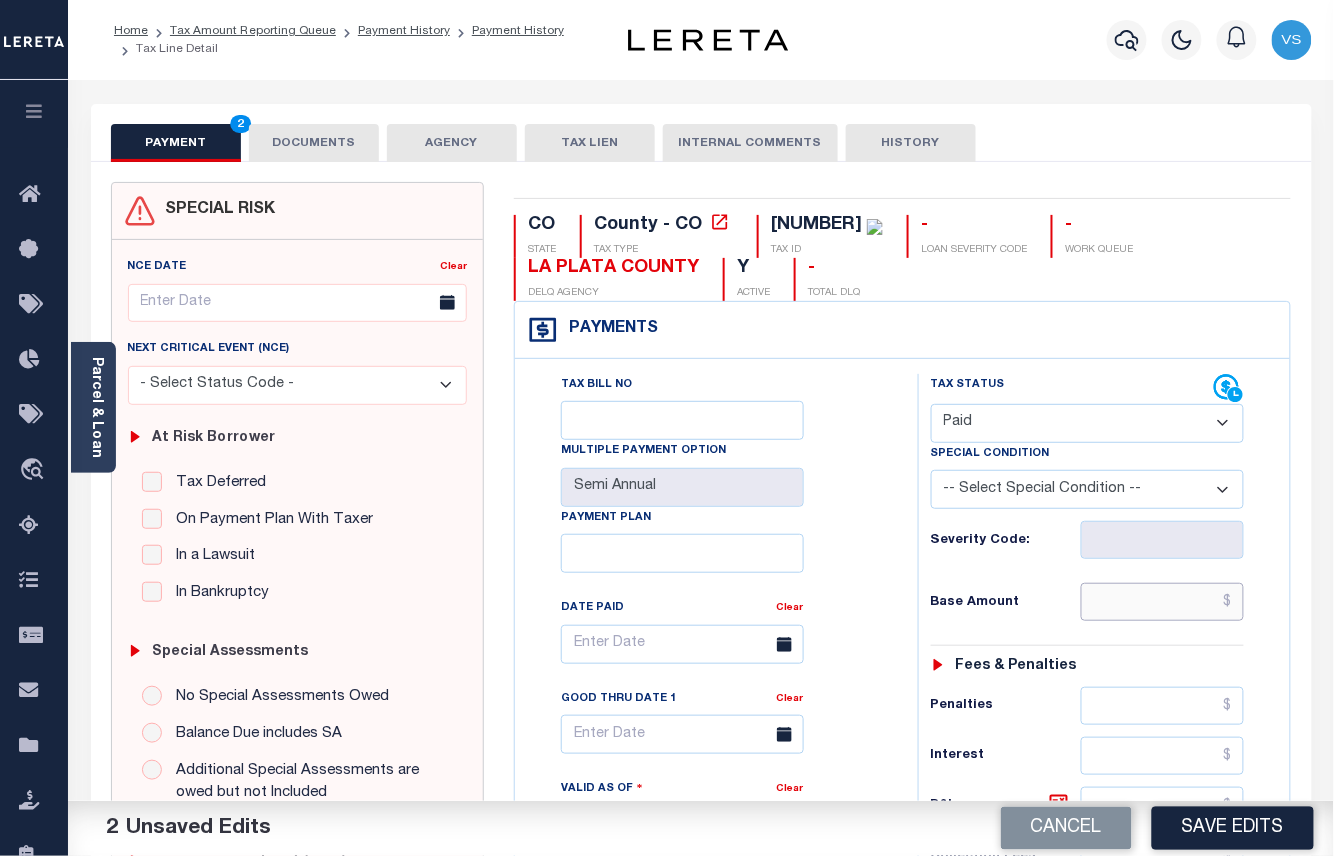 click at bounding box center (1163, 602) 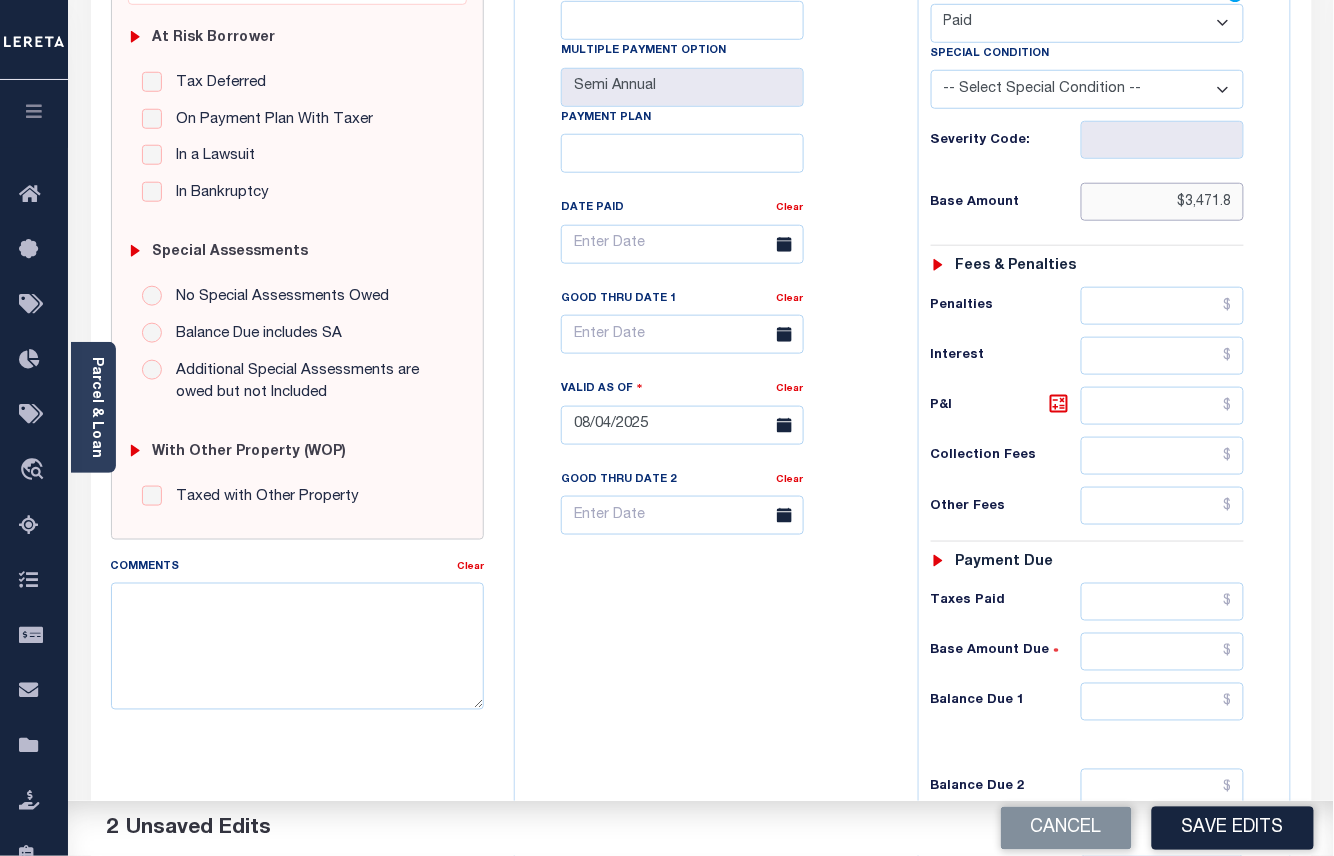 scroll, scrollTop: 0, scrollLeft: 0, axis: both 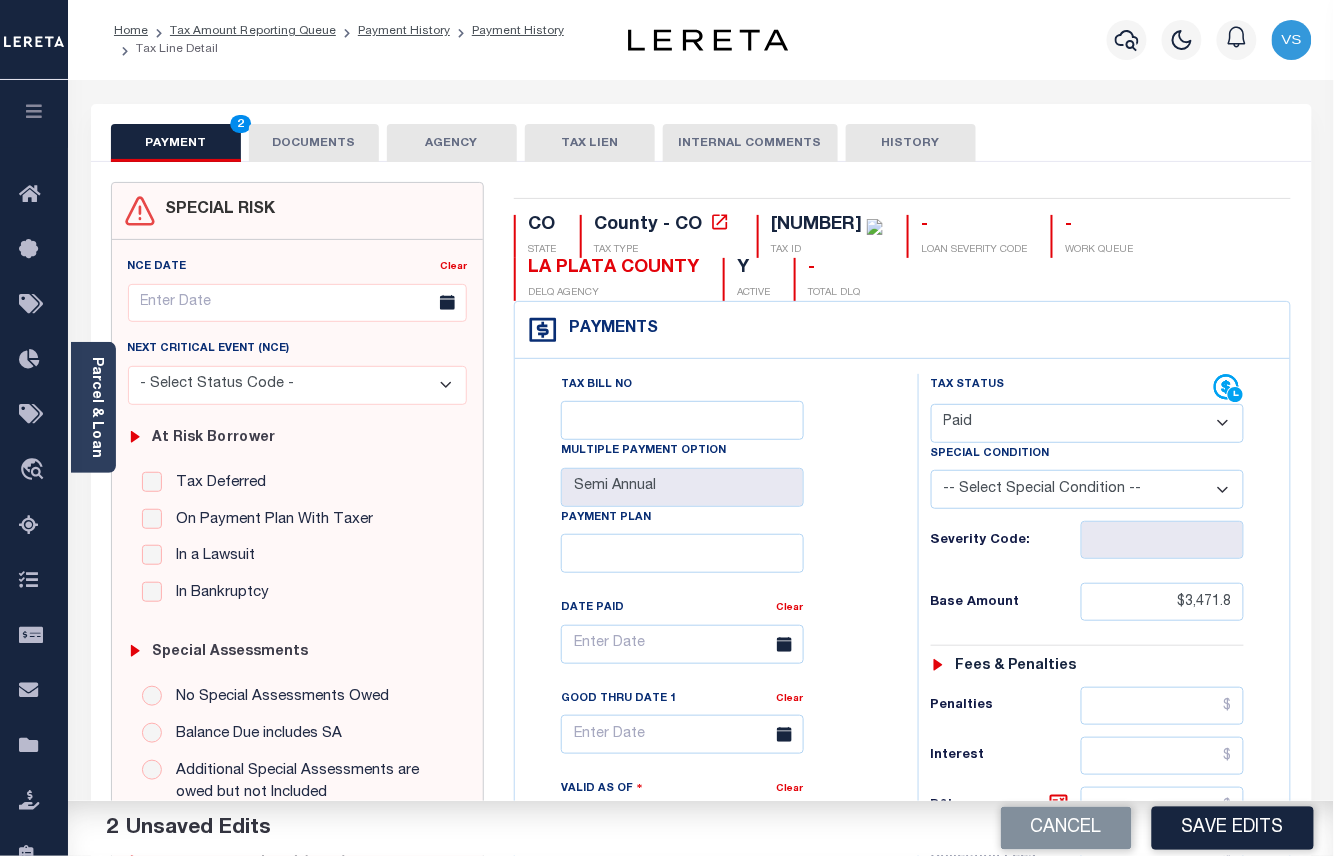 type on "$3,471.80" 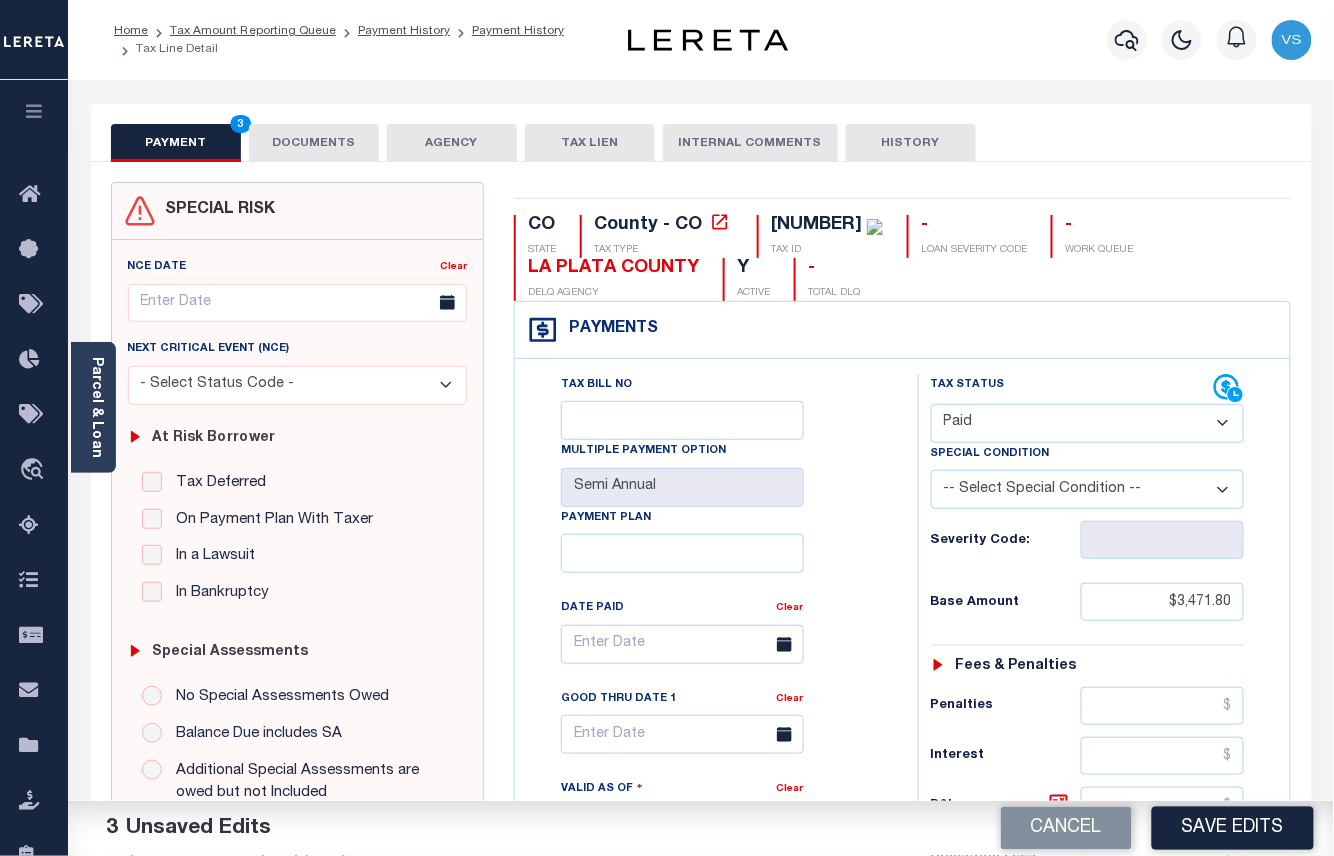 click on "DOCUMENTS" at bounding box center (314, 143) 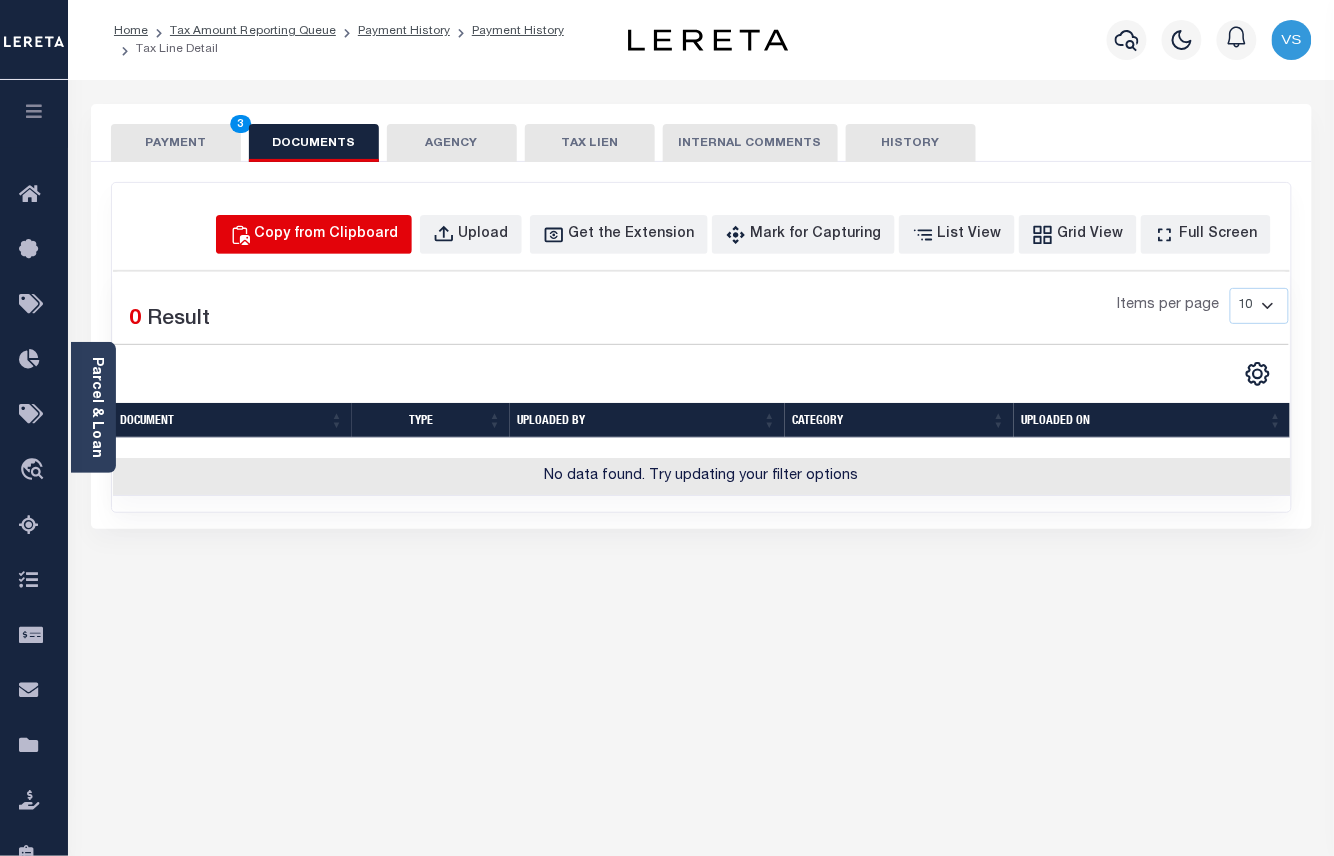 click on "Copy from Clipboard" at bounding box center [327, 235] 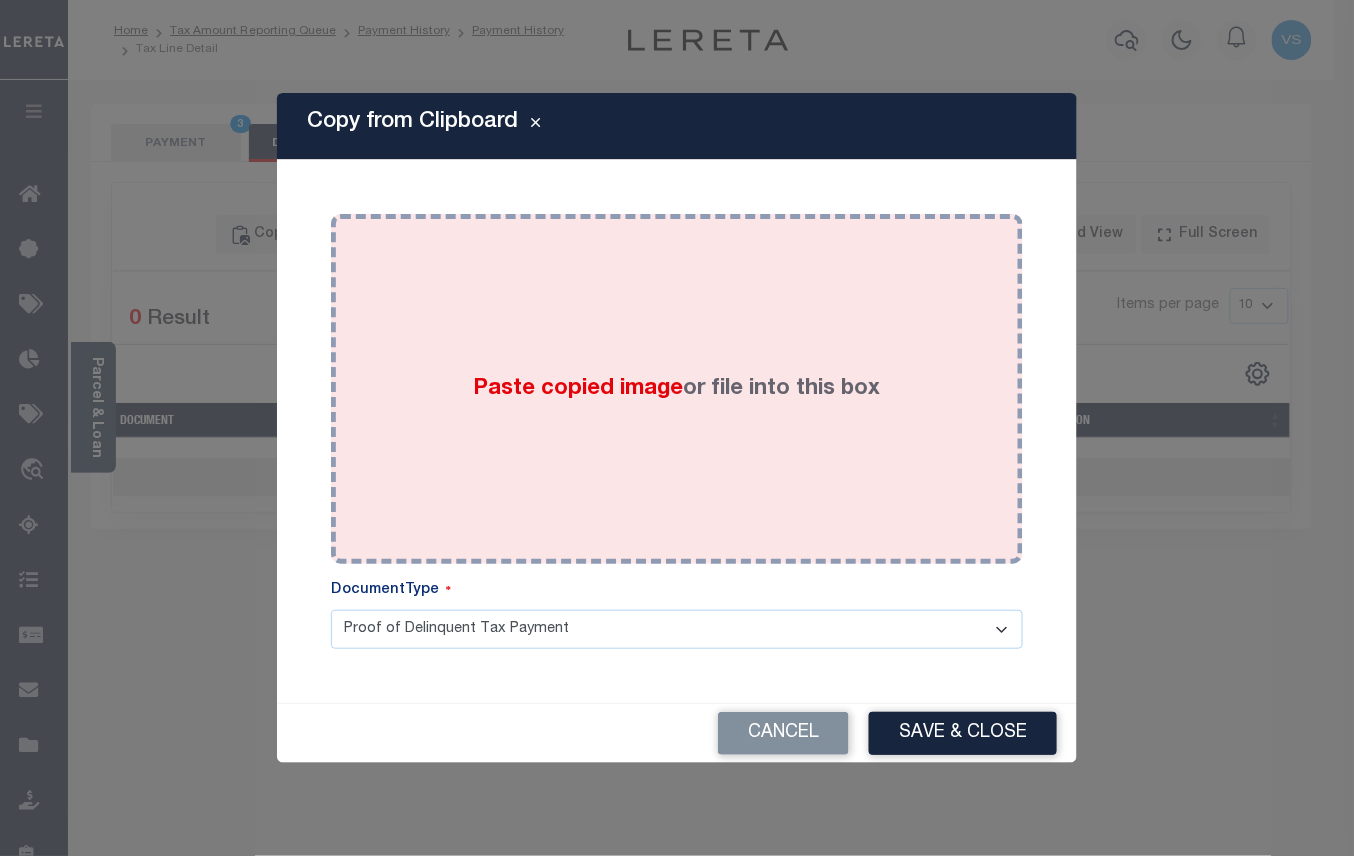 click on "Paste copied image  or file into this box" at bounding box center [677, 389] 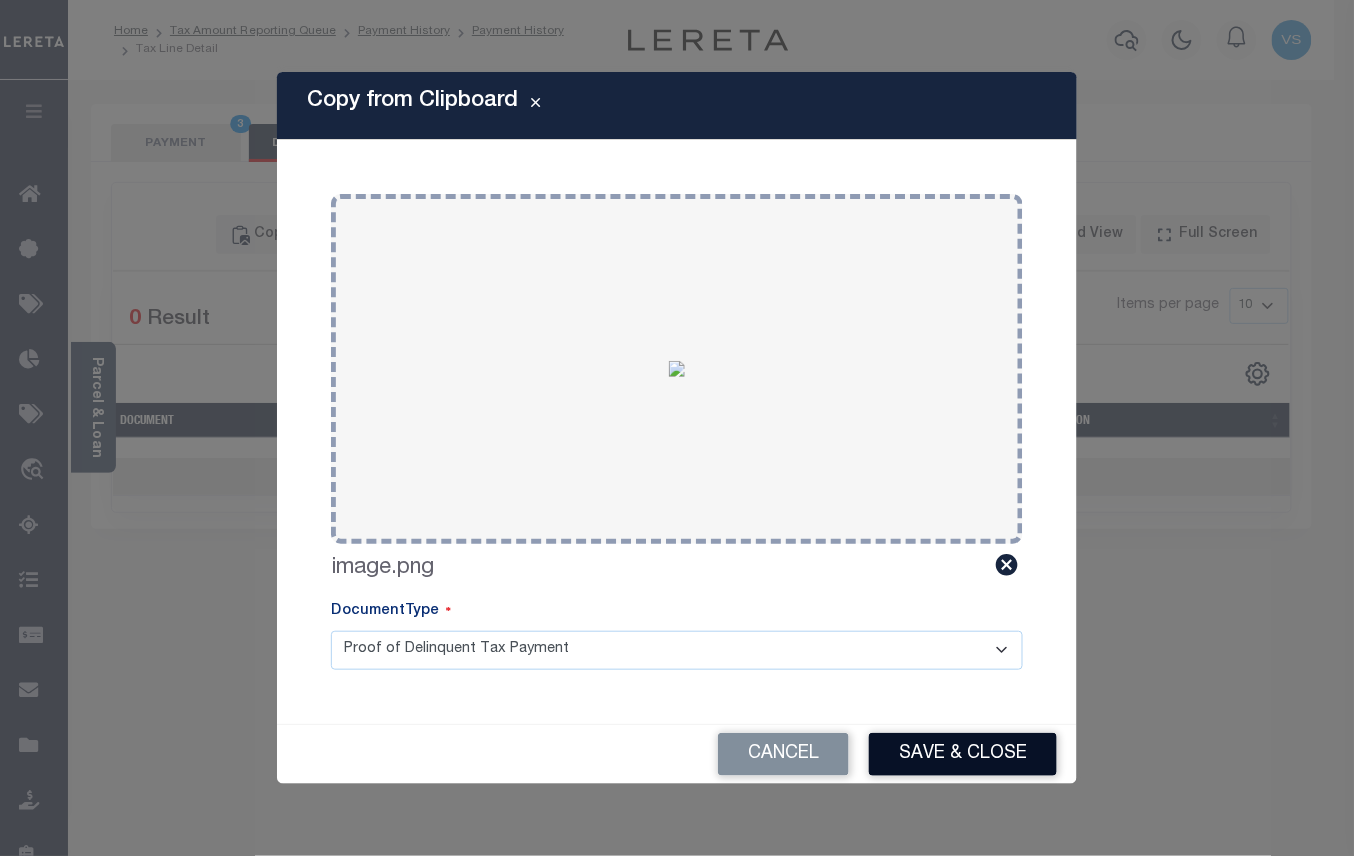 click on "Save & Close" at bounding box center (963, 754) 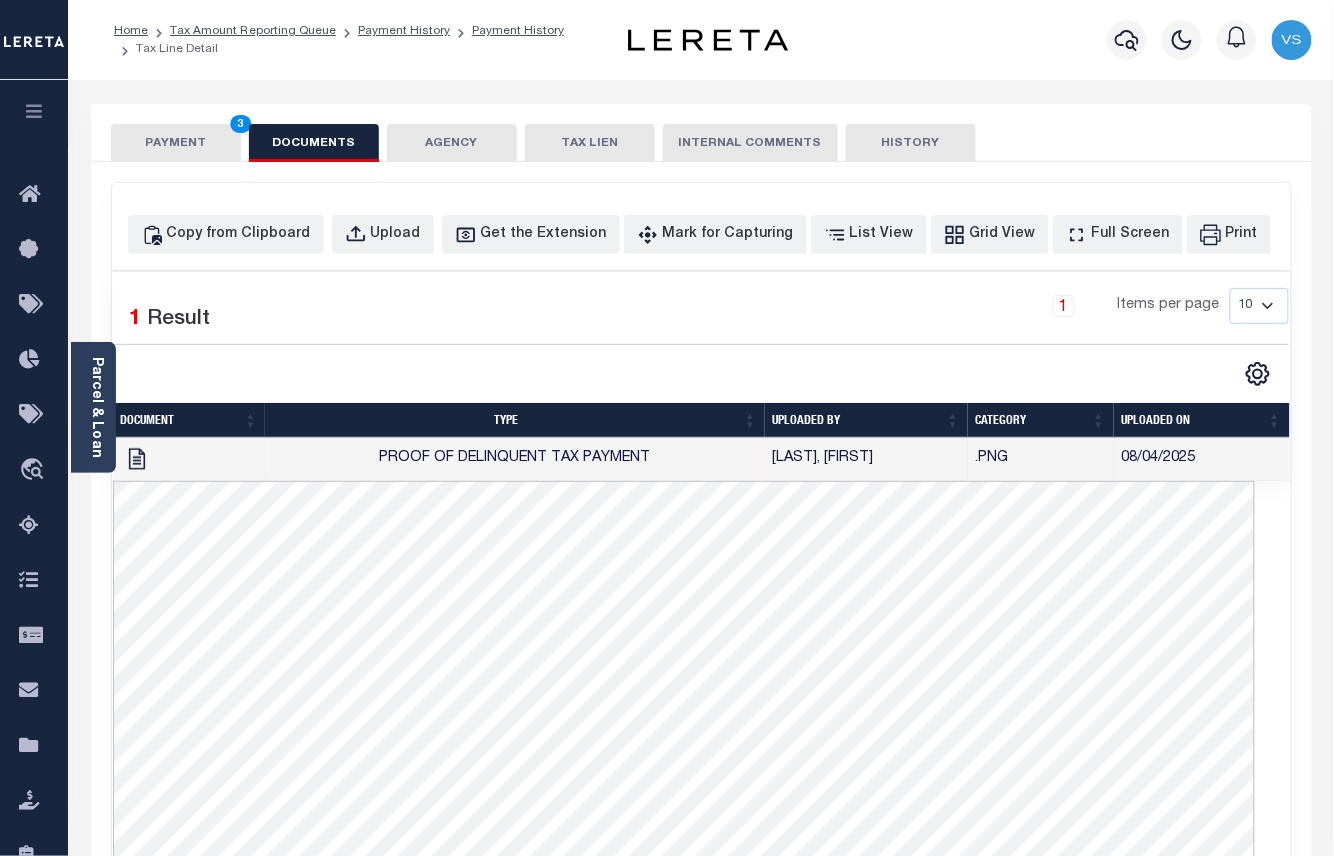 click on "PAYMENT
3" at bounding box center [176, 143] 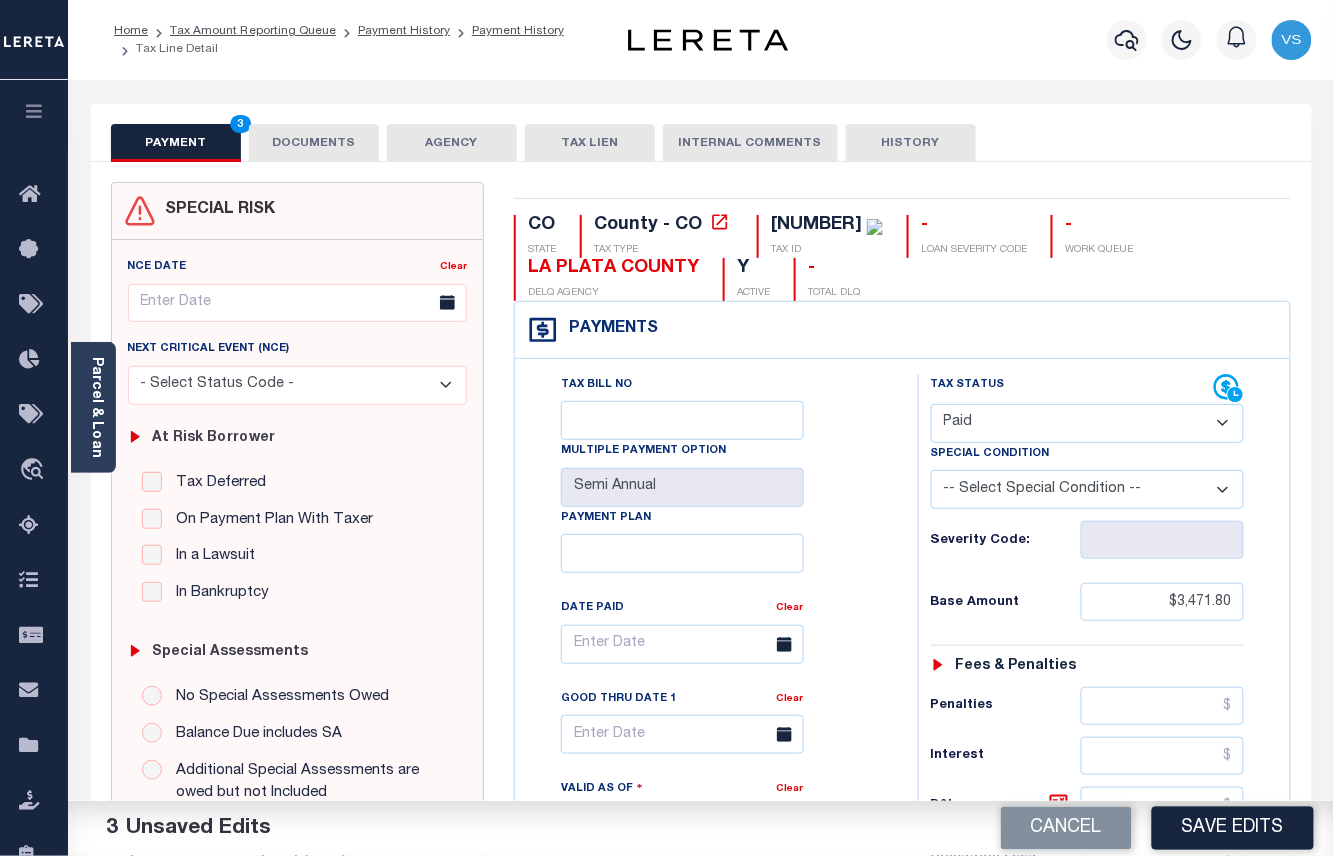 scroll, scrollTop: 133, scrollLeft: 0, axis: vertical 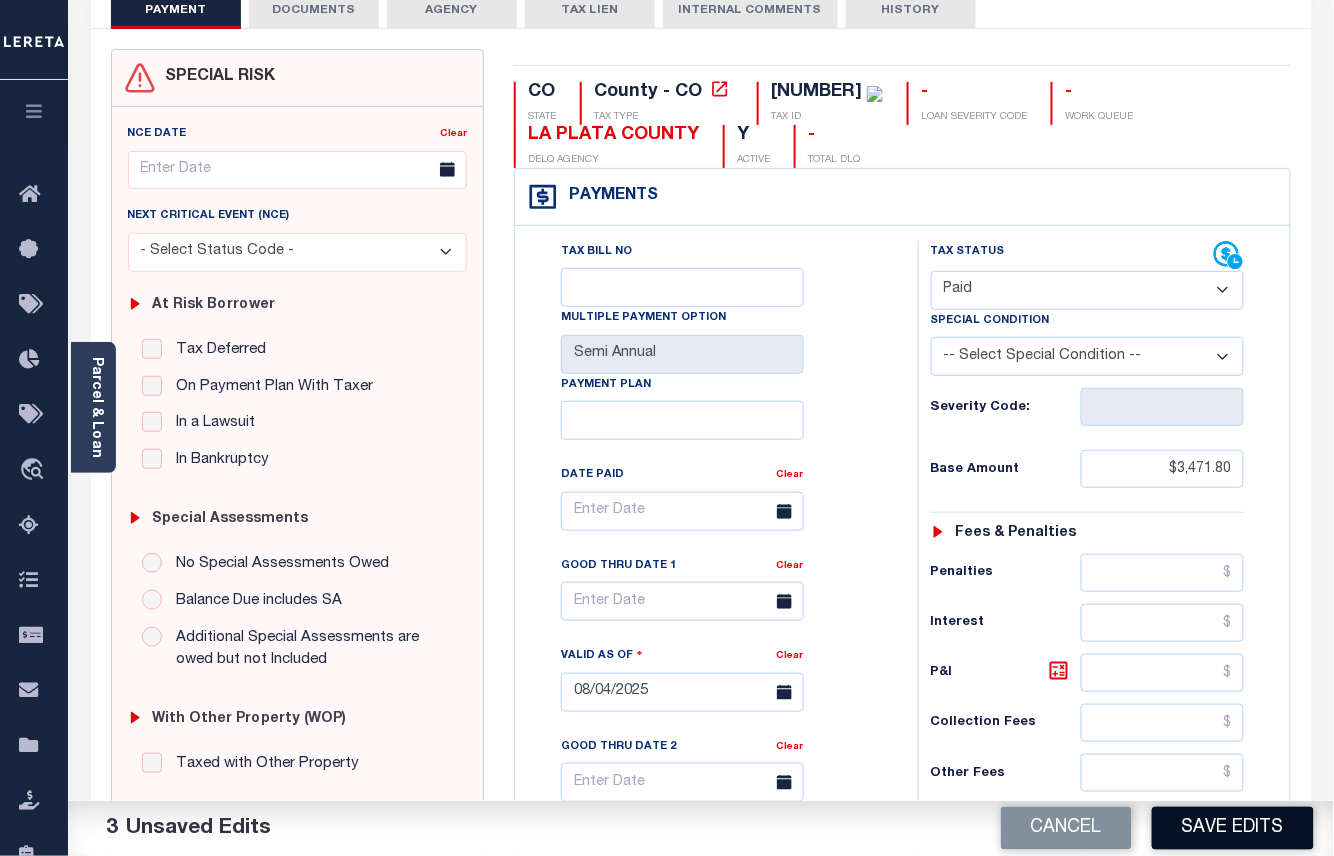 click on "Save Edits" at bounding box center [1233, 828] 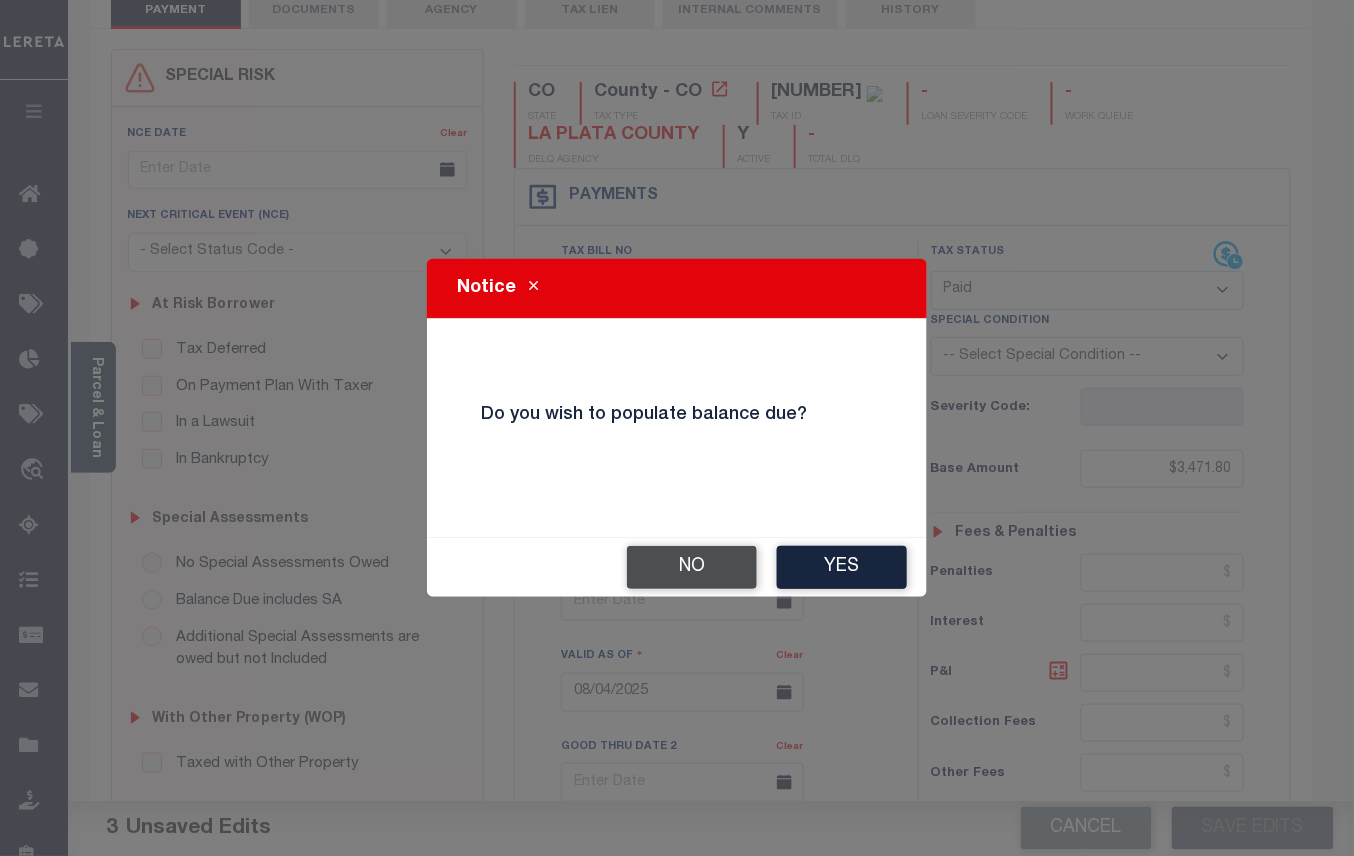 click on "No" at bounding box center [692, 567] 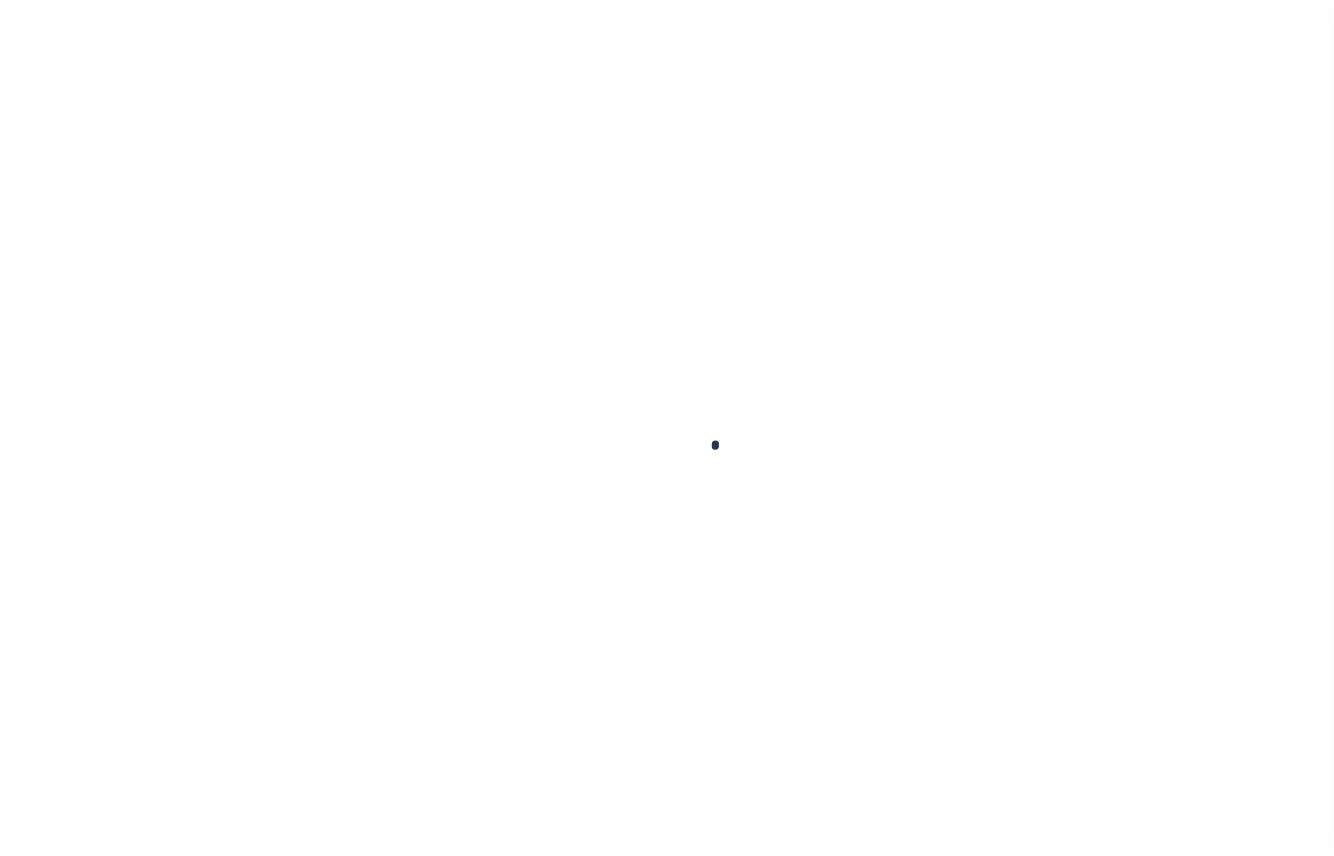 scroll, scrollTop: 0, scrollLeft: 0, axis: both 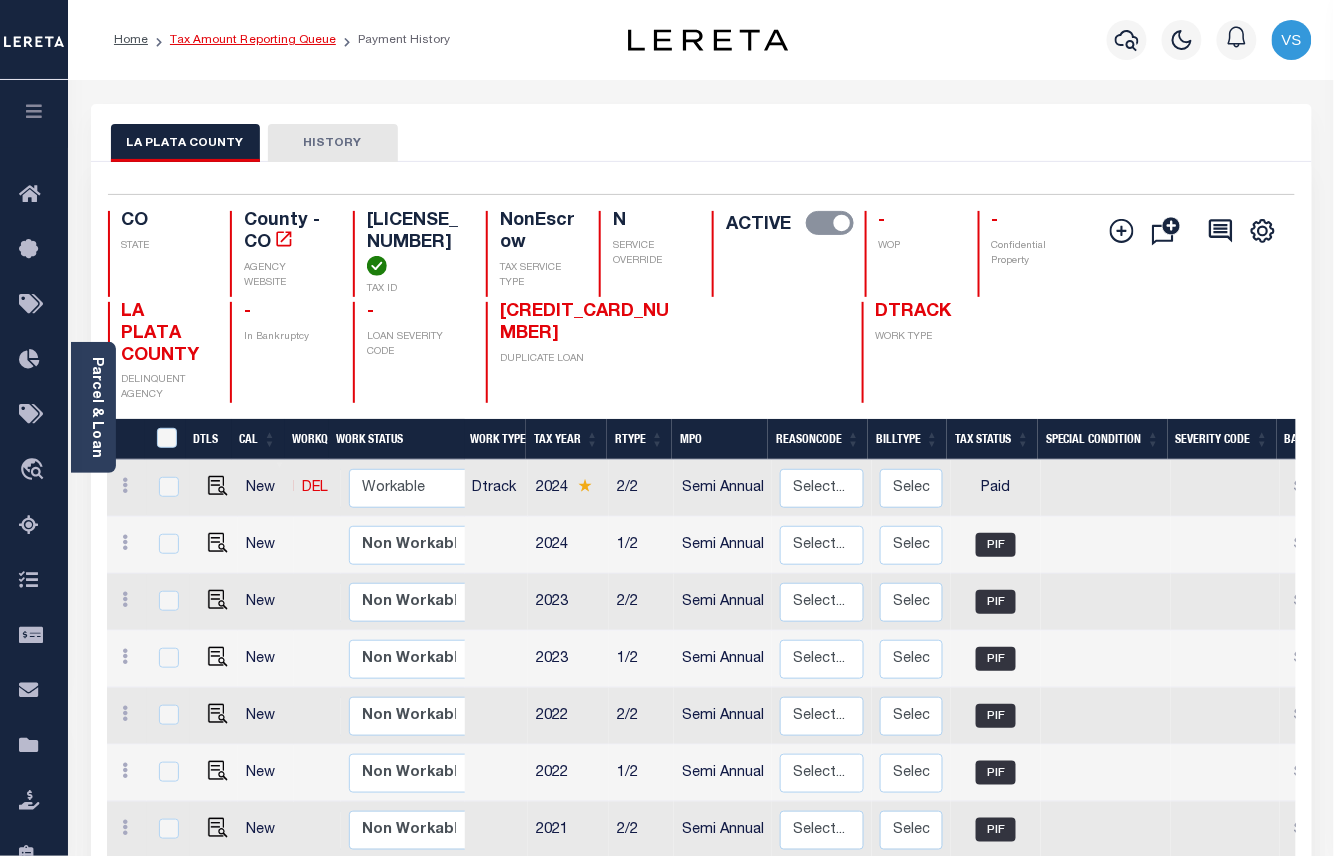 click on "Tax Amount Reporting Queue" at bounding box center [253, 40] 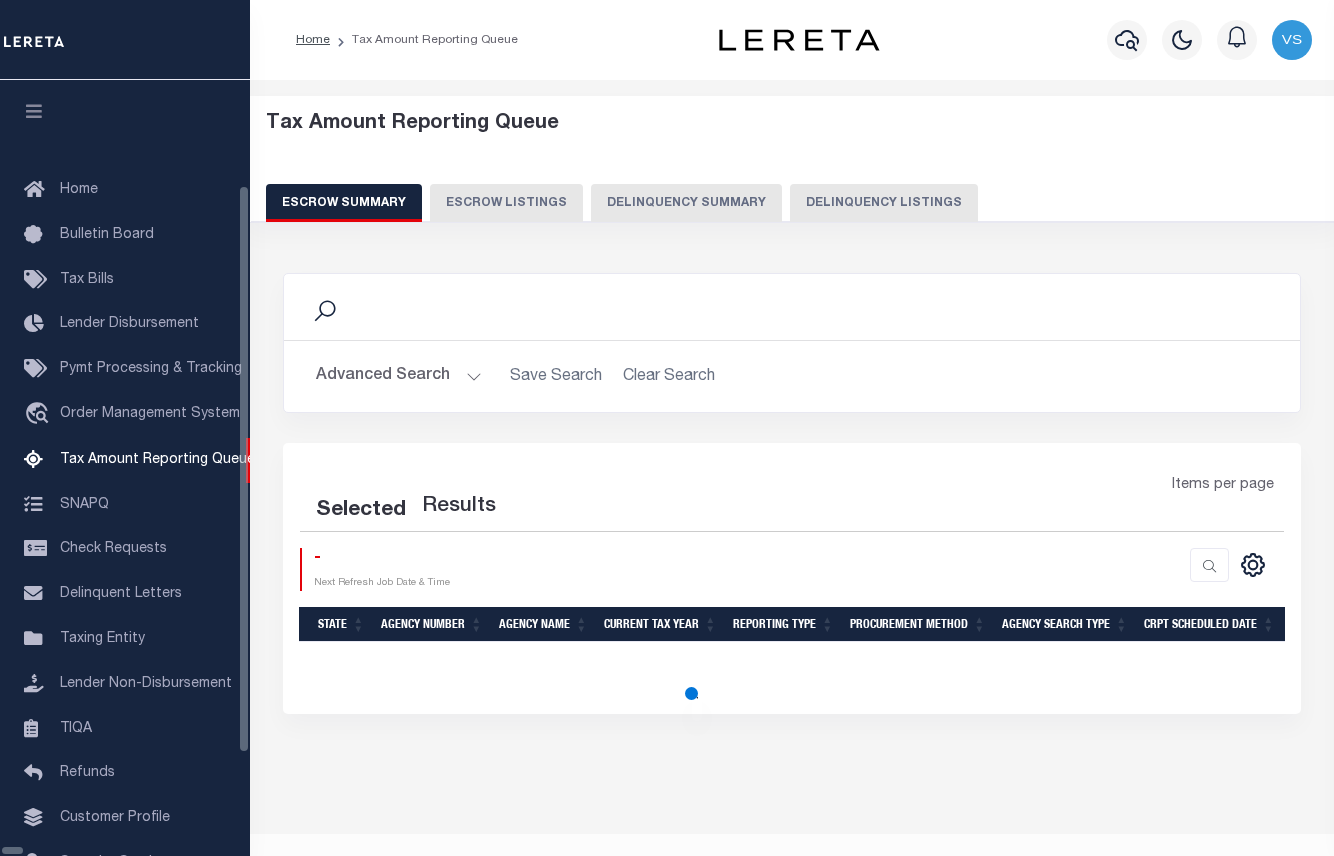 select on "100" 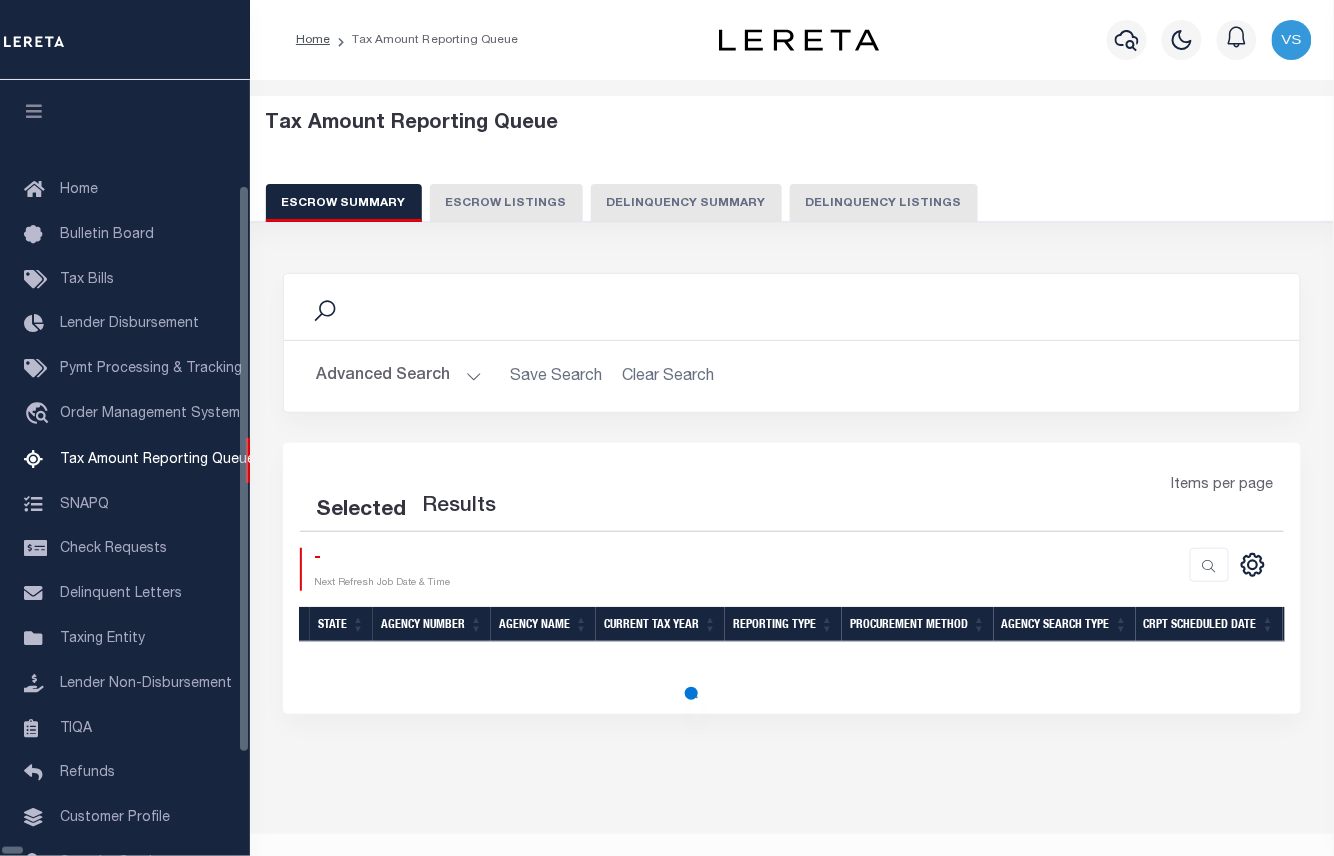 scroll, scrollTop: 92, scrollLeft: 0, axis: vertical 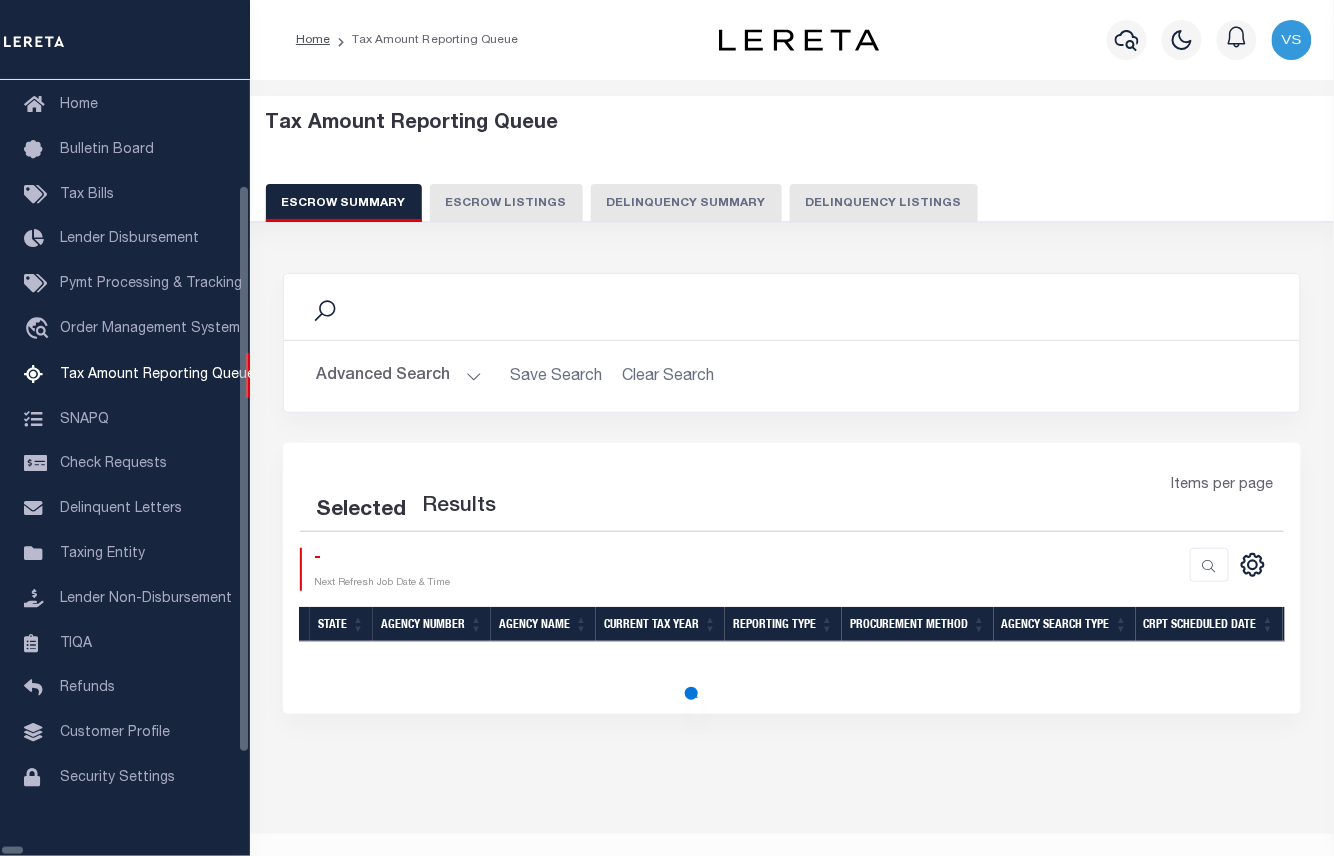 select on "100" 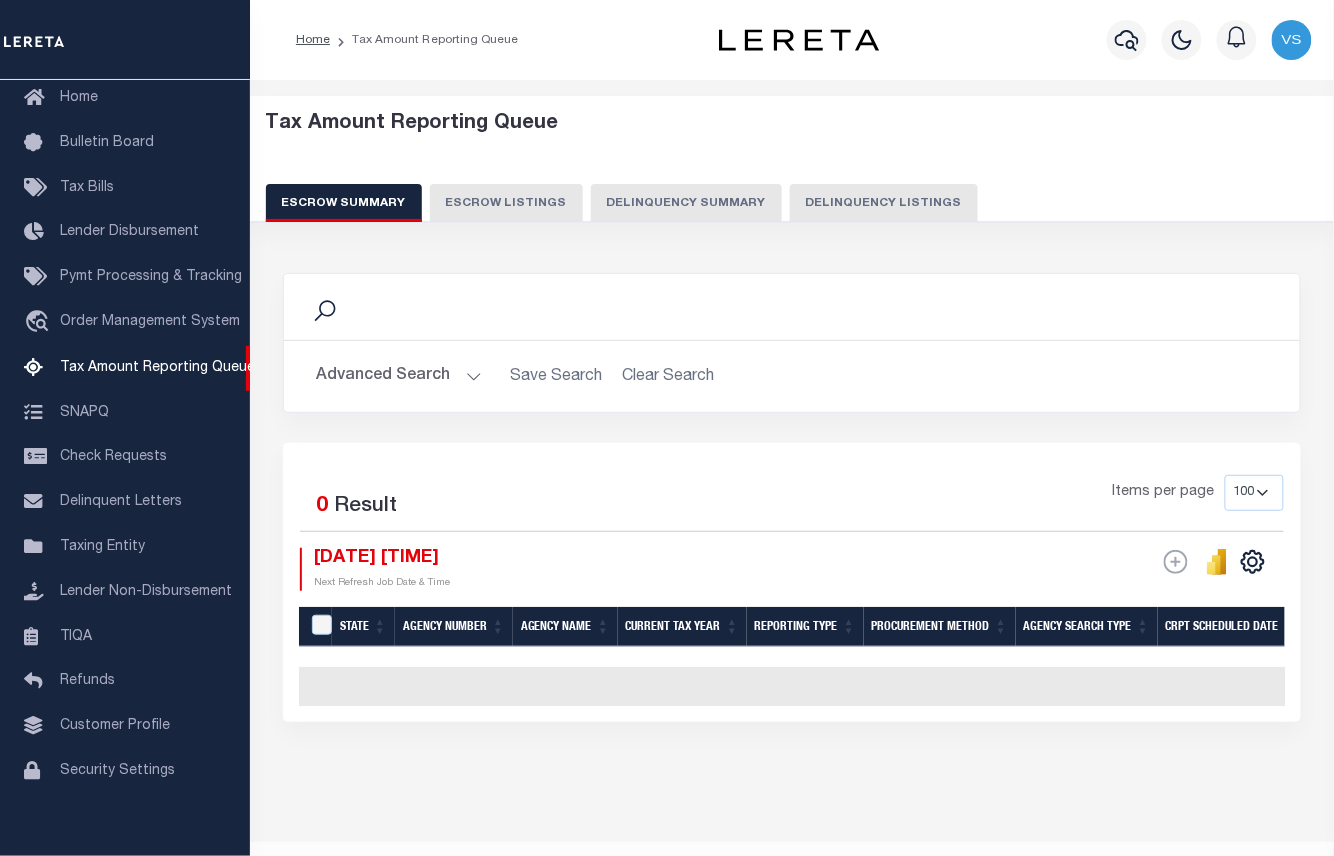 click on "Delinquency Listings" at bounding box center [884, 203] 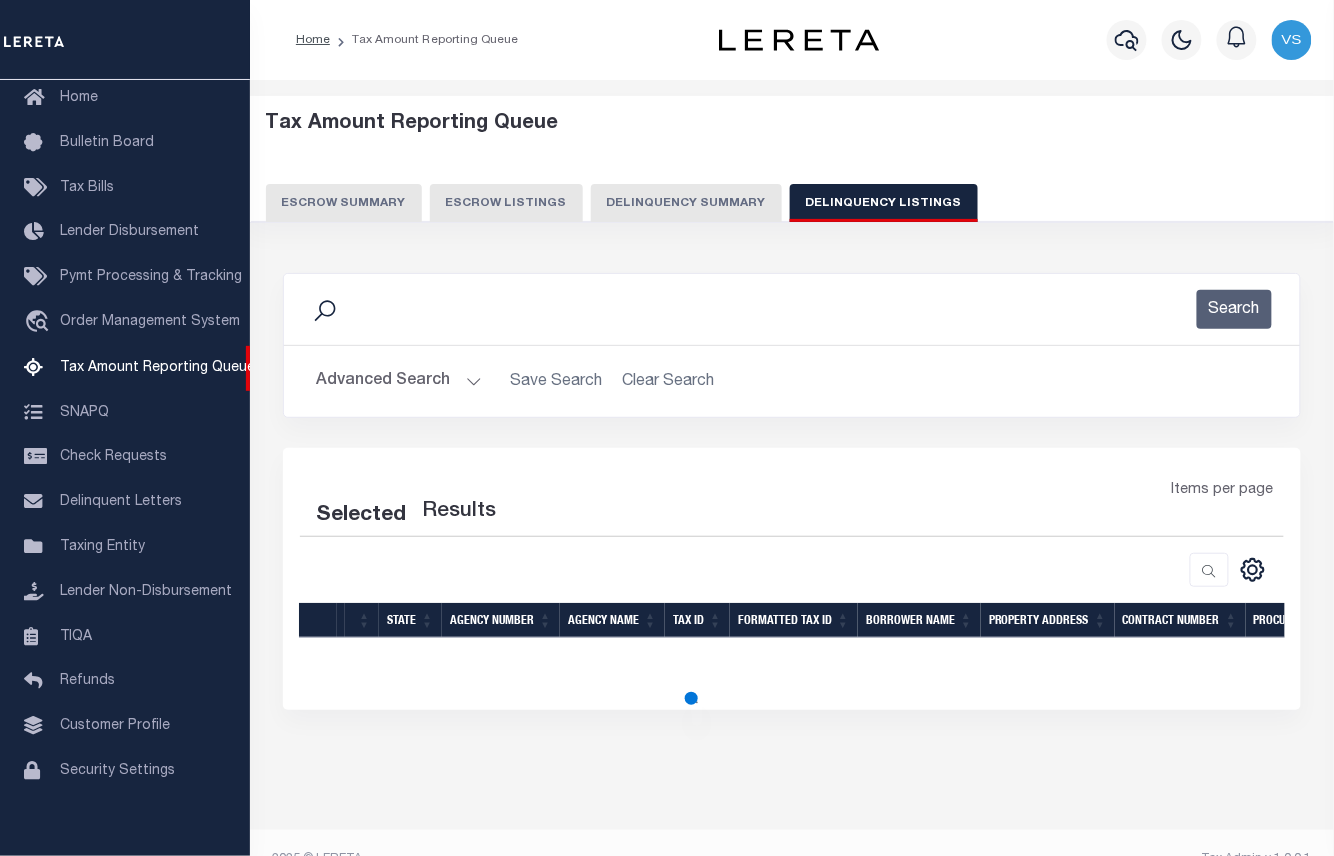 select on "100" 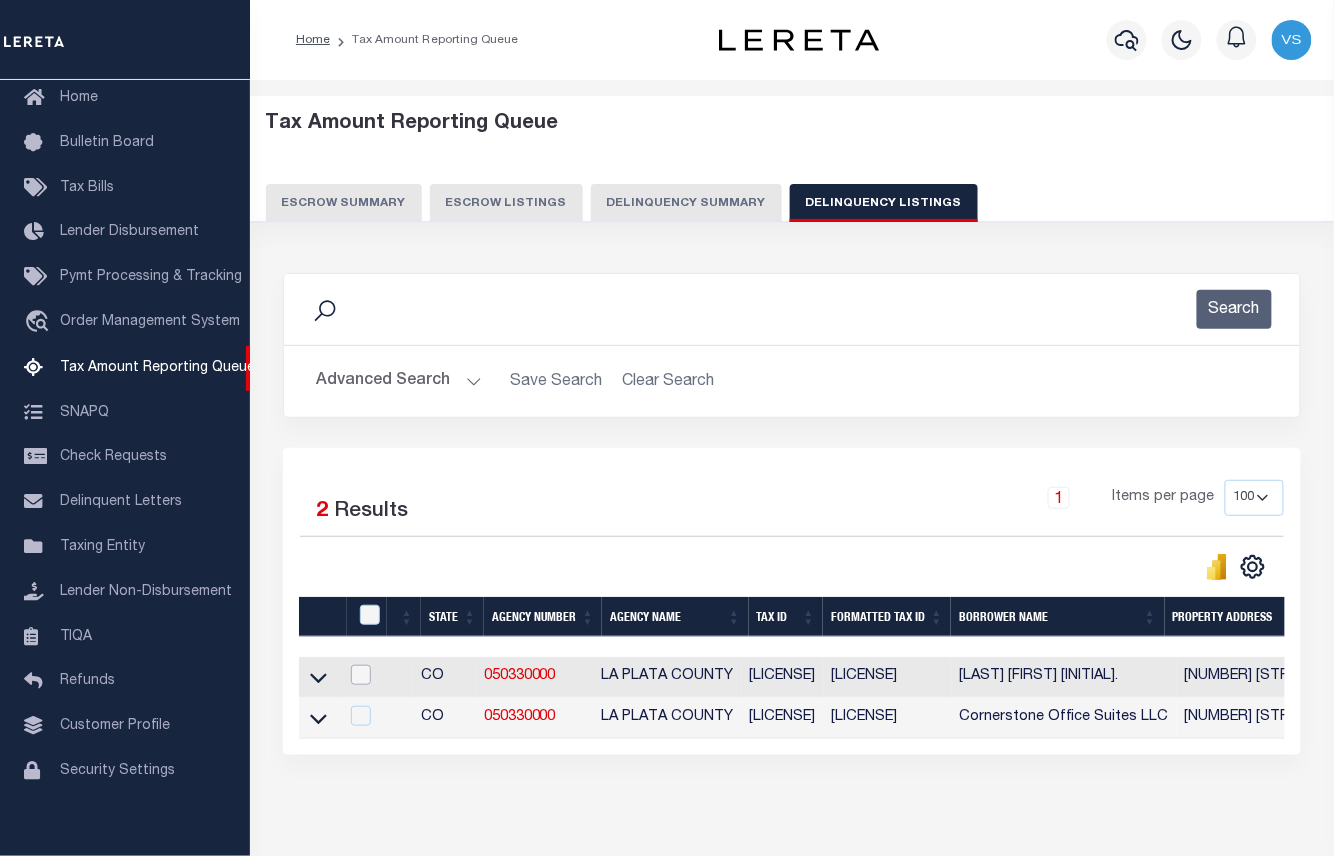 click at bounding box center [361, 675] 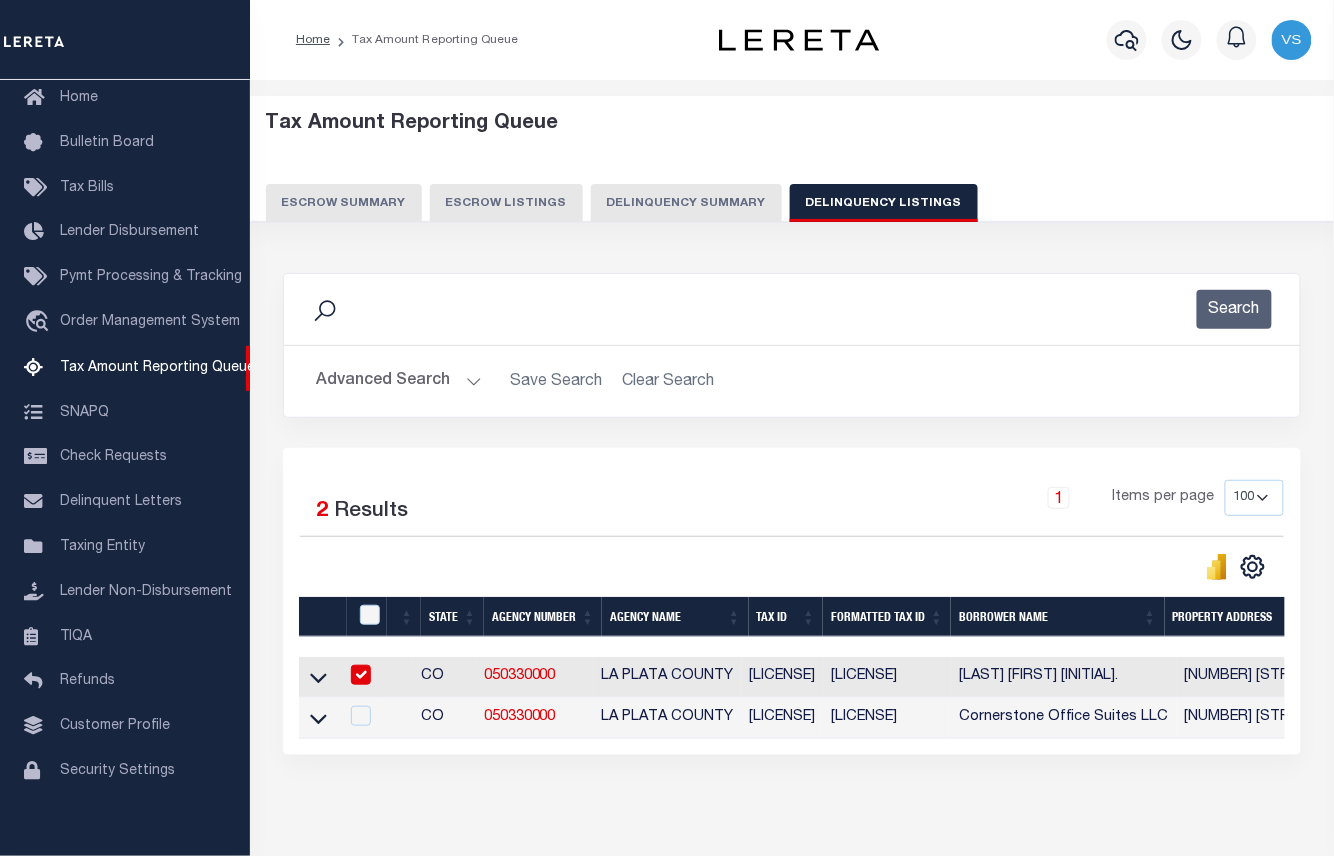 checkbox on "true" 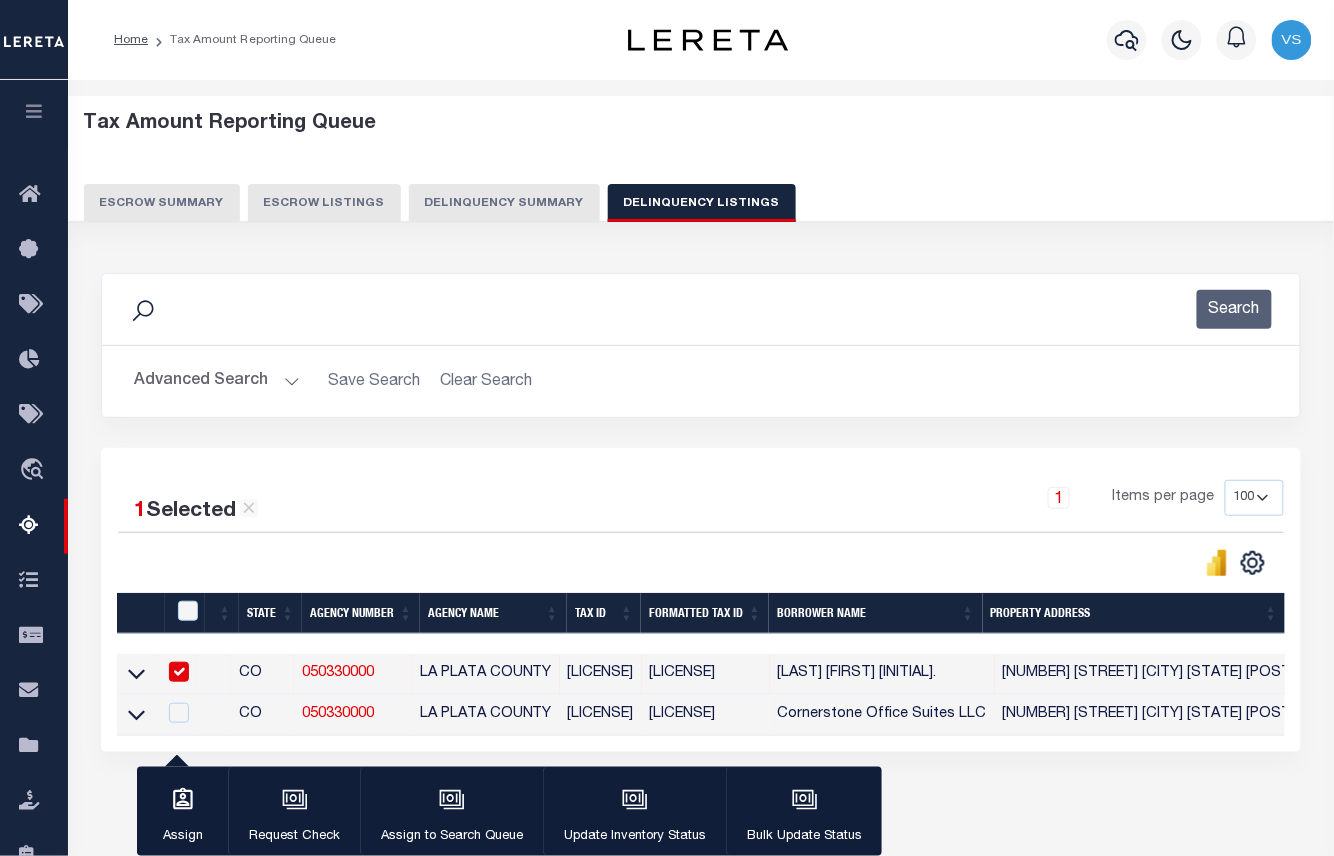 scroll, scrollTop: 204, scrollLeft: 0, axis: vertical 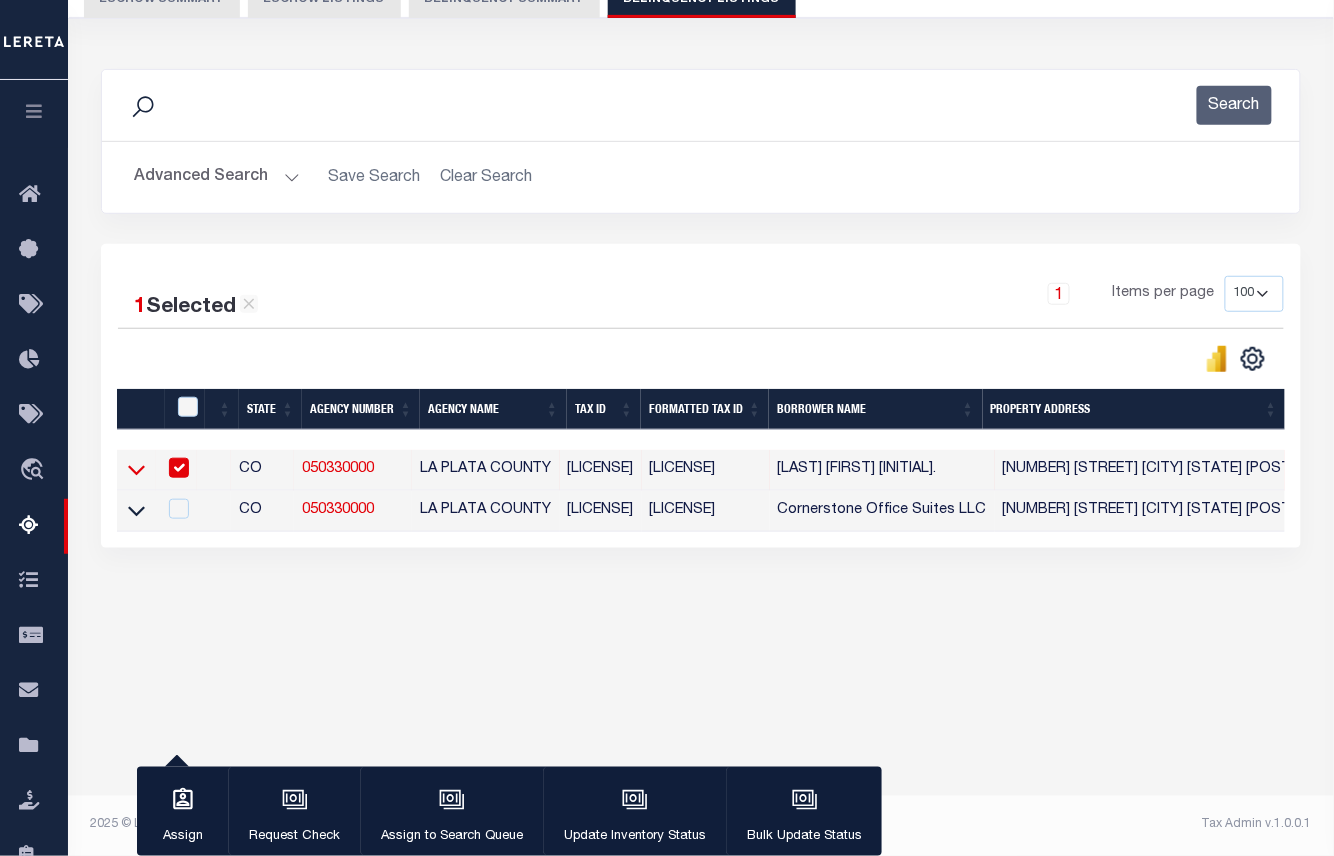 click 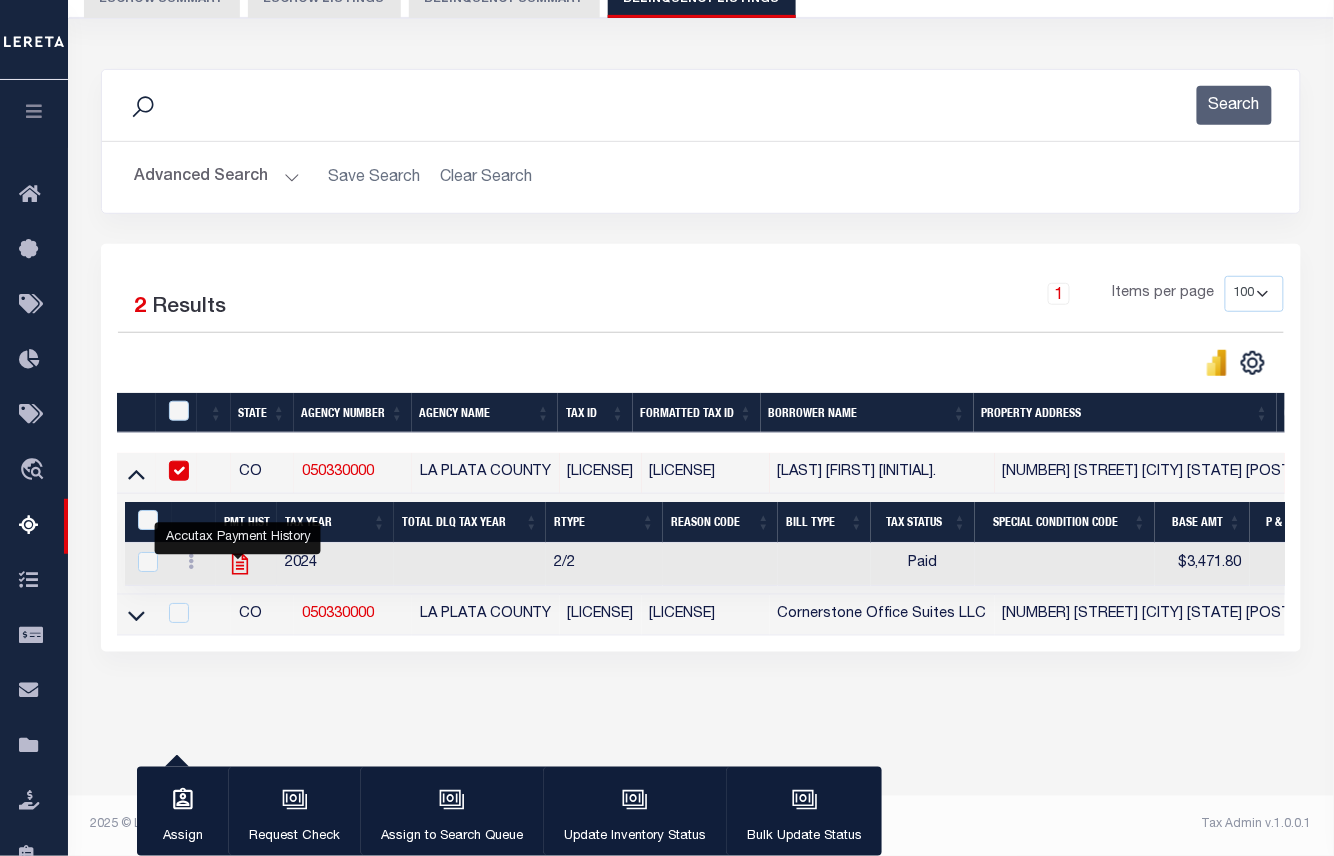 click 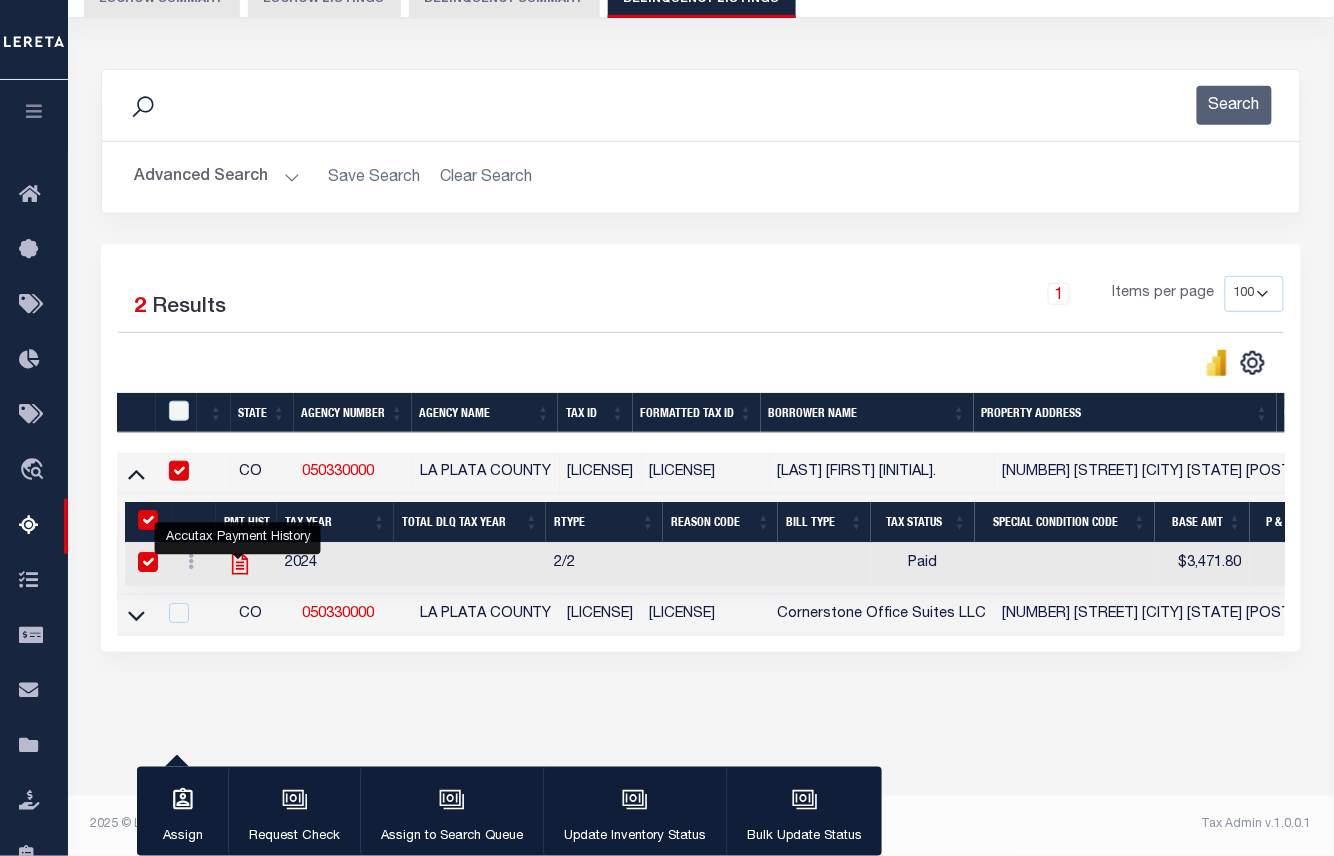 checkbox on "true" 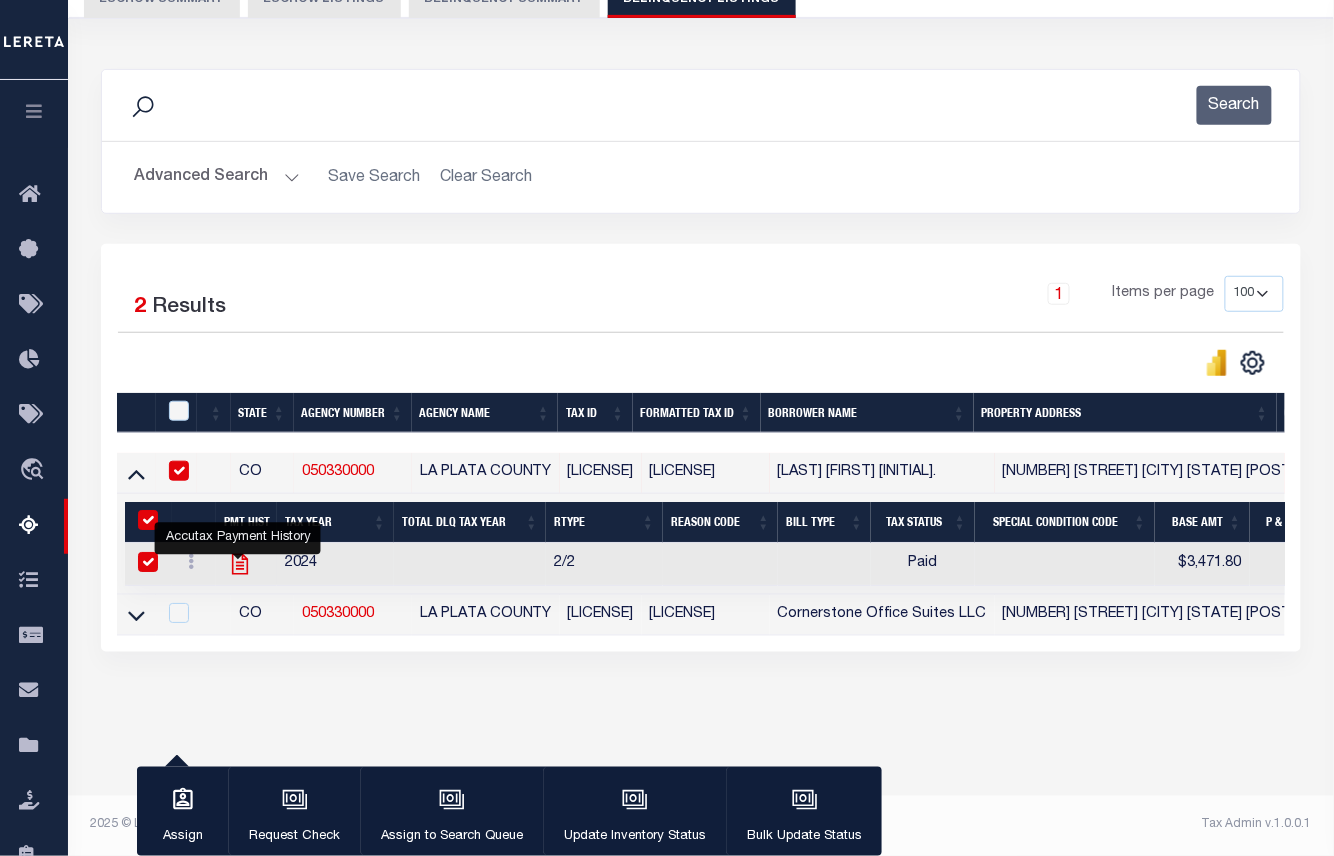 checkbox on "true" 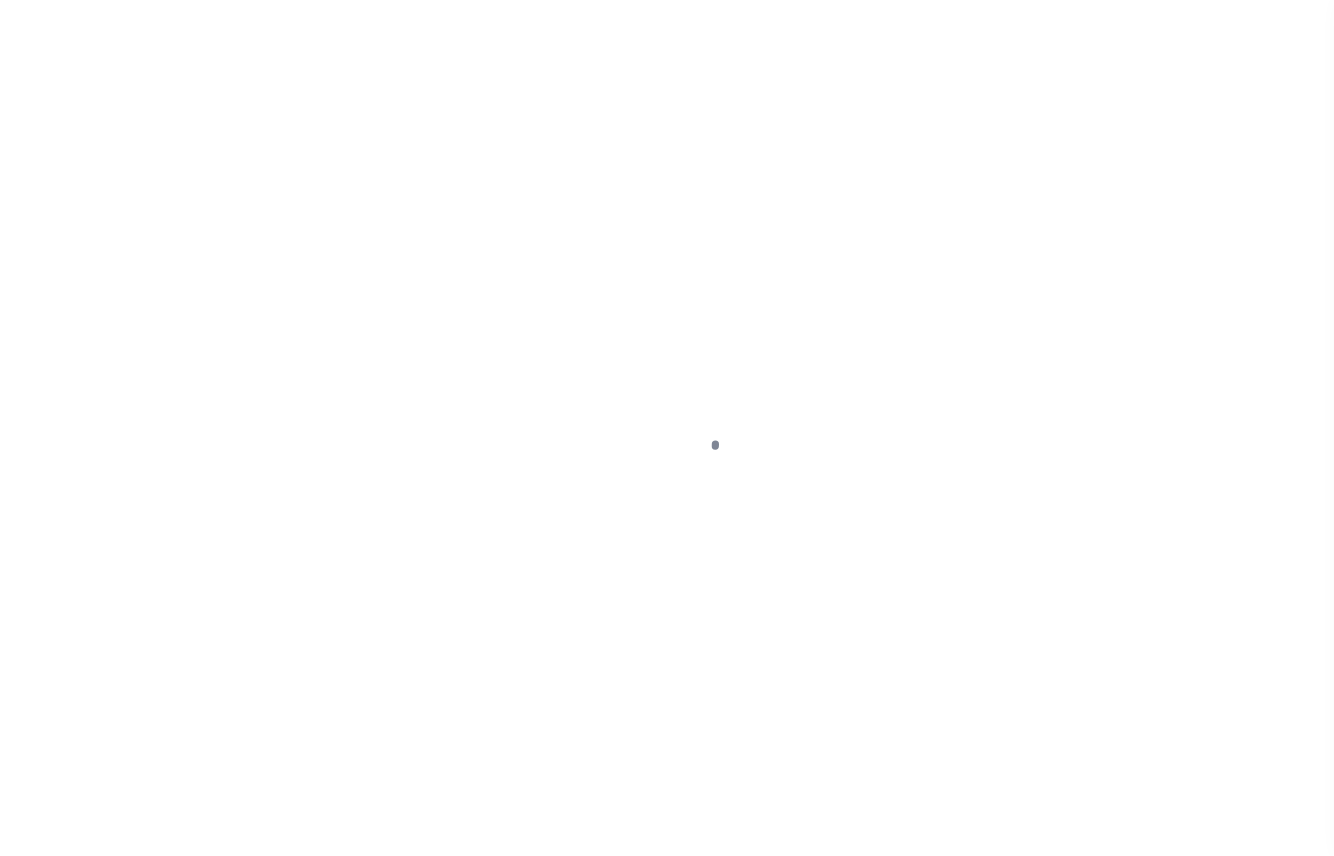 scroll, scrollTop: 0, scrollLeft: 0, axis: both 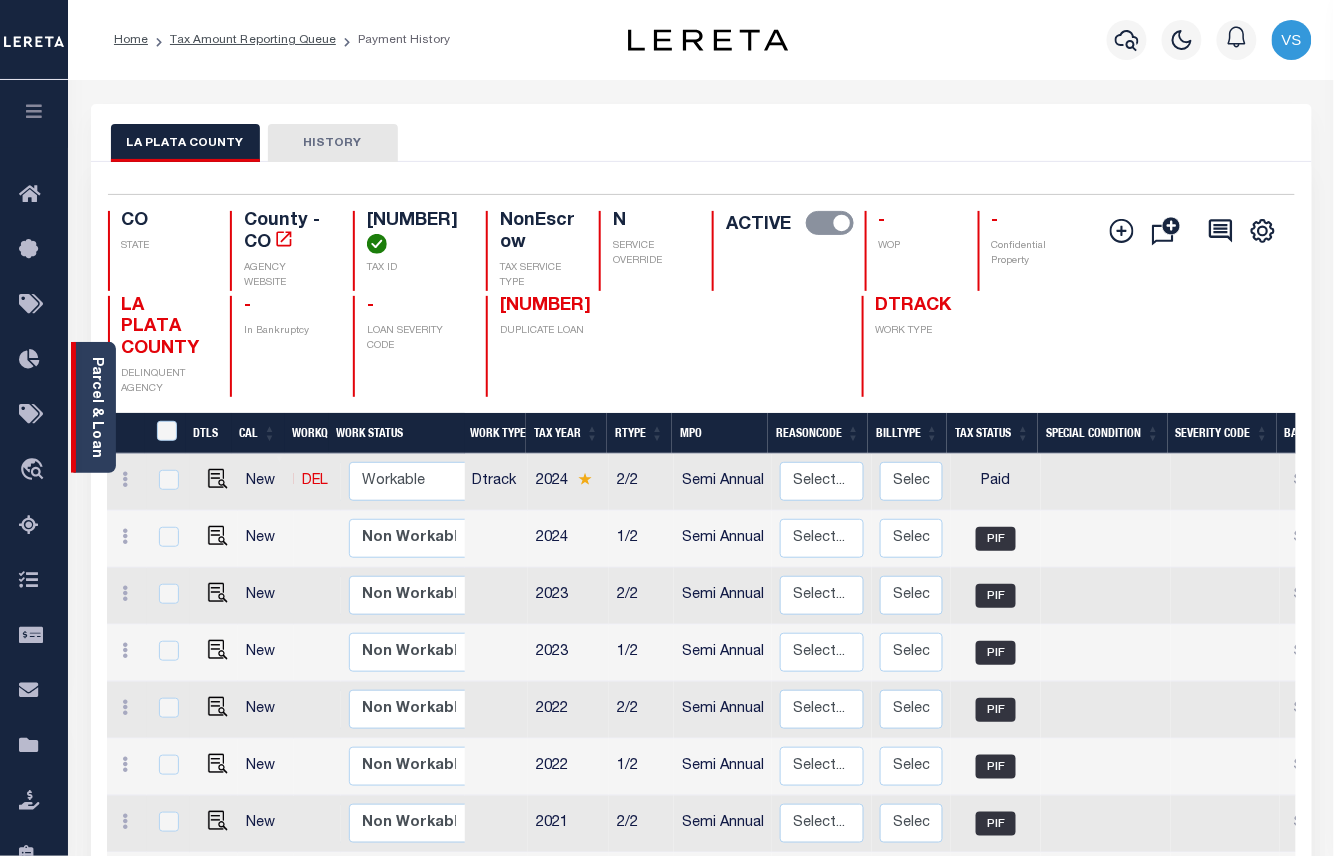 click on "Parcel & Loan" at bounding box center [96, 407] 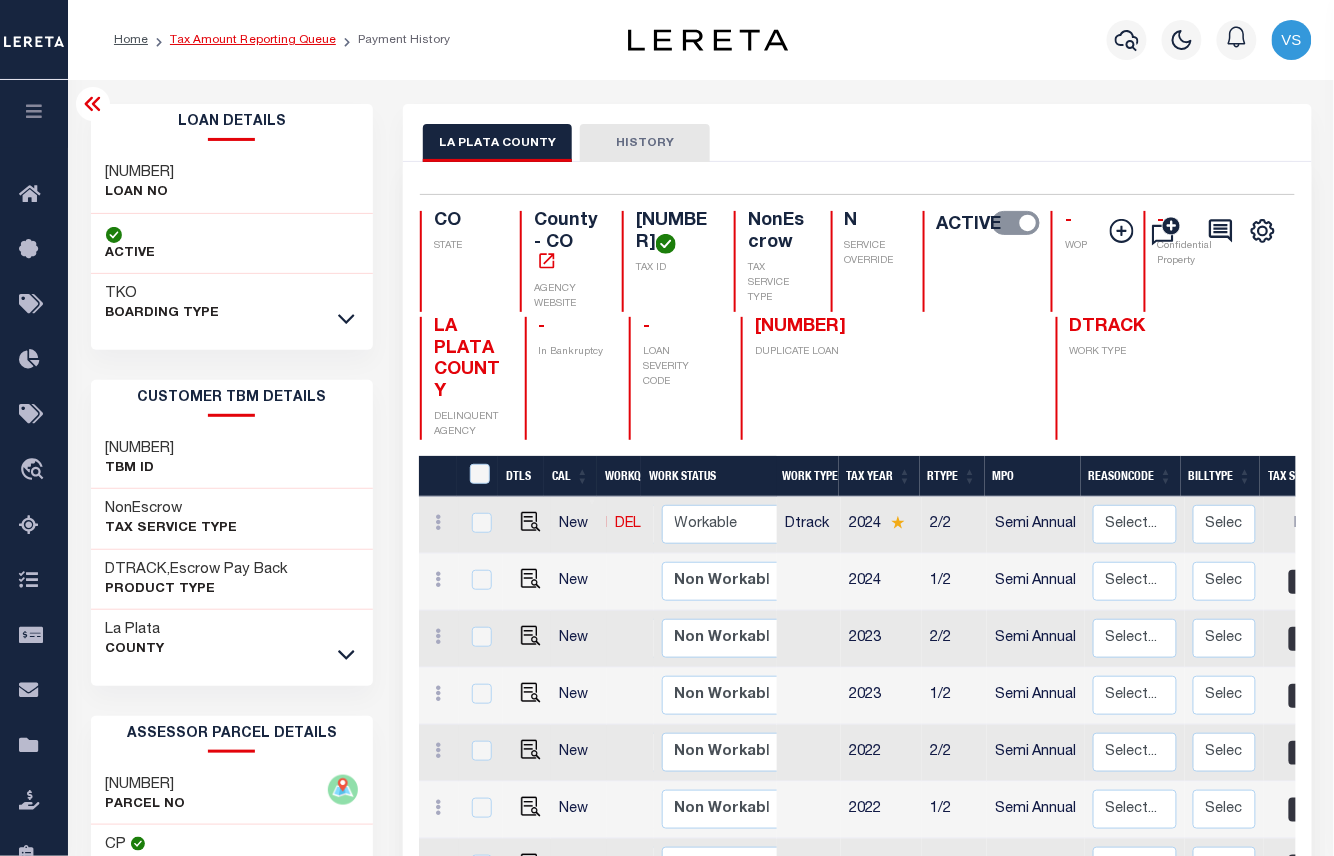 click on "Tax Amount Reporting Queue" at bounding box center (253, 40) 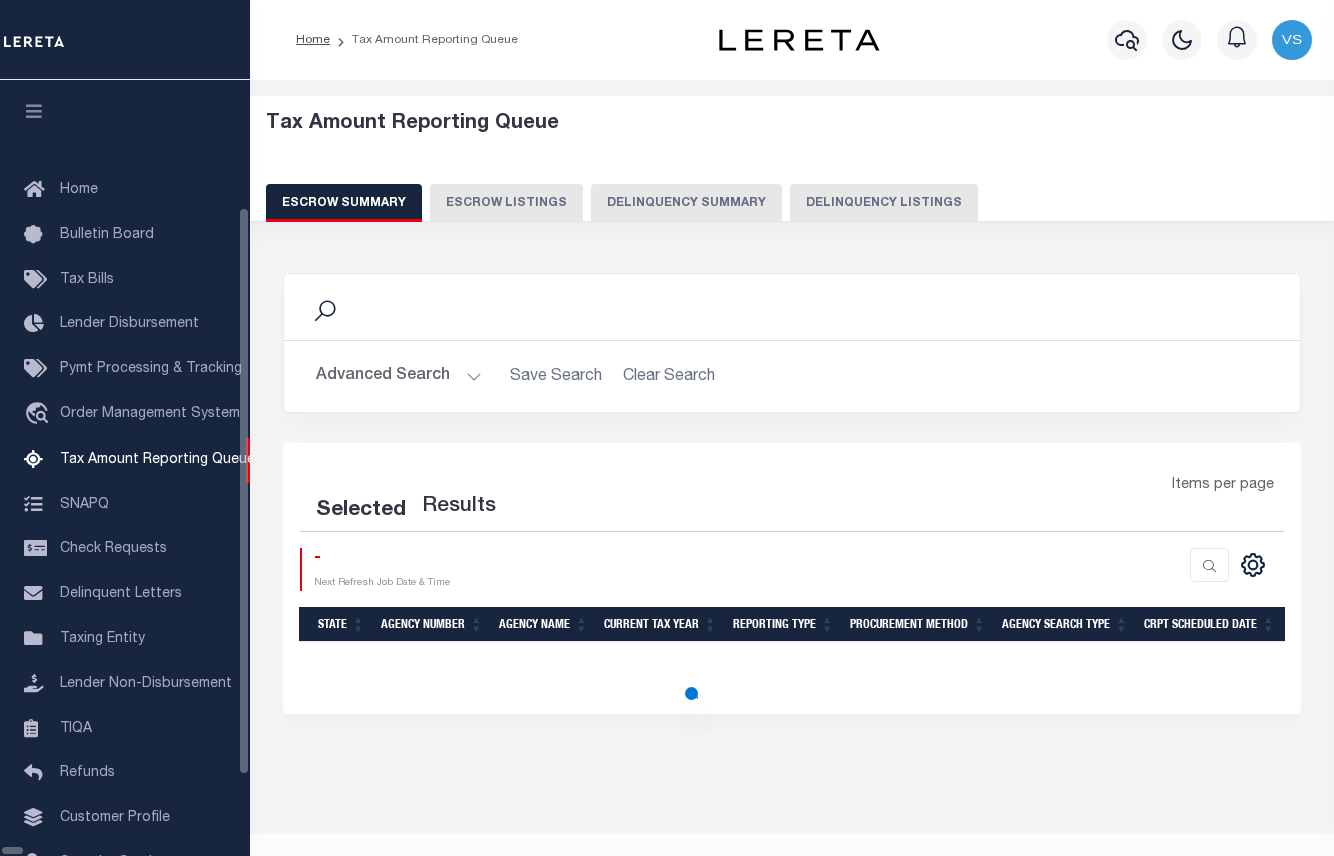 select on "100" 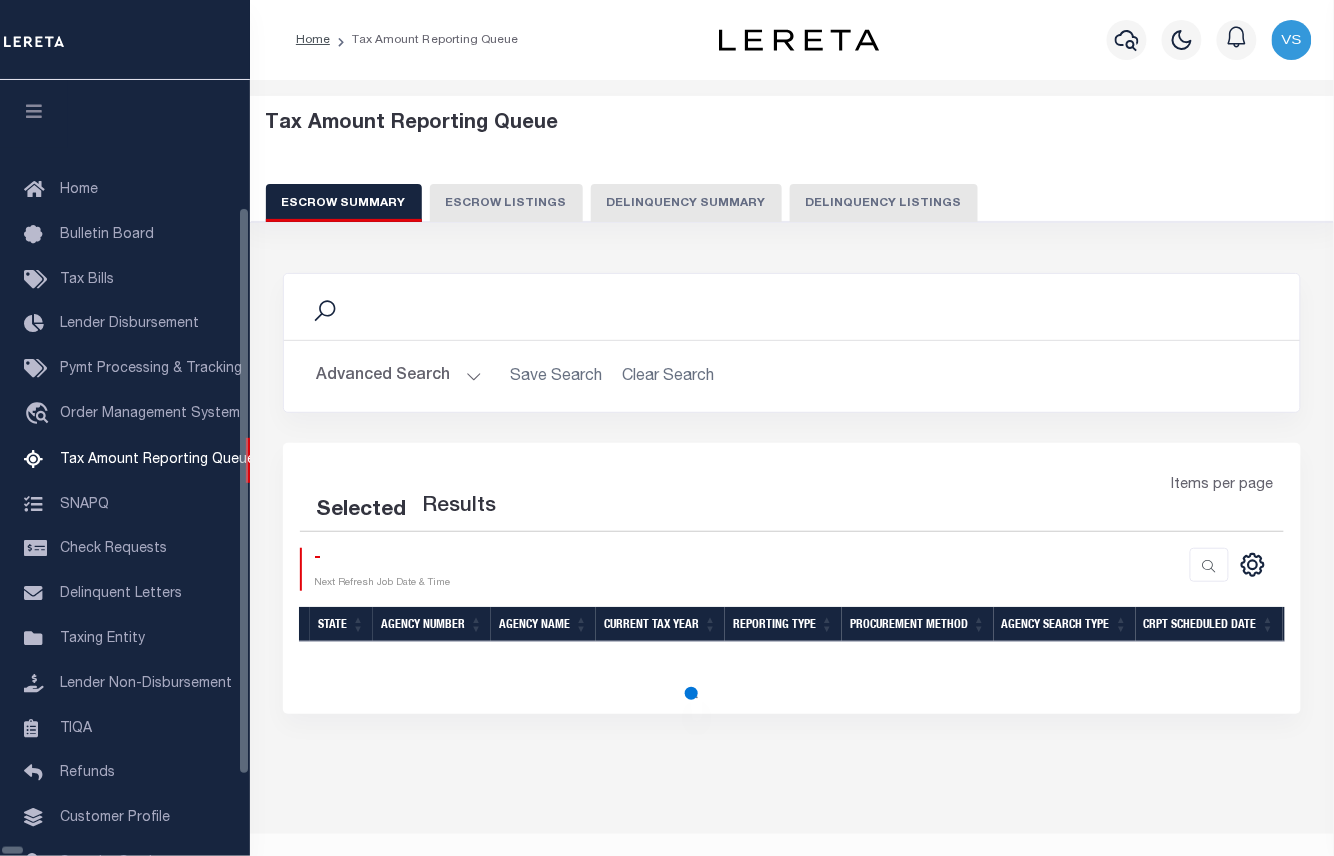 scroll, scrollTop: 92, scrollLeft: 0, axis: vertical 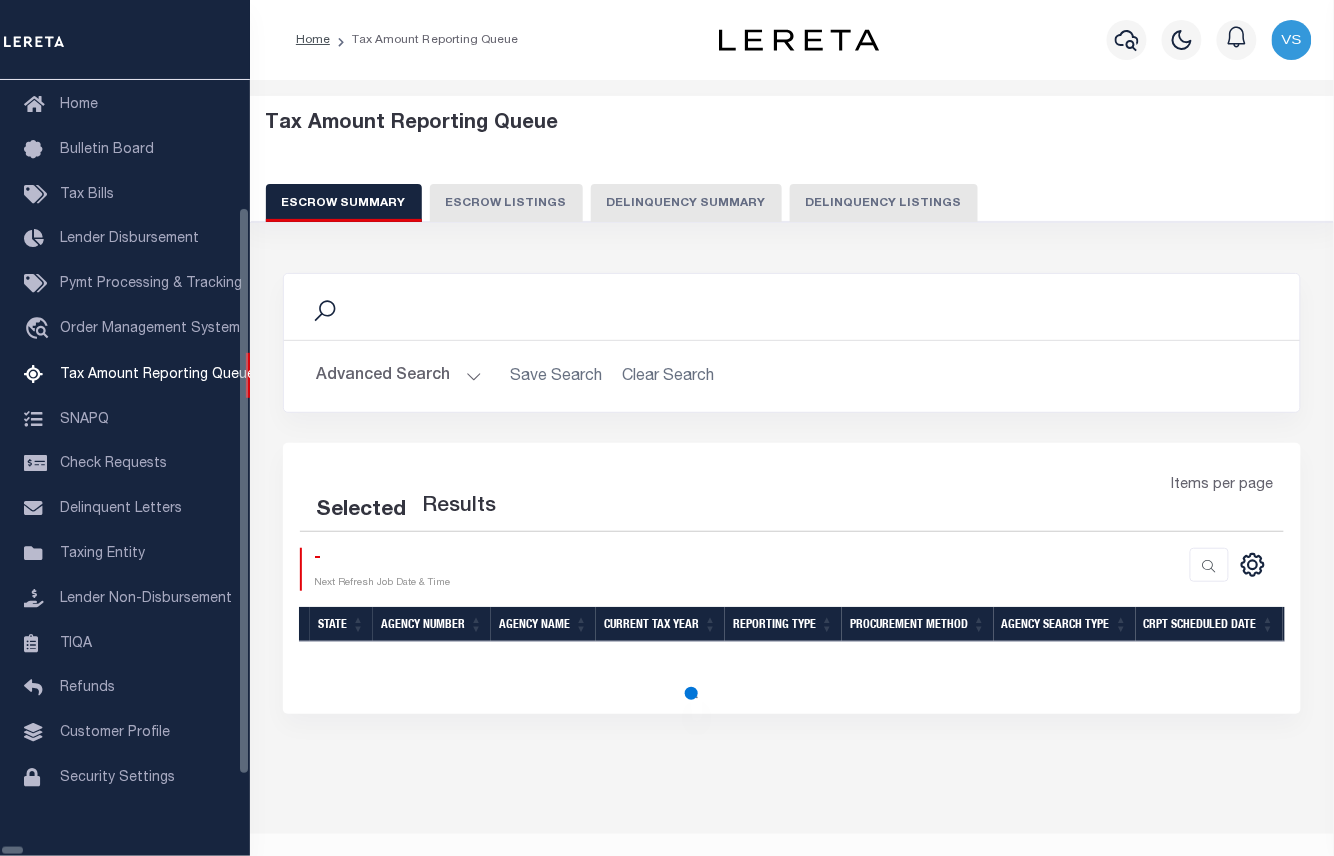 select on "100" 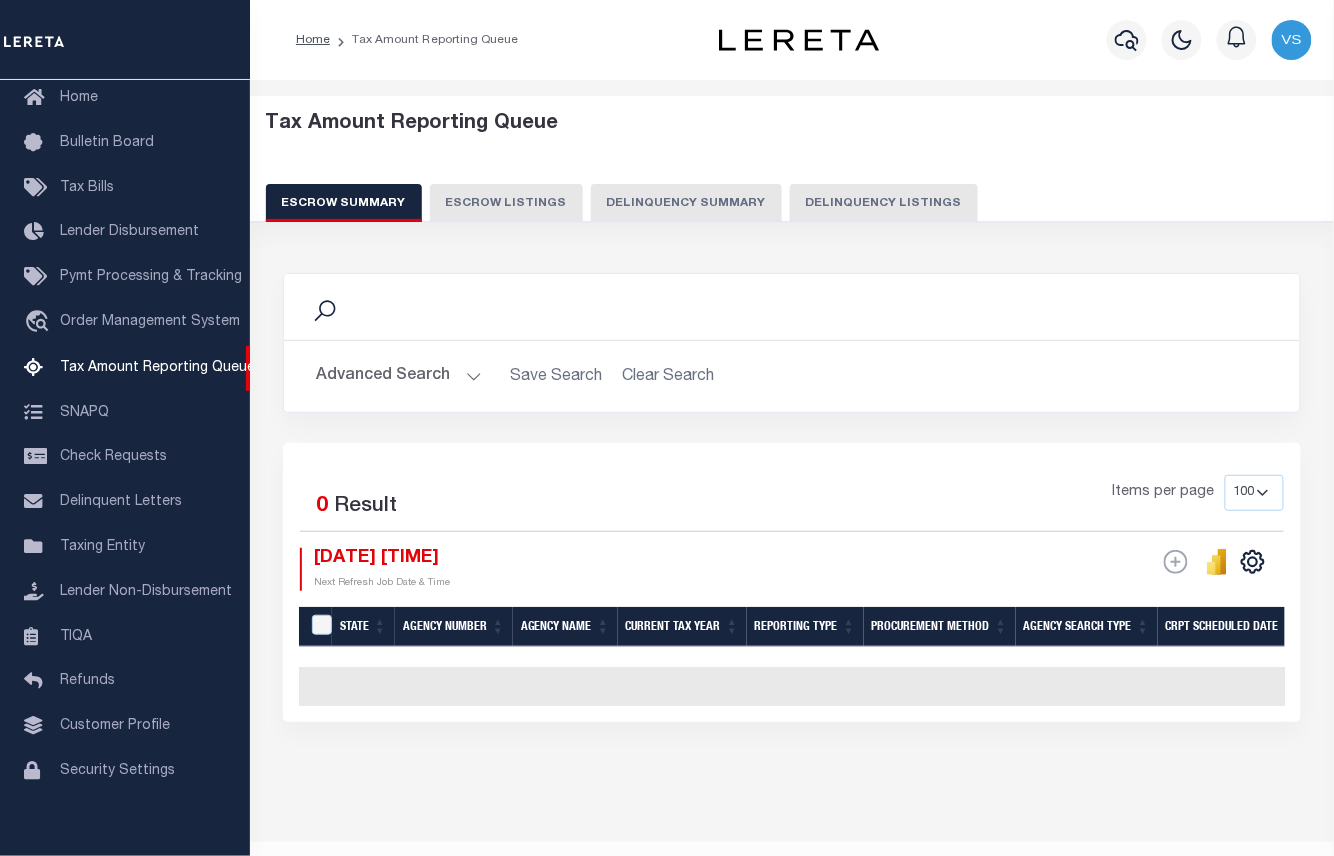 click on "Delinquency Listings" at bounding box center (884, 203) 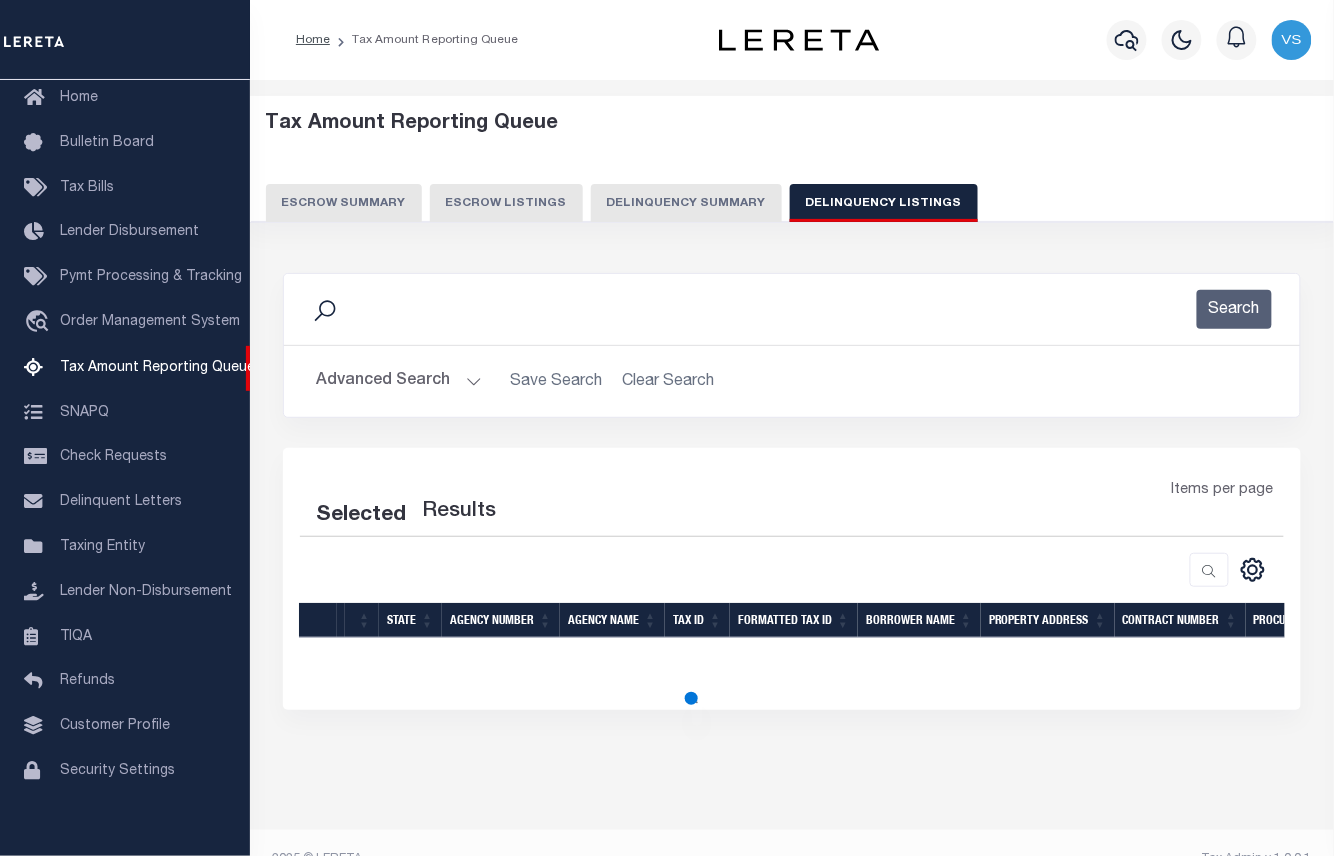 select on "100" 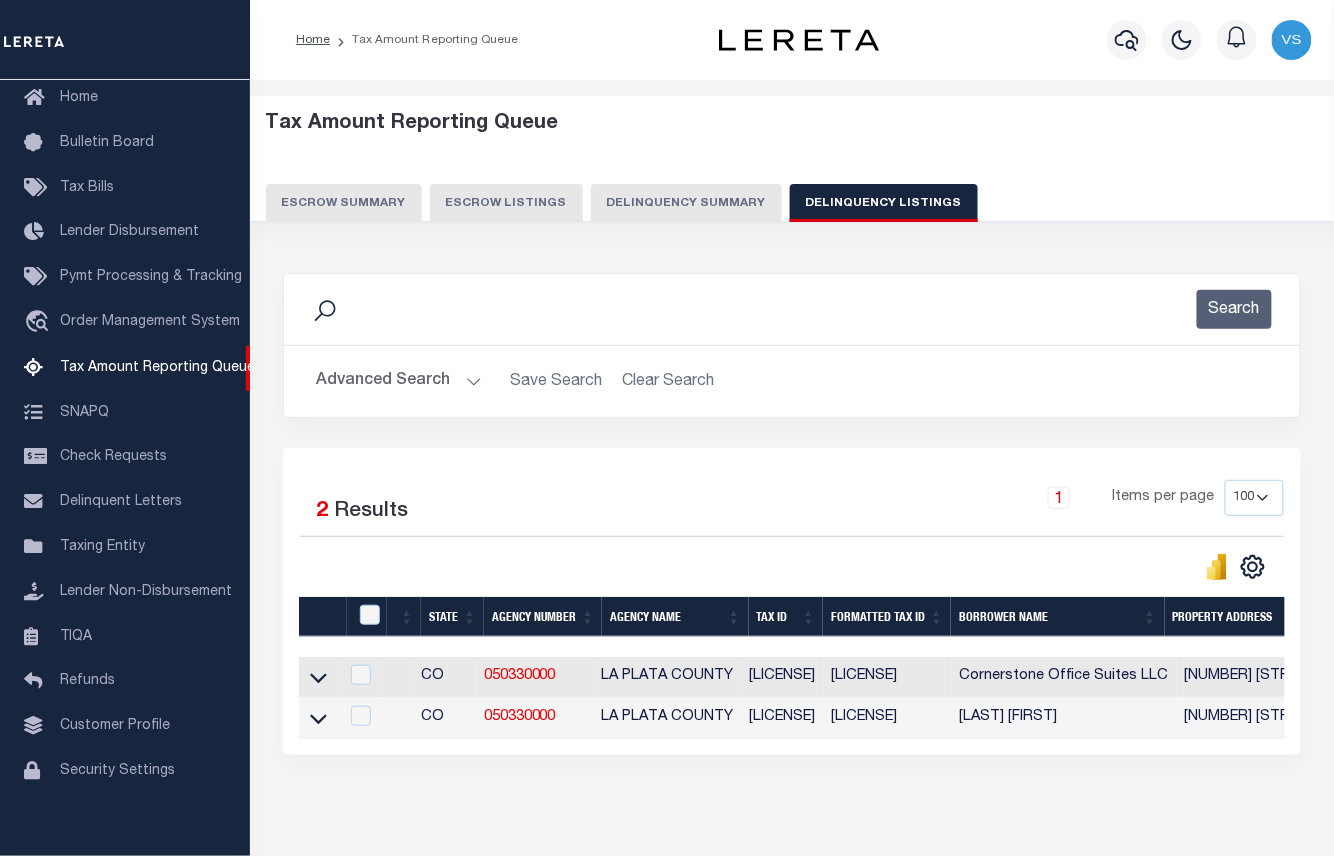 scroll, scrollTop: 98, scrollLeft: 0, axis: vertical 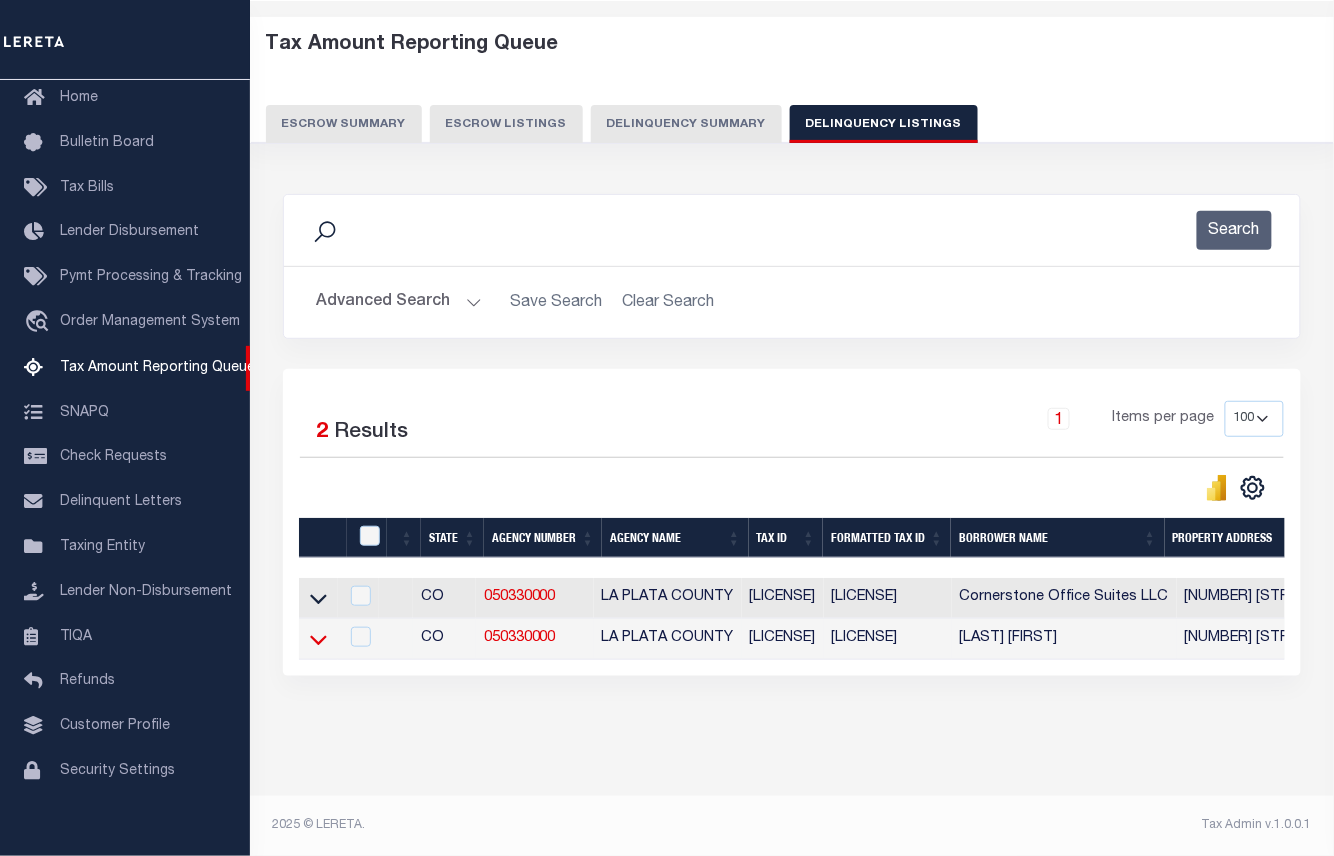 click 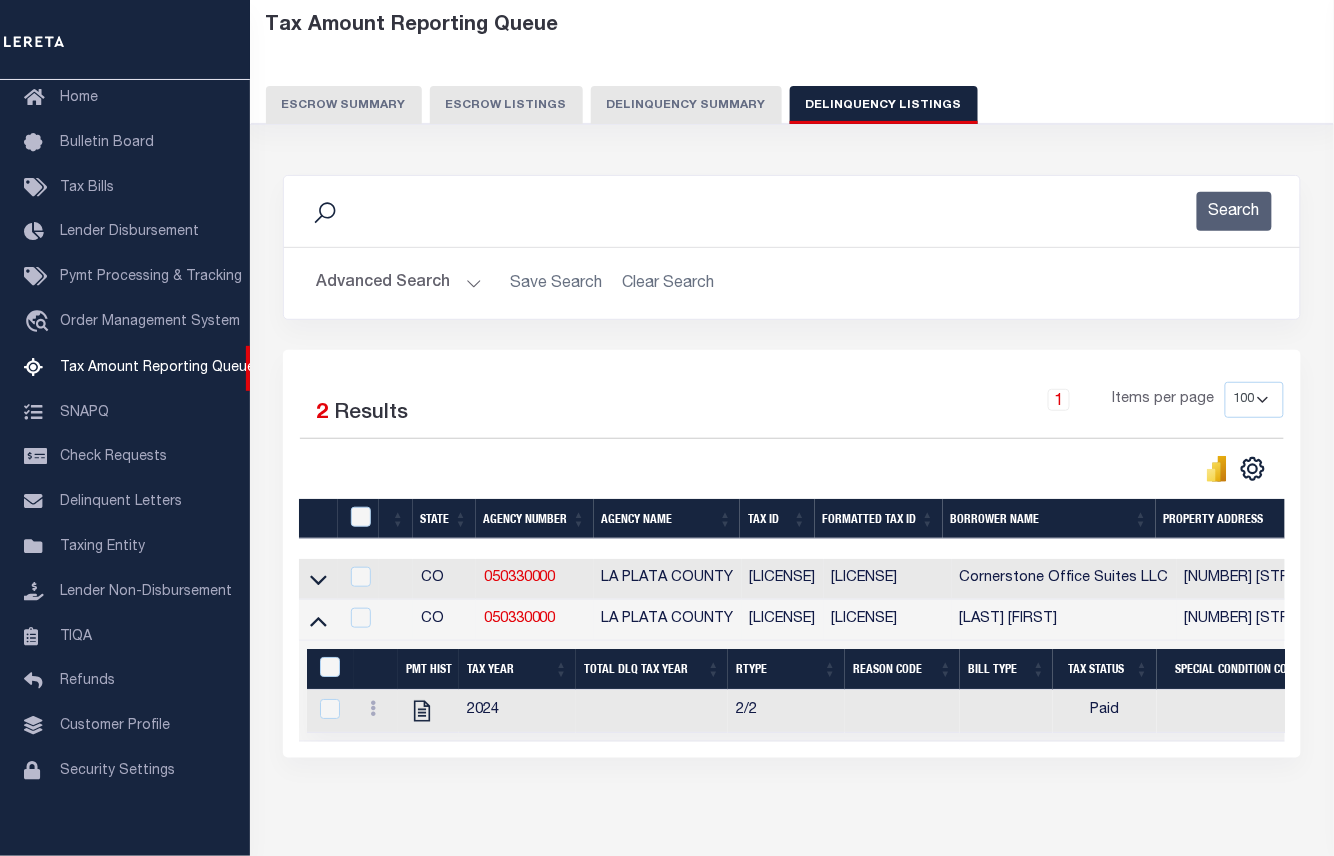 scroll, scrollTop: 202, scrollLeft: 0, axis: vertical 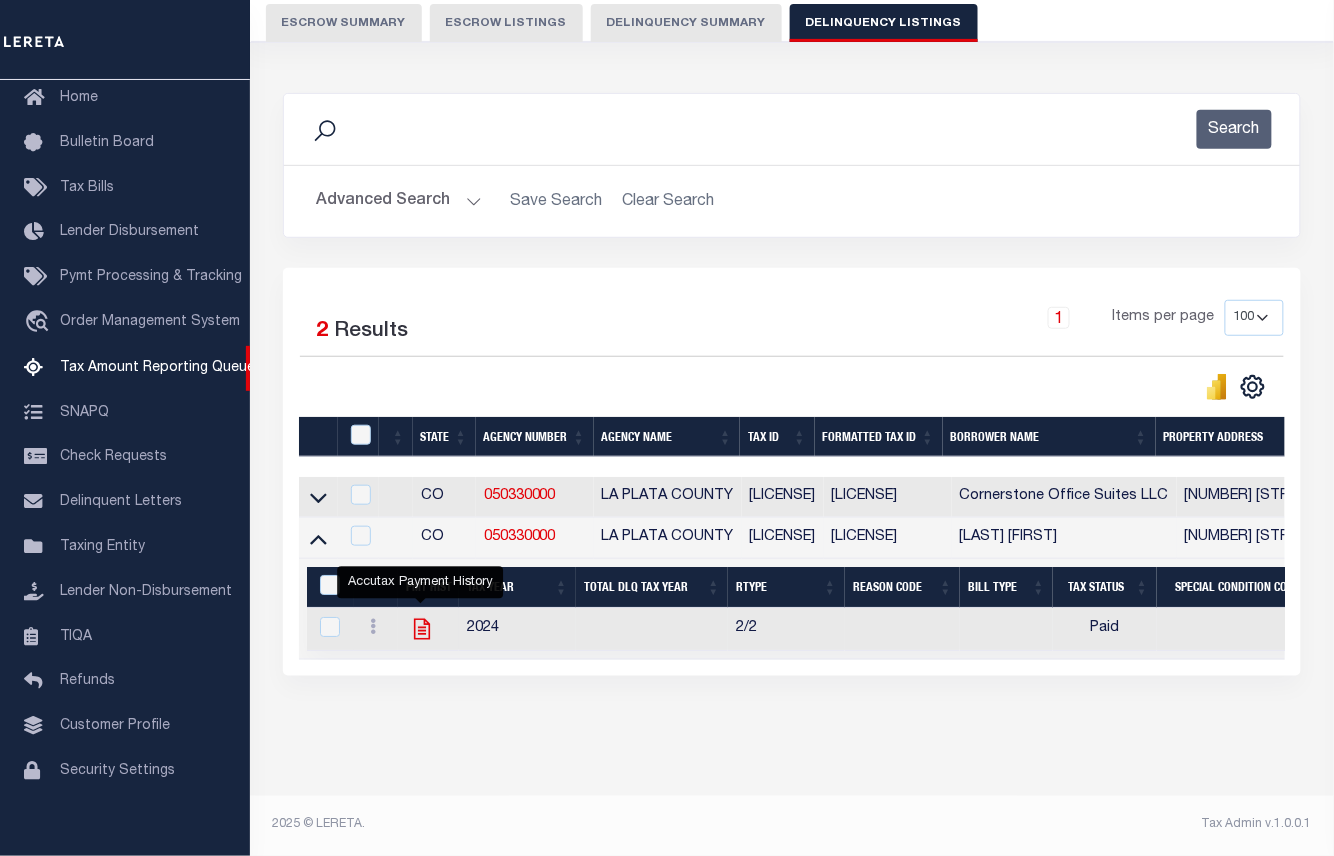 click 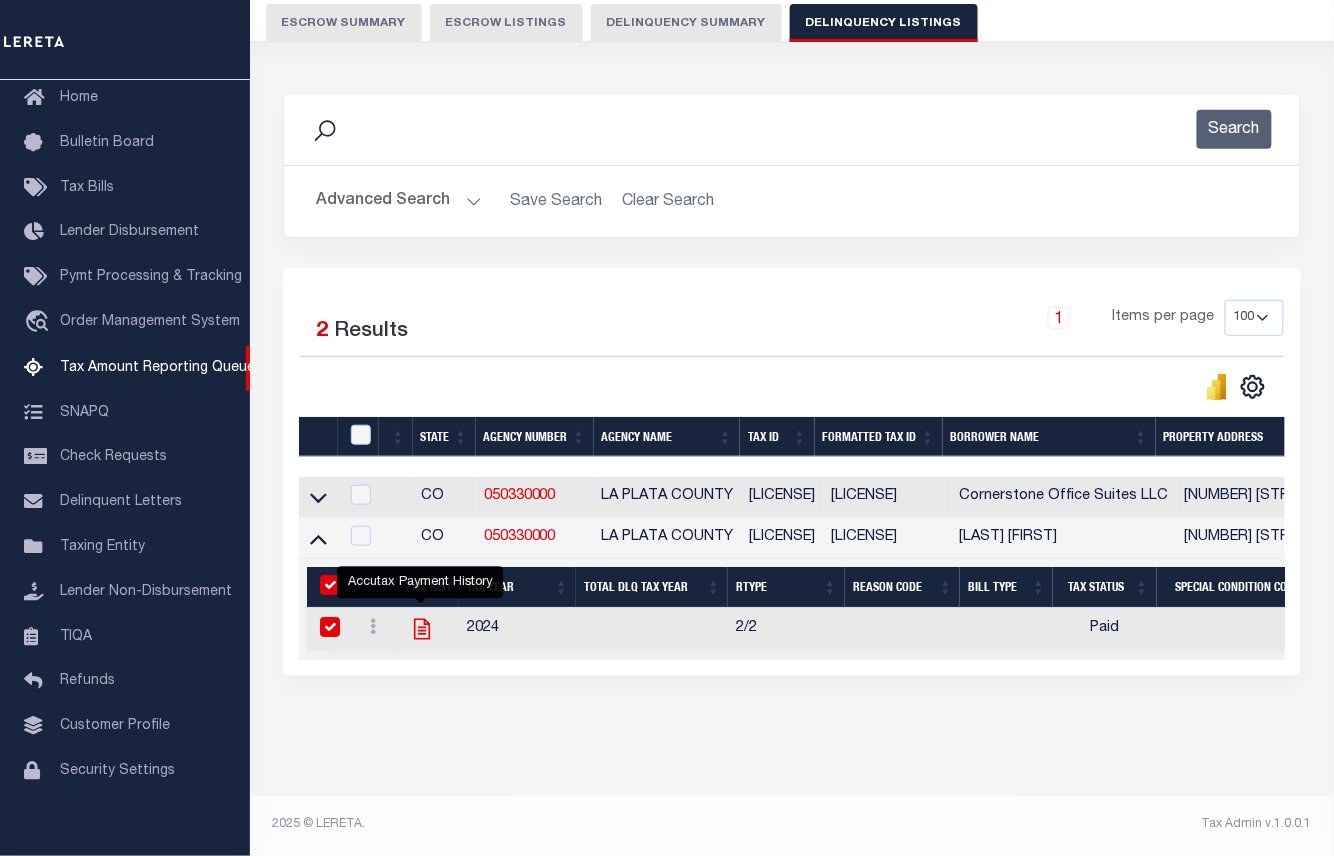 checkbox on "true" 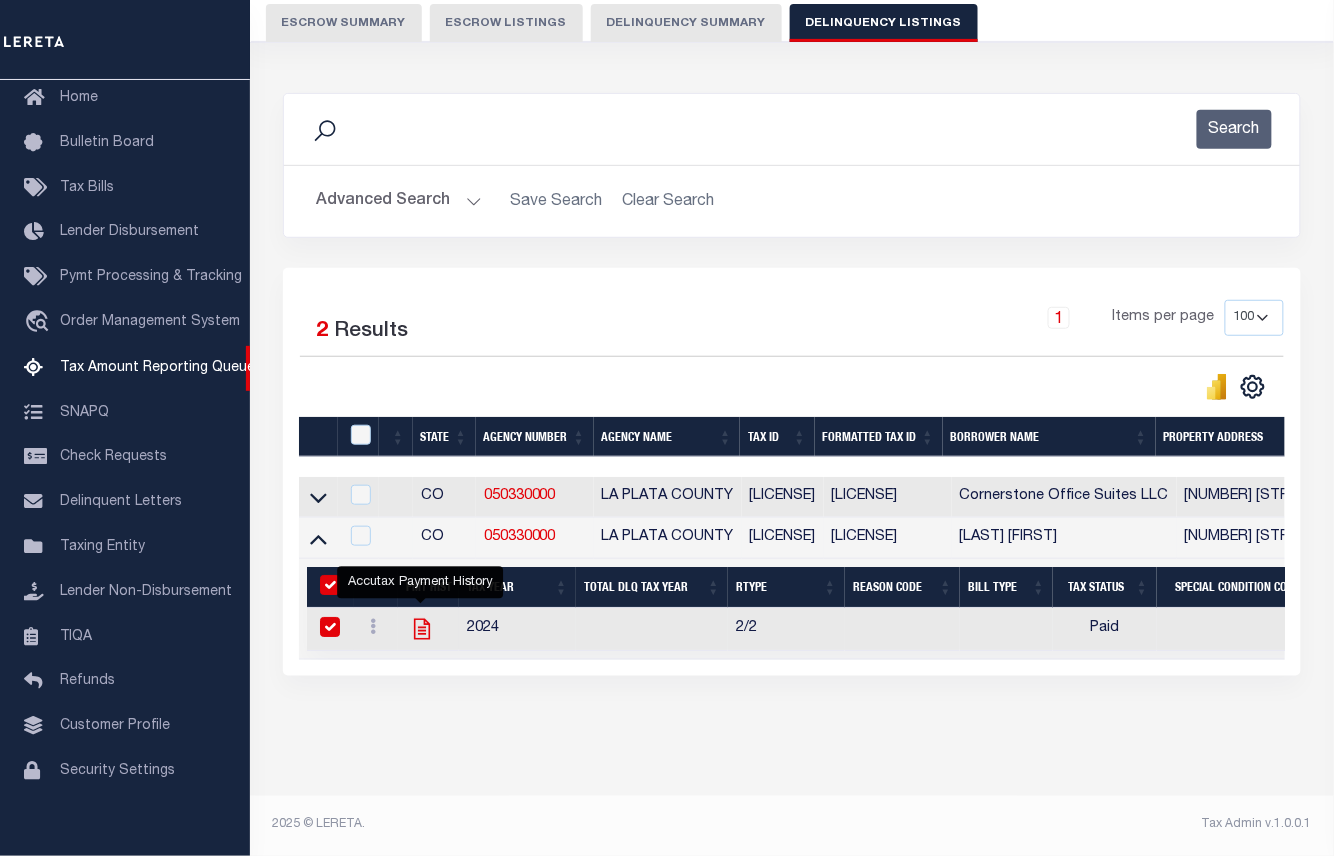 checkbox on "true" 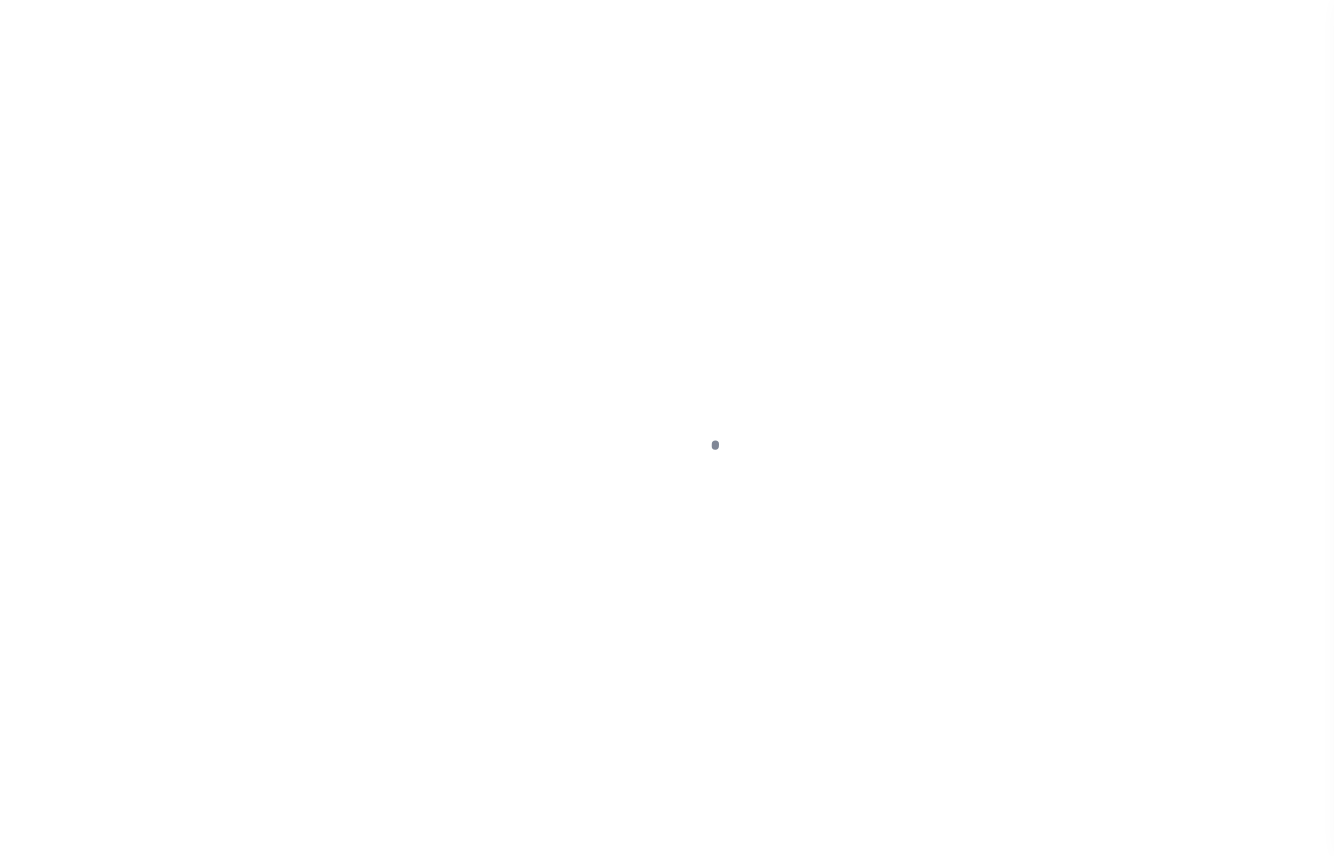 scroll, scrollTop: 0, scrollLeft: 0, axis: both 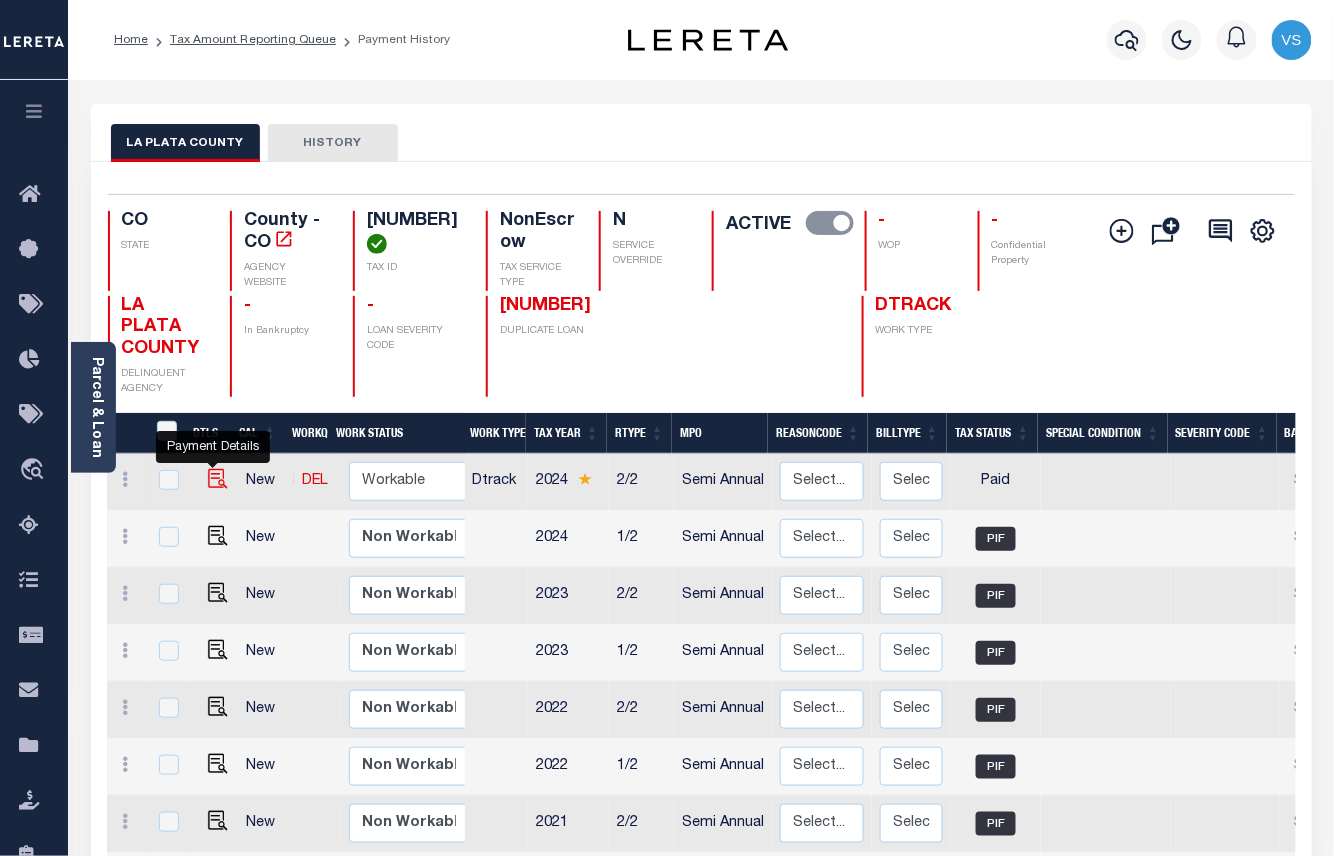 click at bounding box center (218, 479) 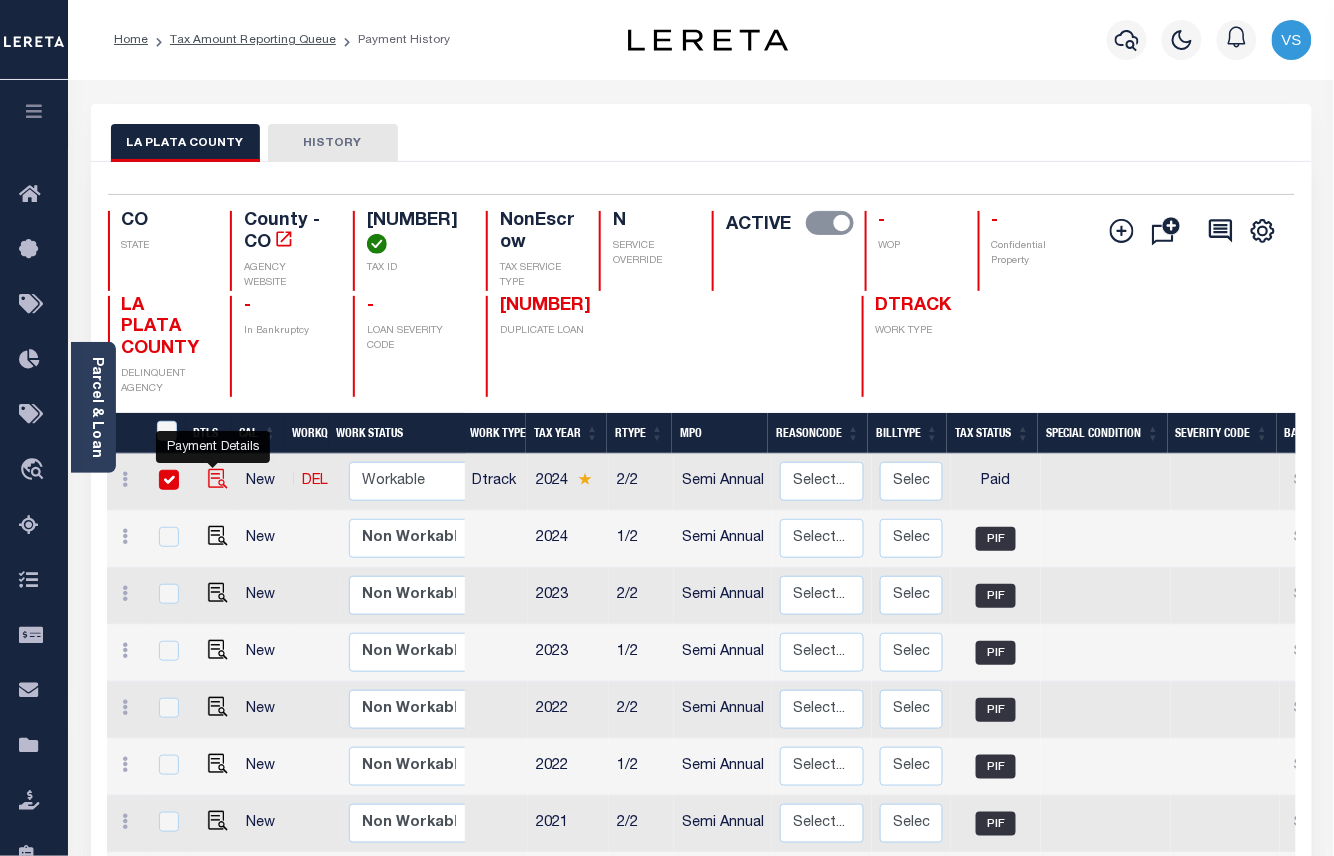 checkbox on "true" 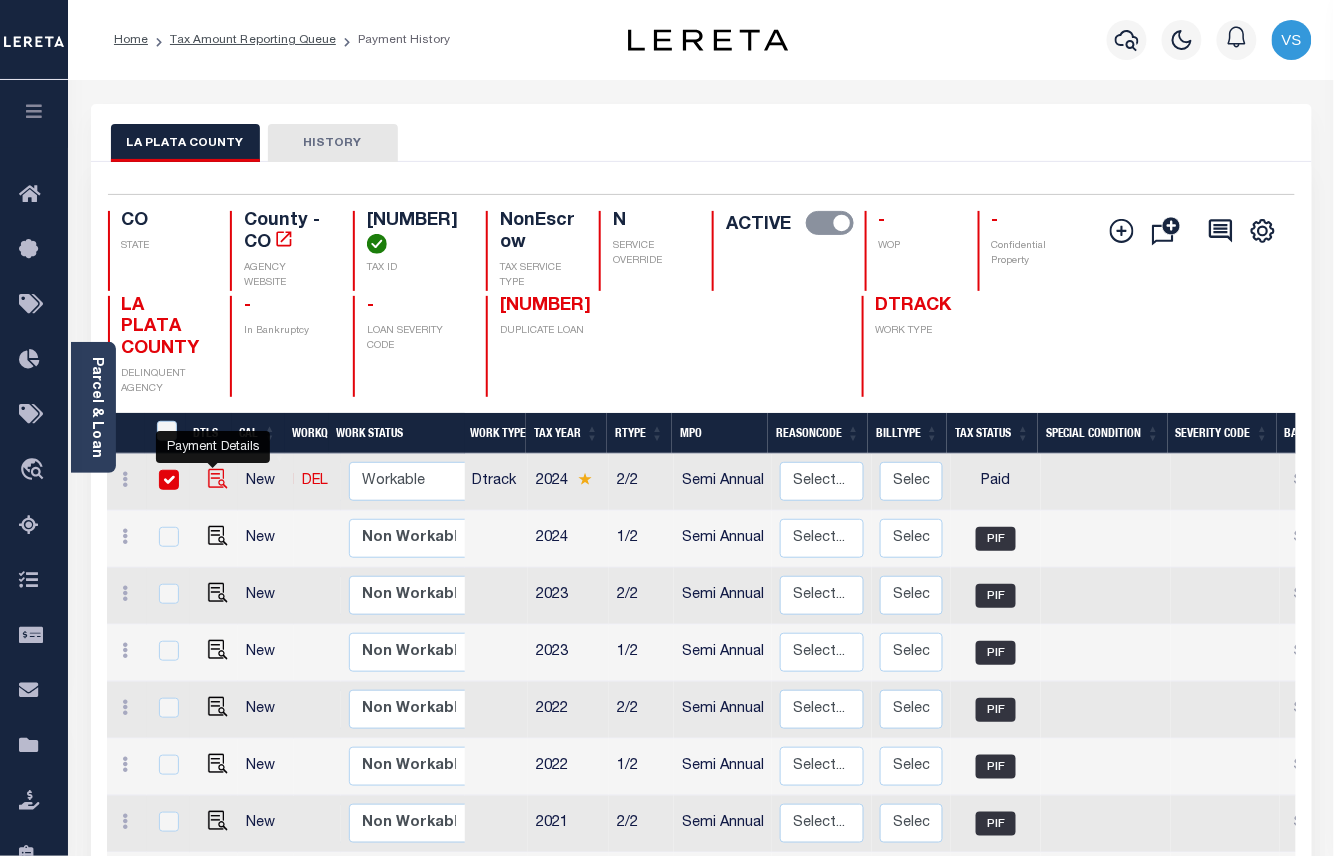 checkbox on "true" 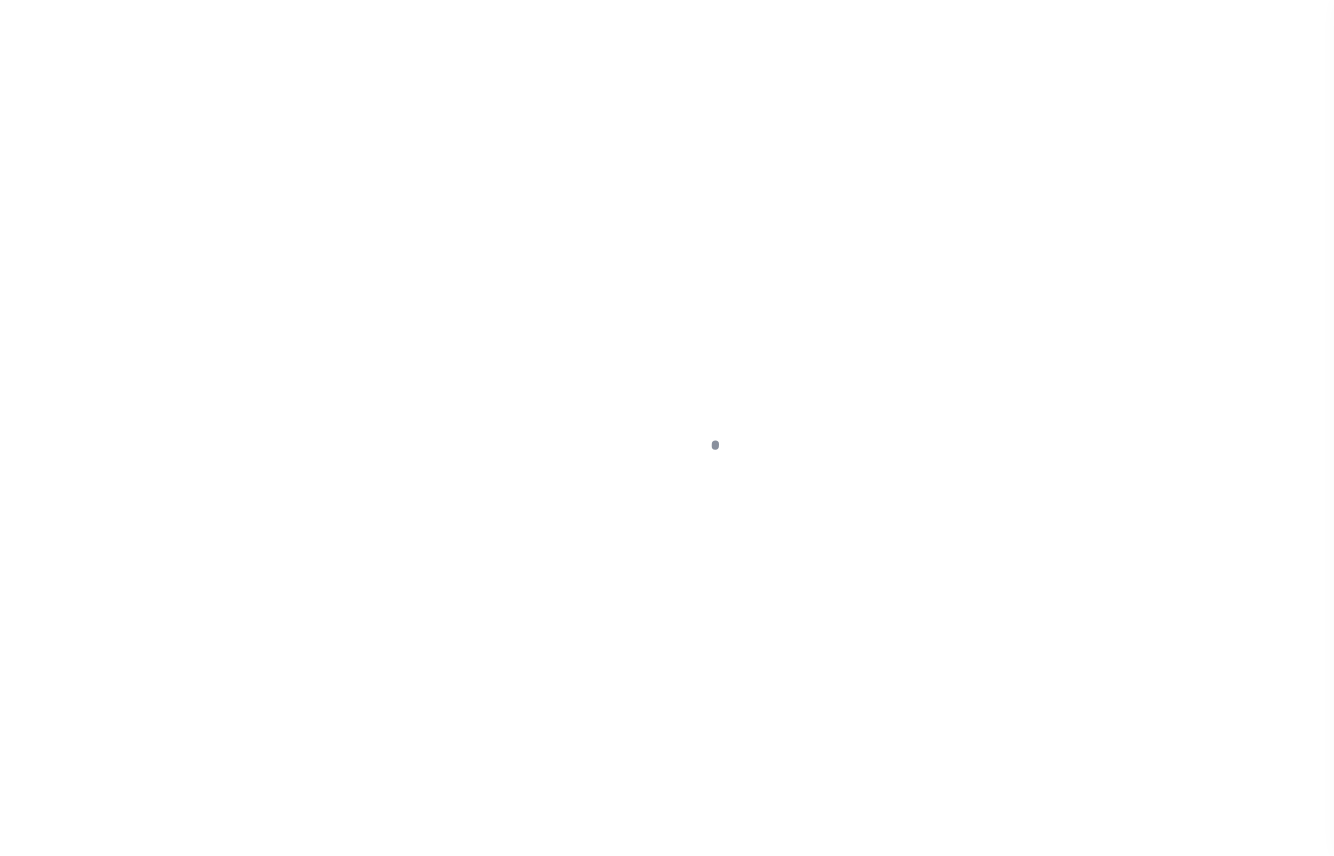 select on "PYD" 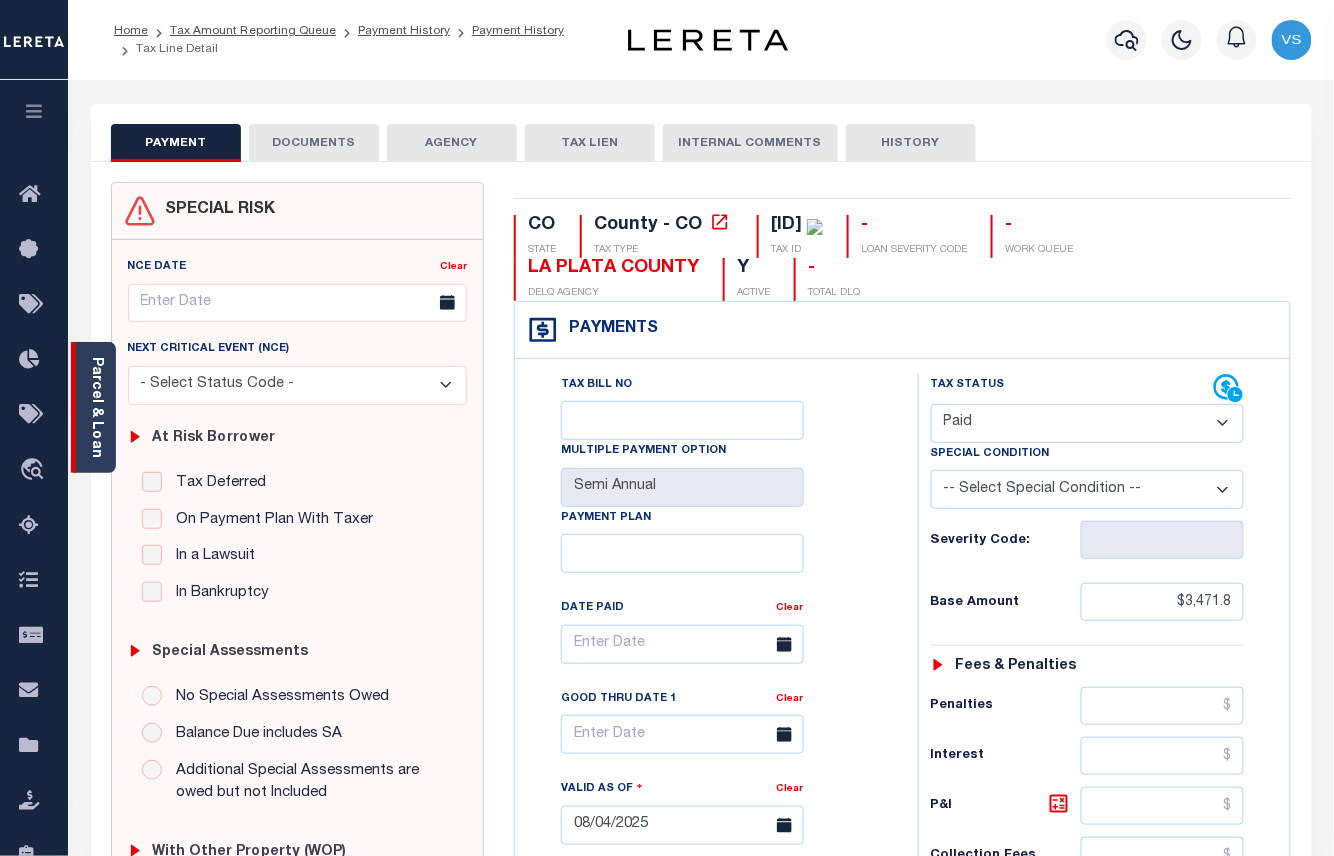 click on "Parcel & Loan" at bounding box center (96, 407) 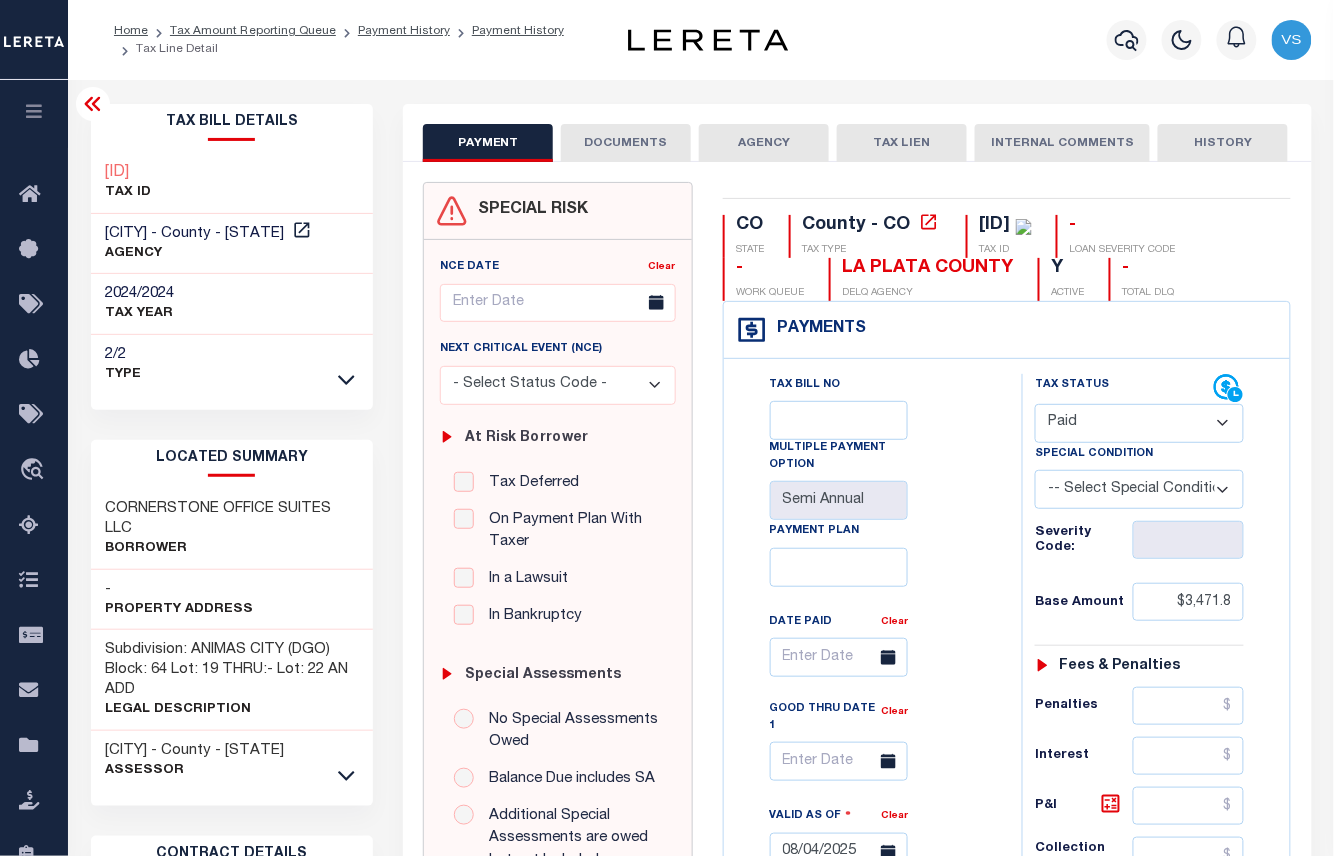 click 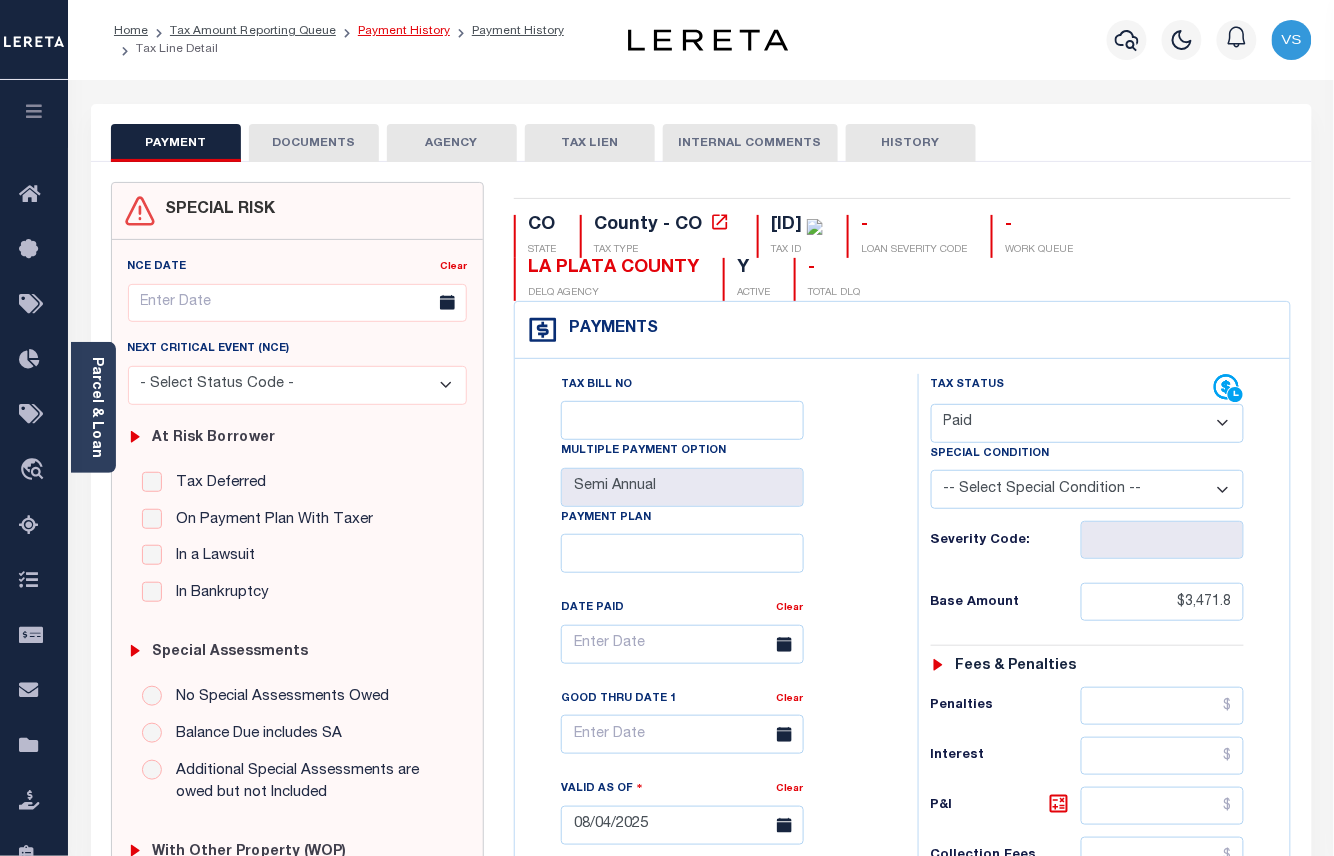 click on "Payment History" at bounding box center [404, 31] 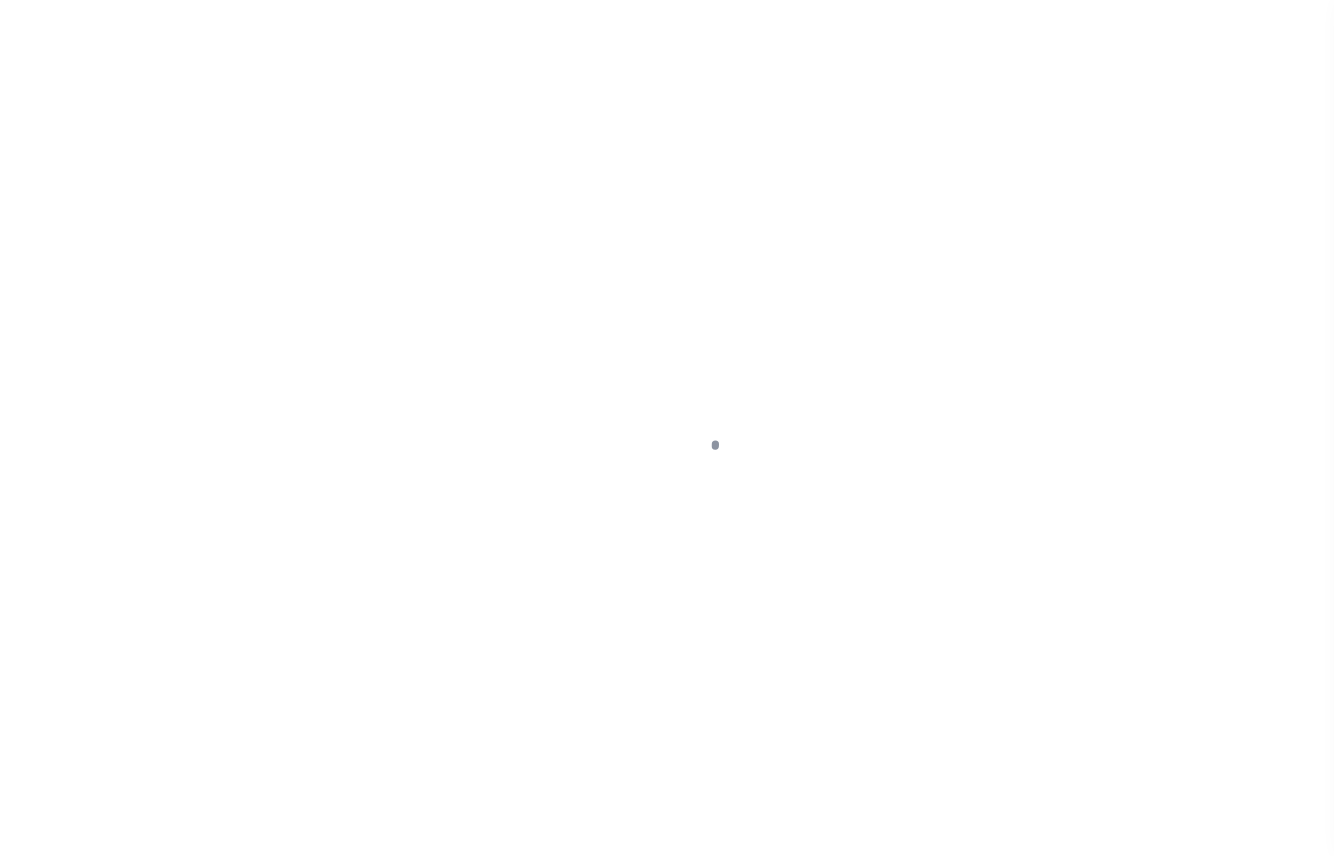 scroll, scrollTop: 0, scrollLeft: 0, axis: both 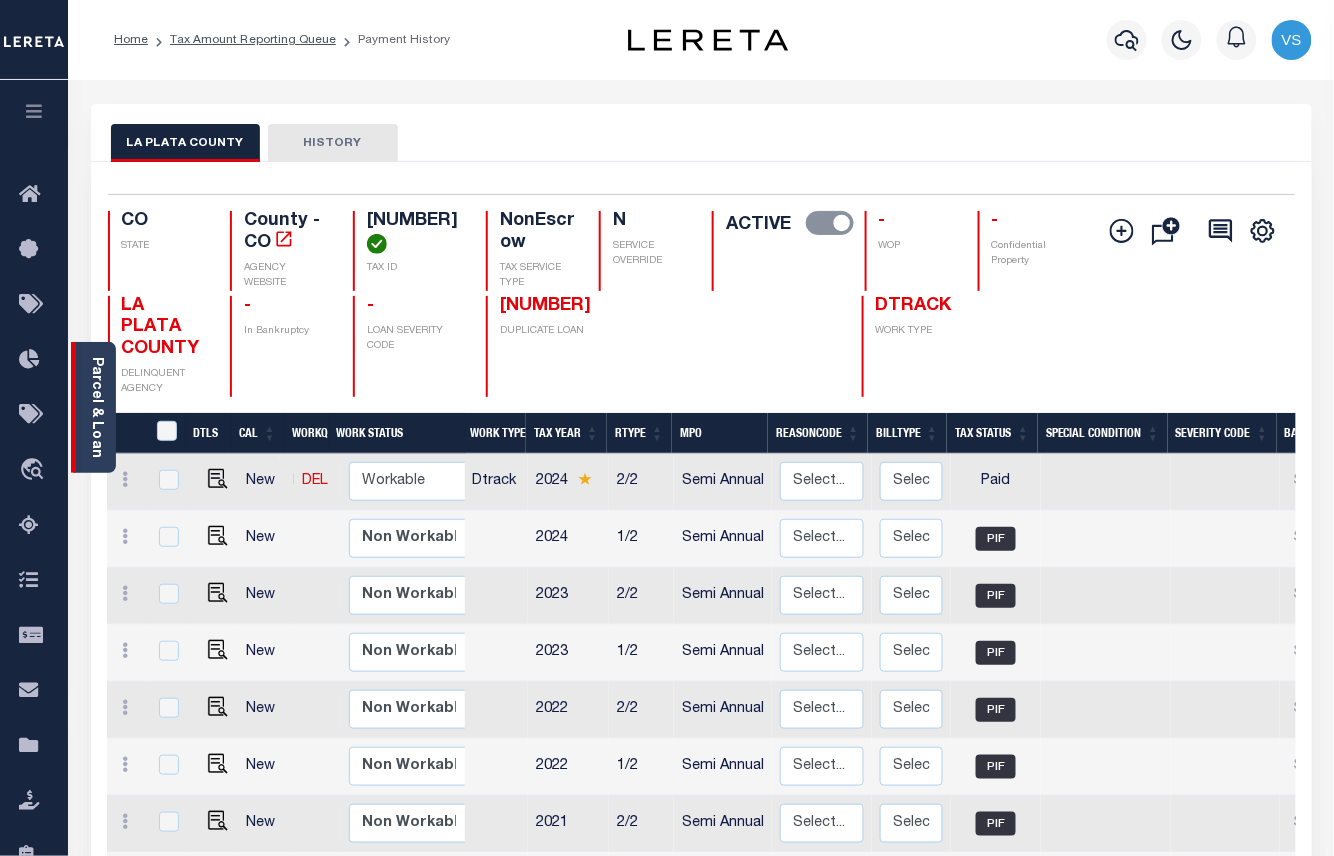 click on "Parcel & Loan" at bounding box center (96, 407) 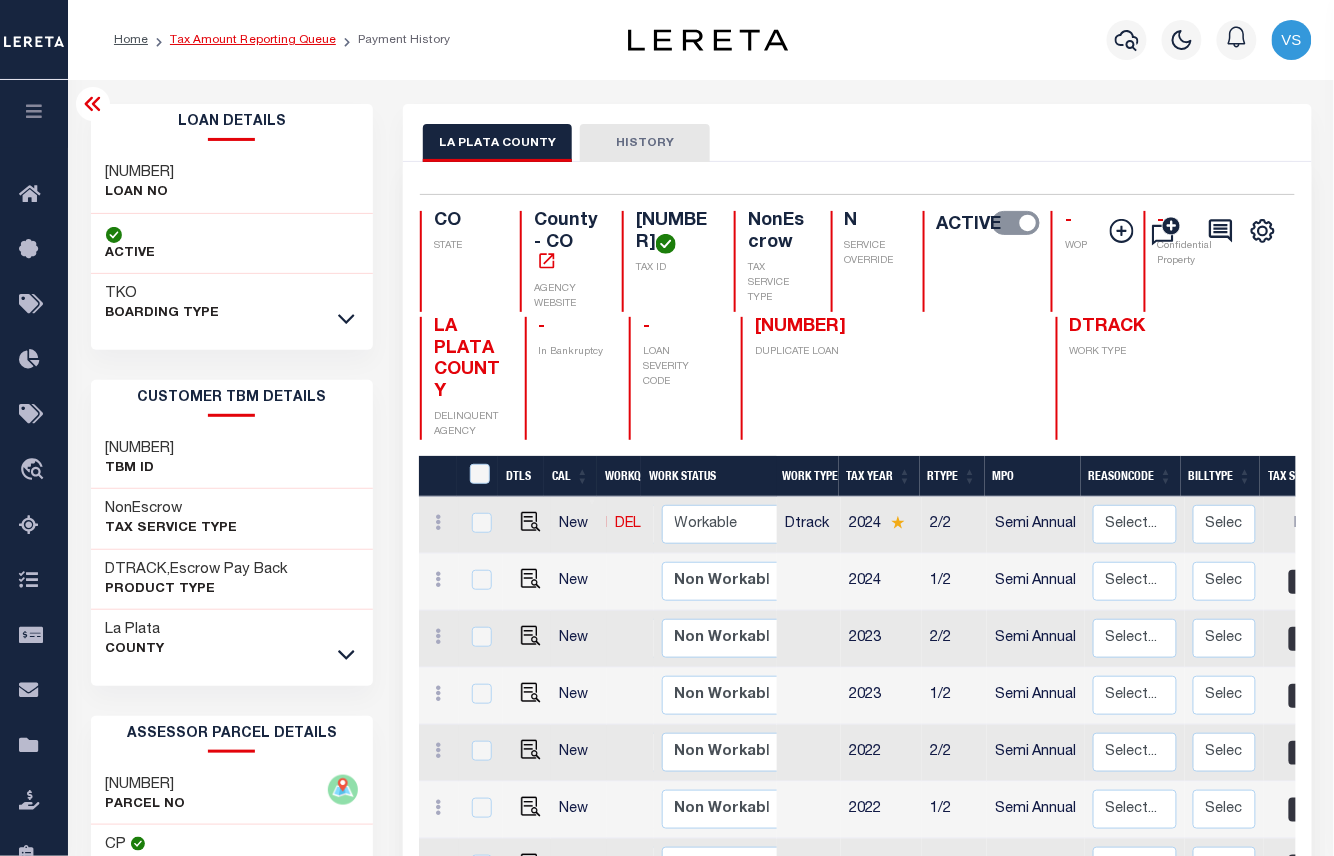 click on "Tax Amount Reporting Queue" at bounding box center (253, 40) 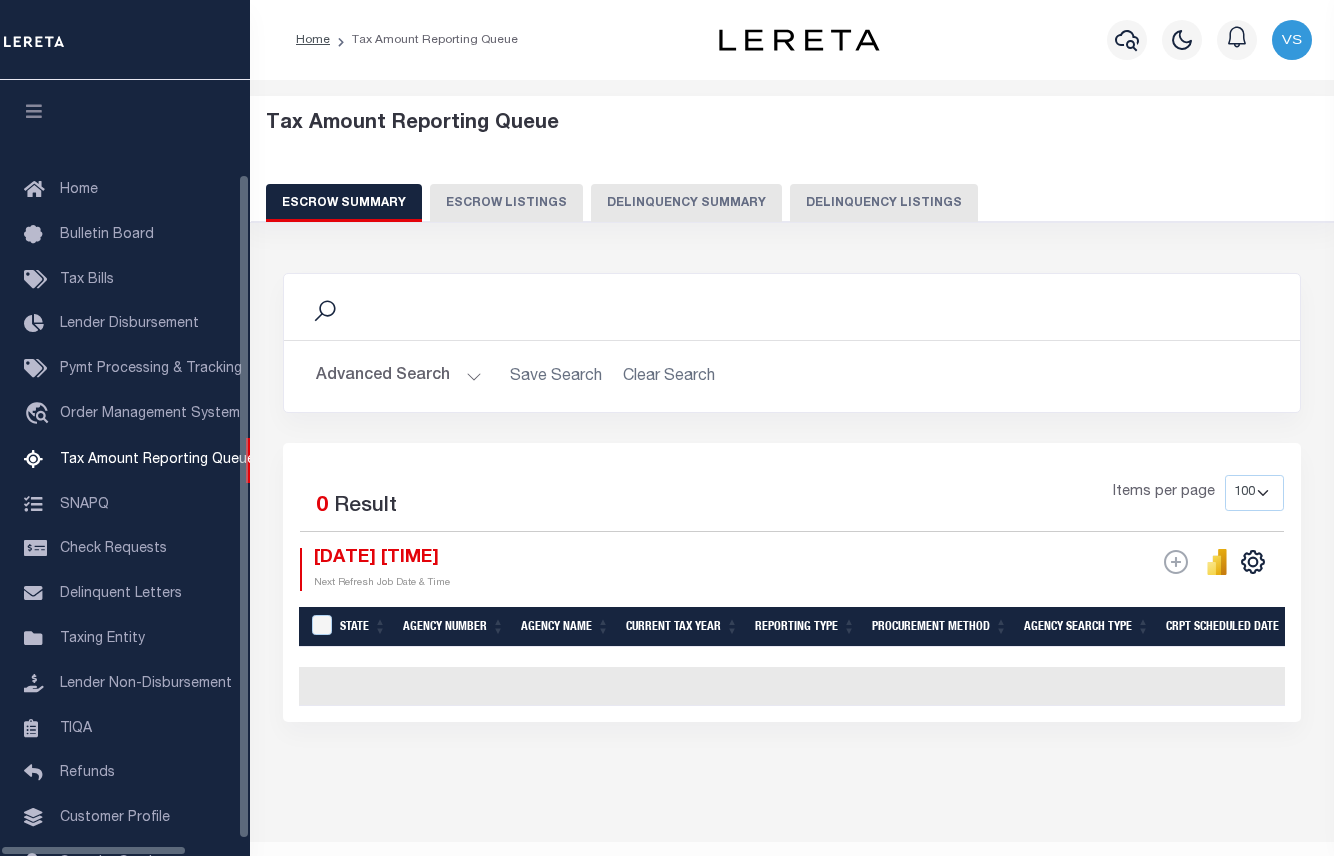 select on "100" 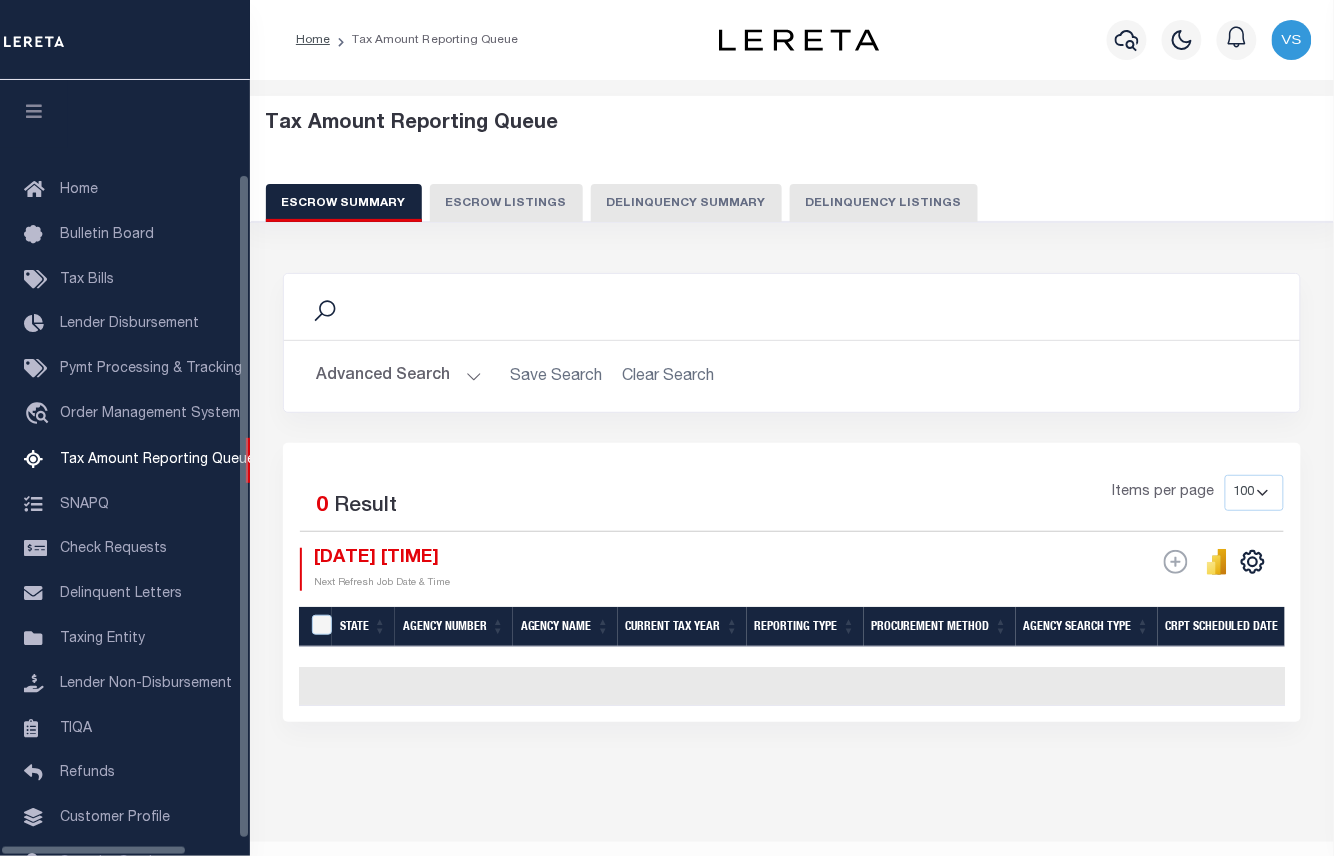 scroll, scrollTop: 92, scrollLeft: 0, axis: vertical 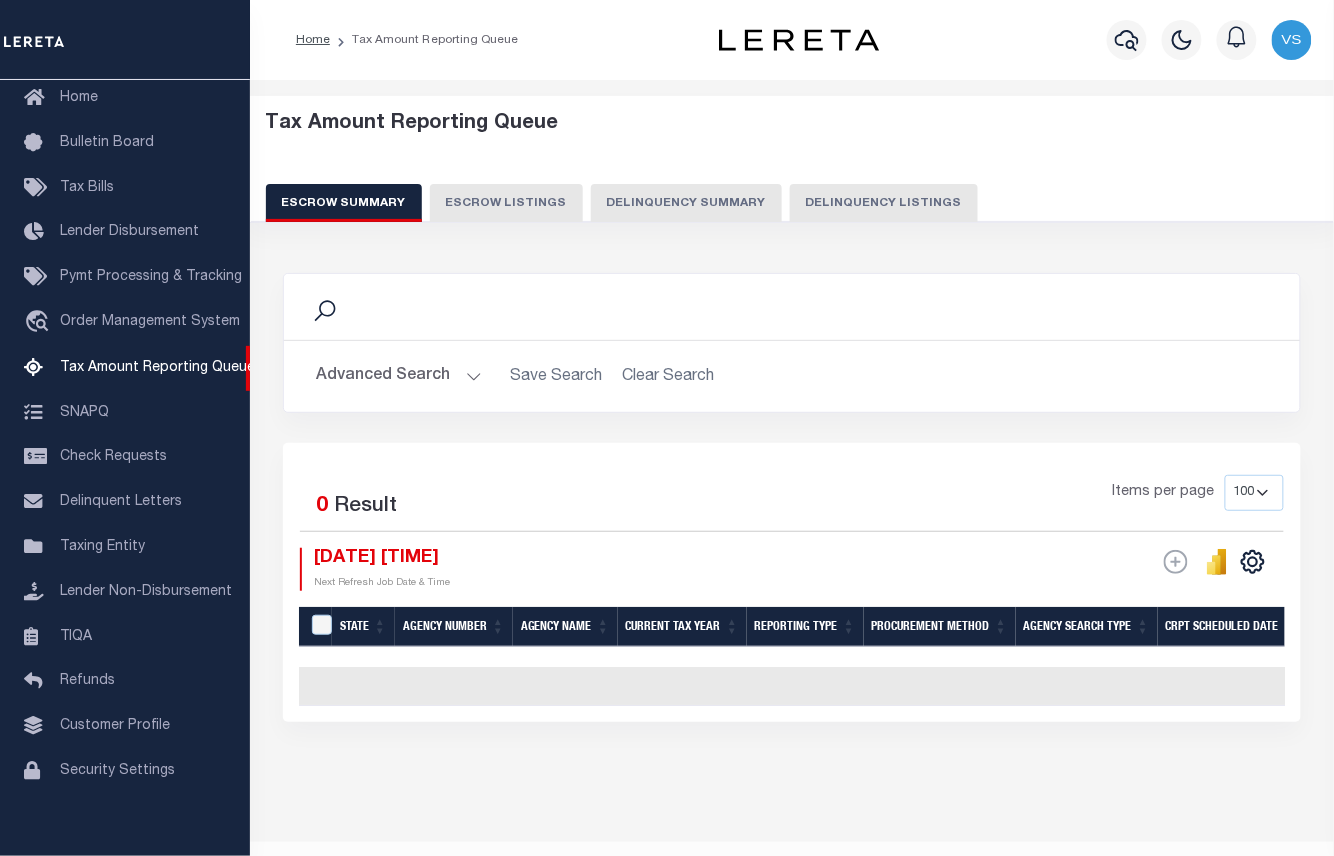 click on "Delinquency Listings" at bounding box center [884, 203] 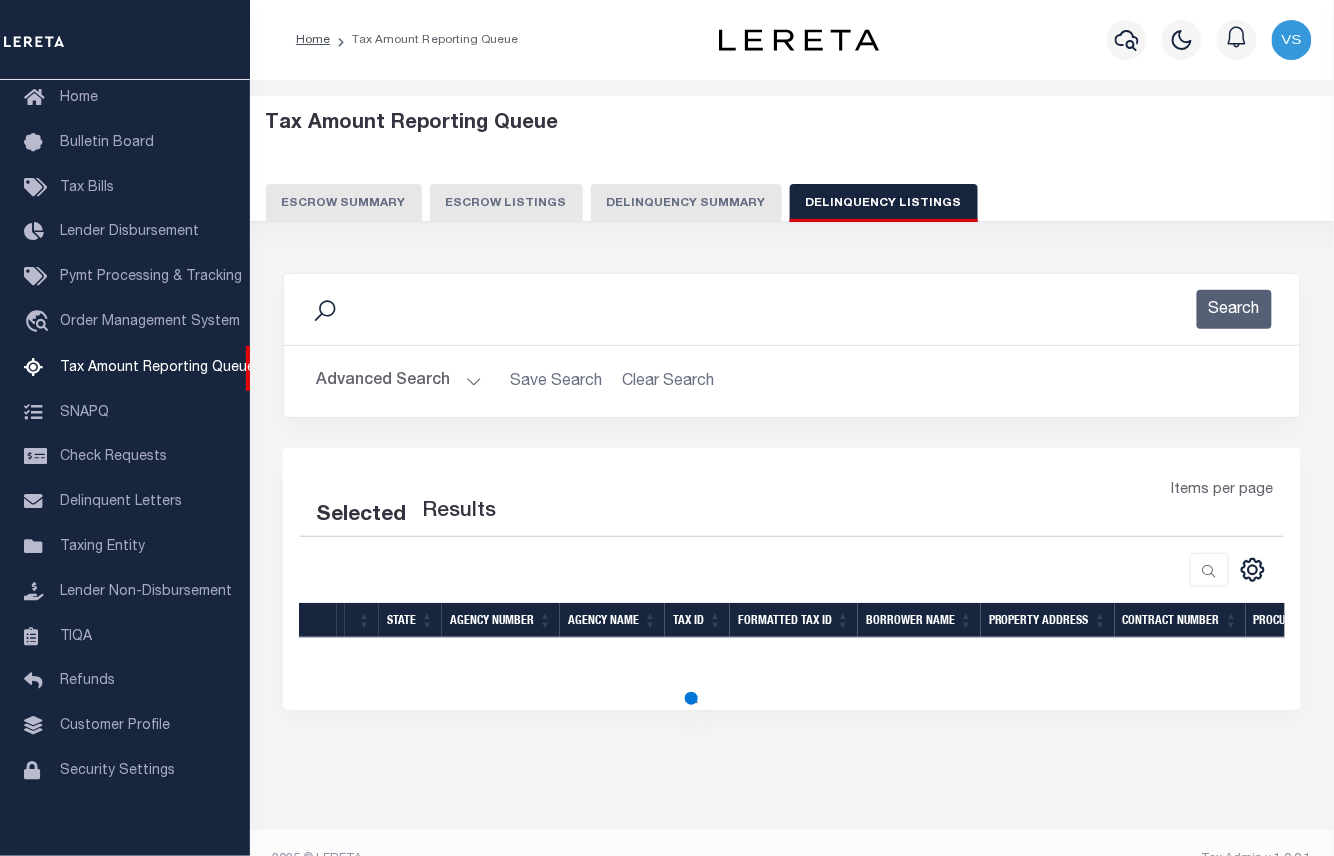 select on "100" 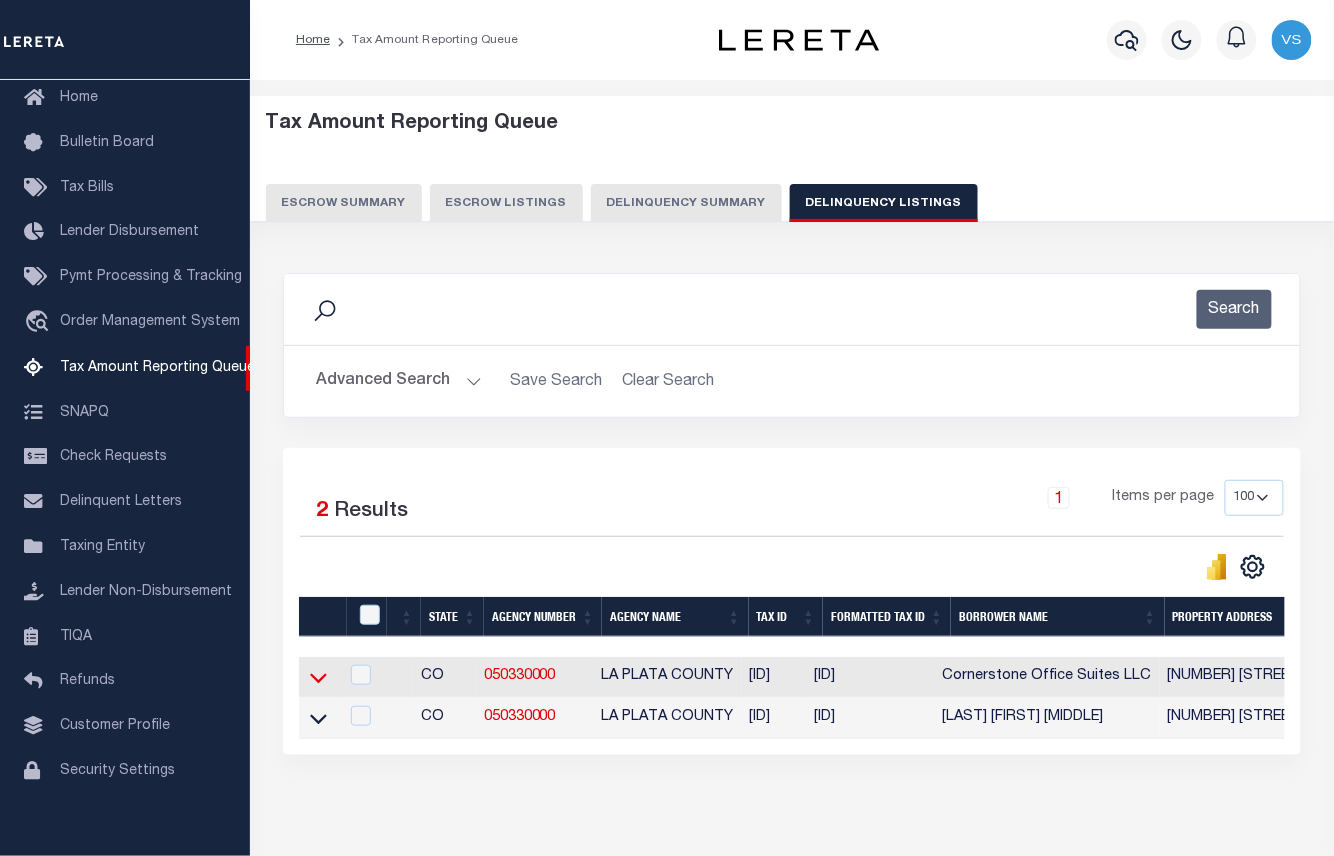 click 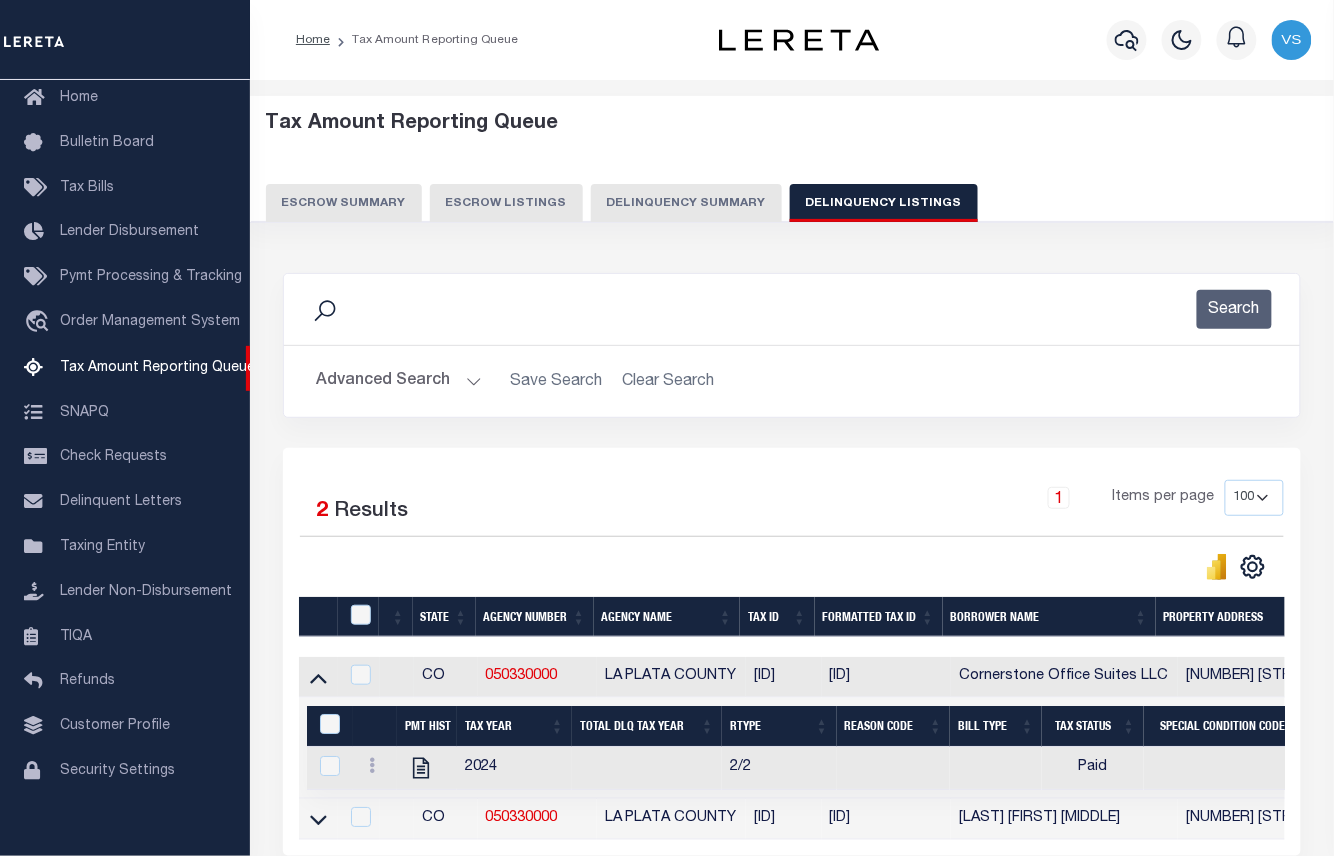 scroll, scrollTop: 202, scrollLeft: 0, axis: vertical 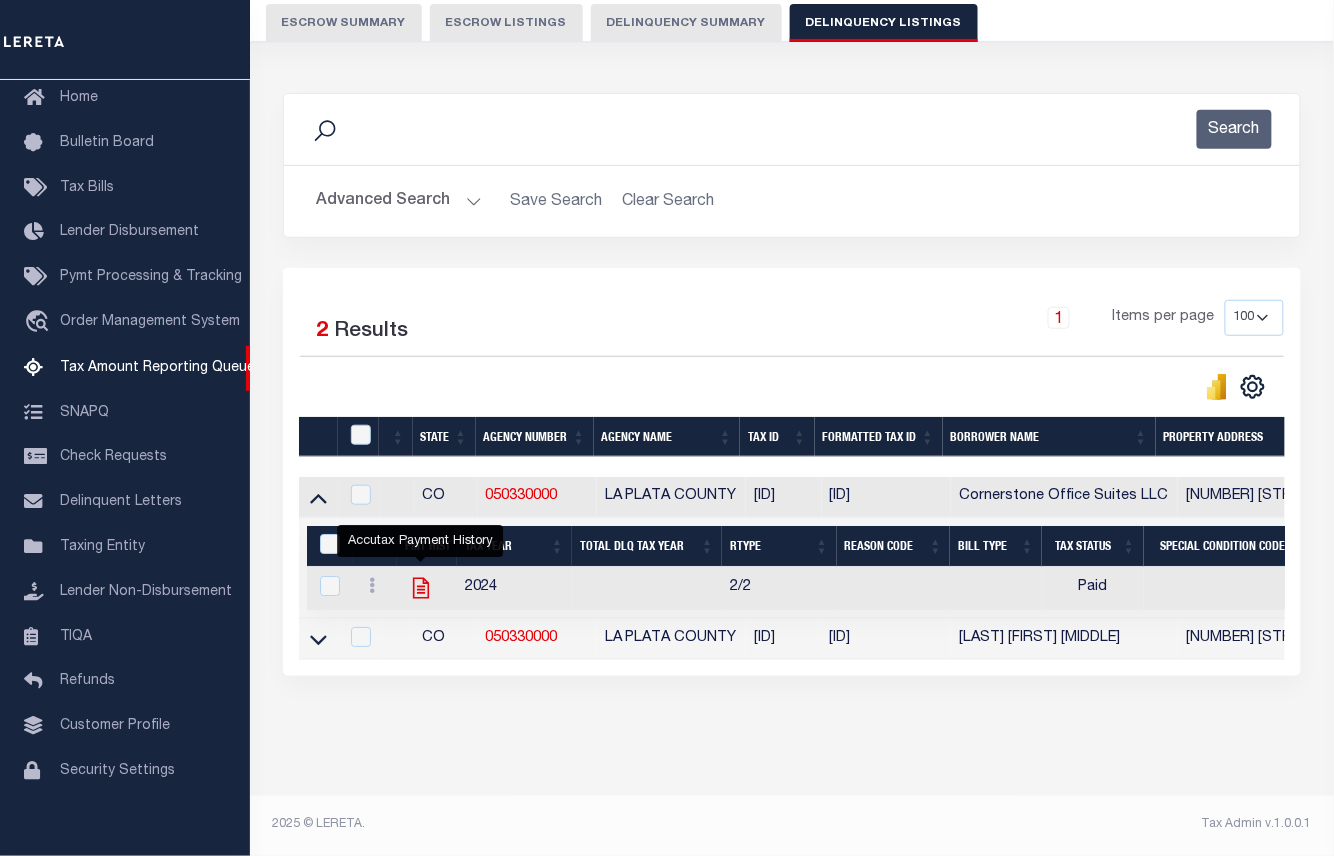 click 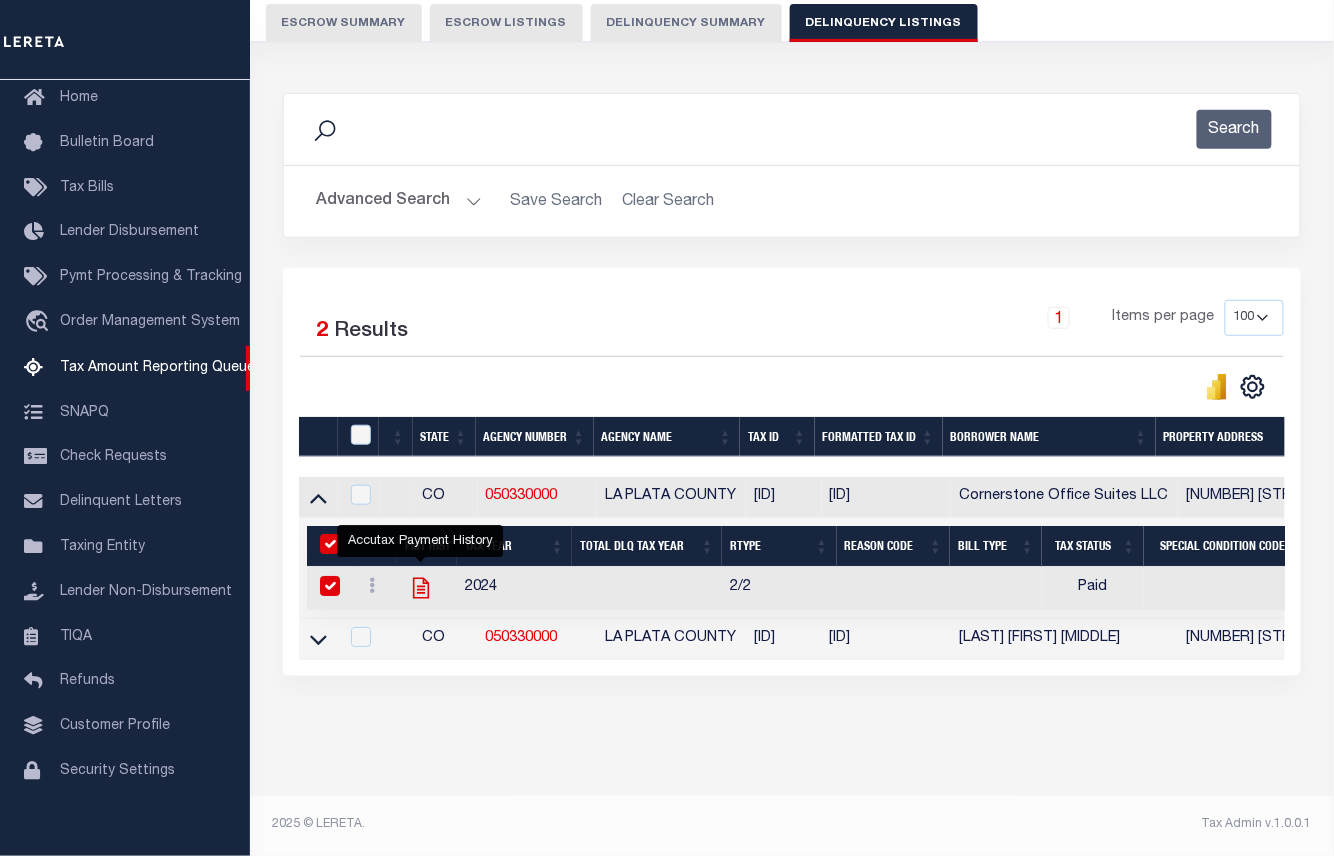 checkbox on "true" 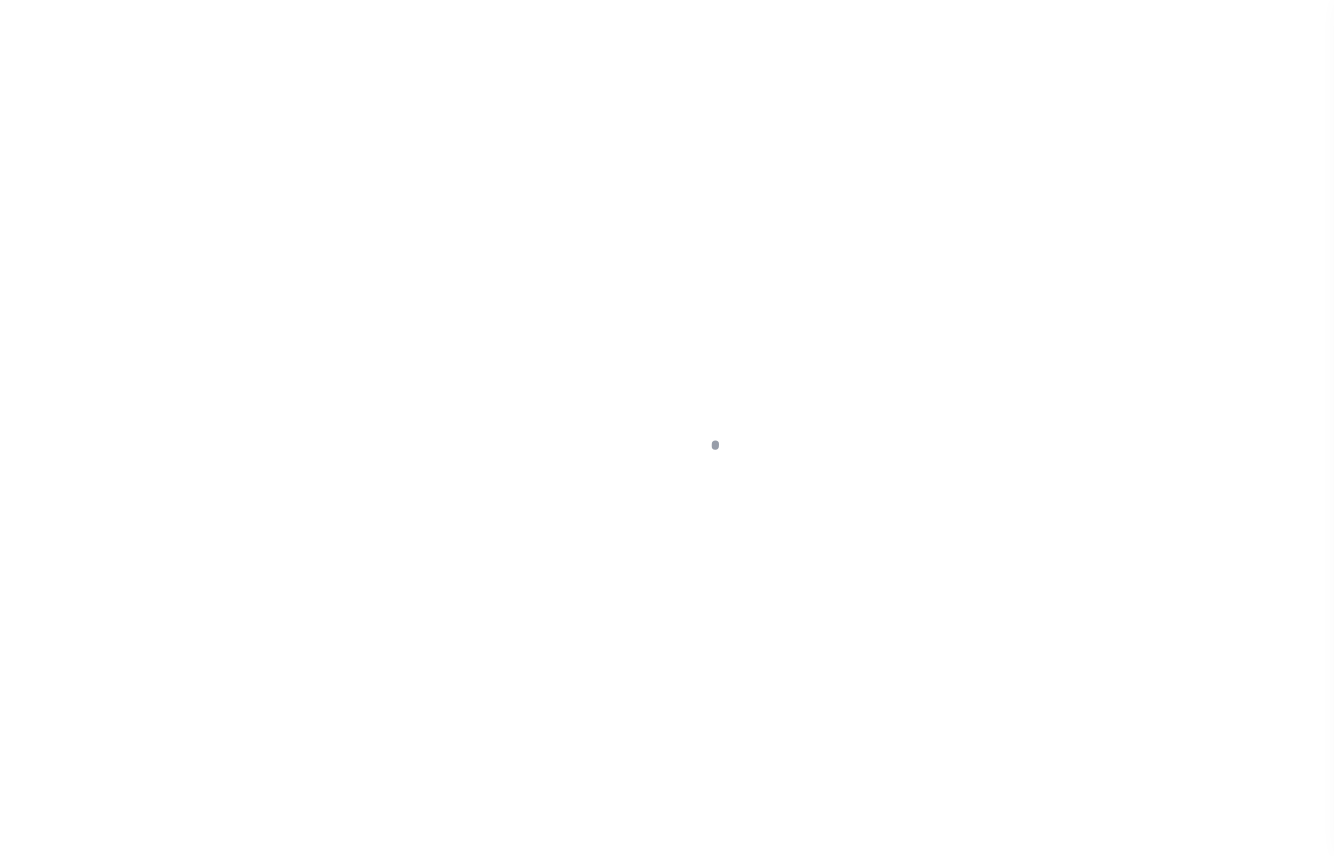 scroll, scrollTop: 0, scrollLeft: 0, axis: both 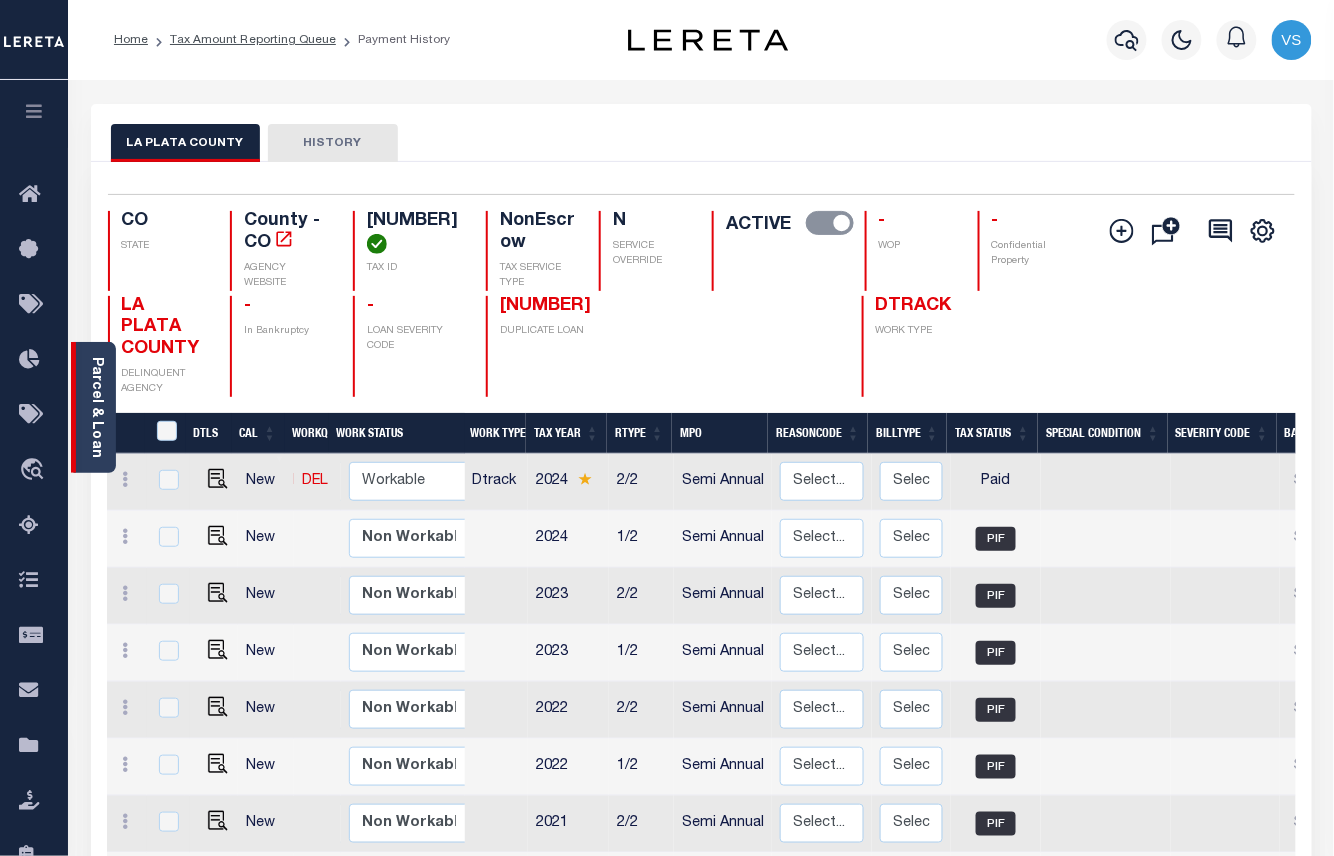 click on "Parcel & Loan" at bounding box center [96, 407] 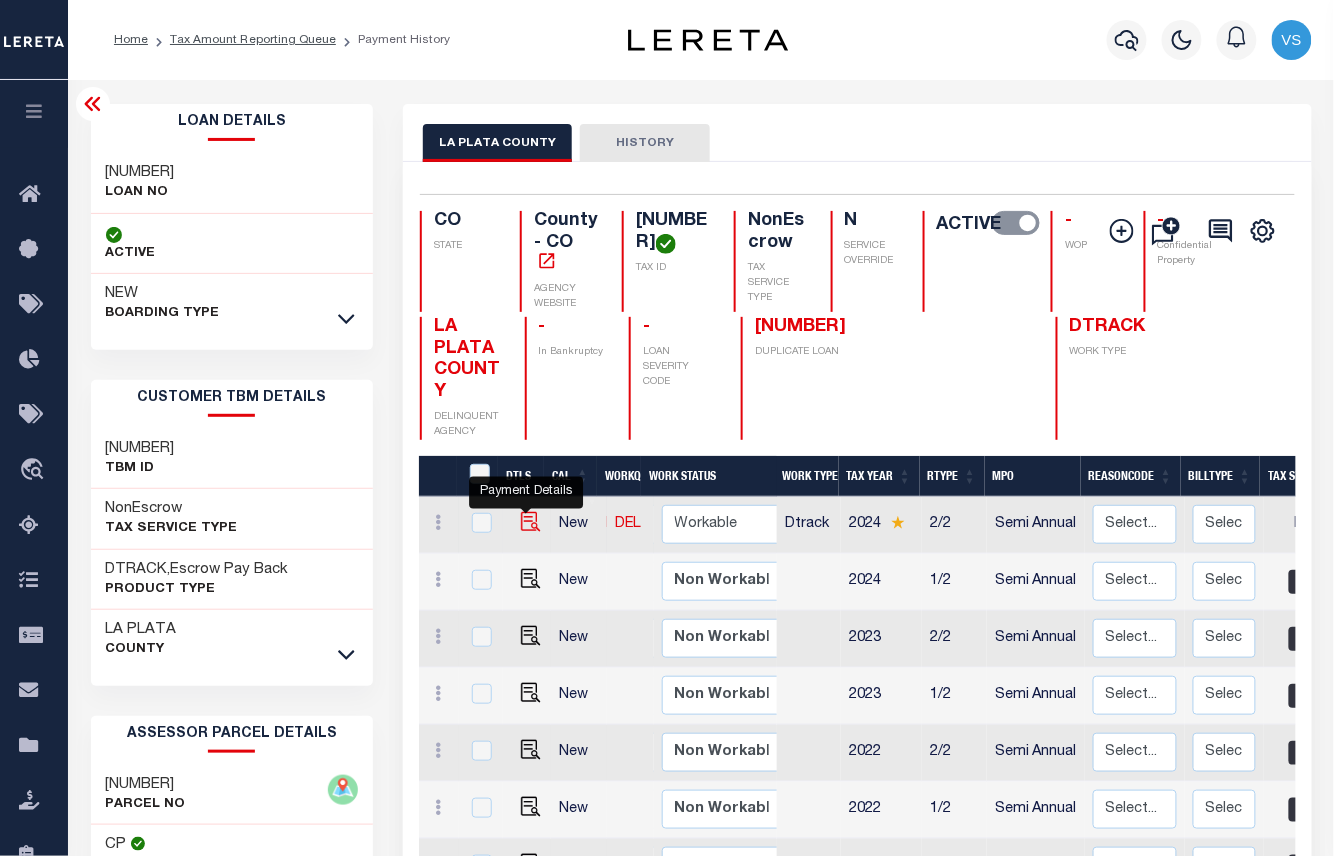 click at bounding box center (531, 522) 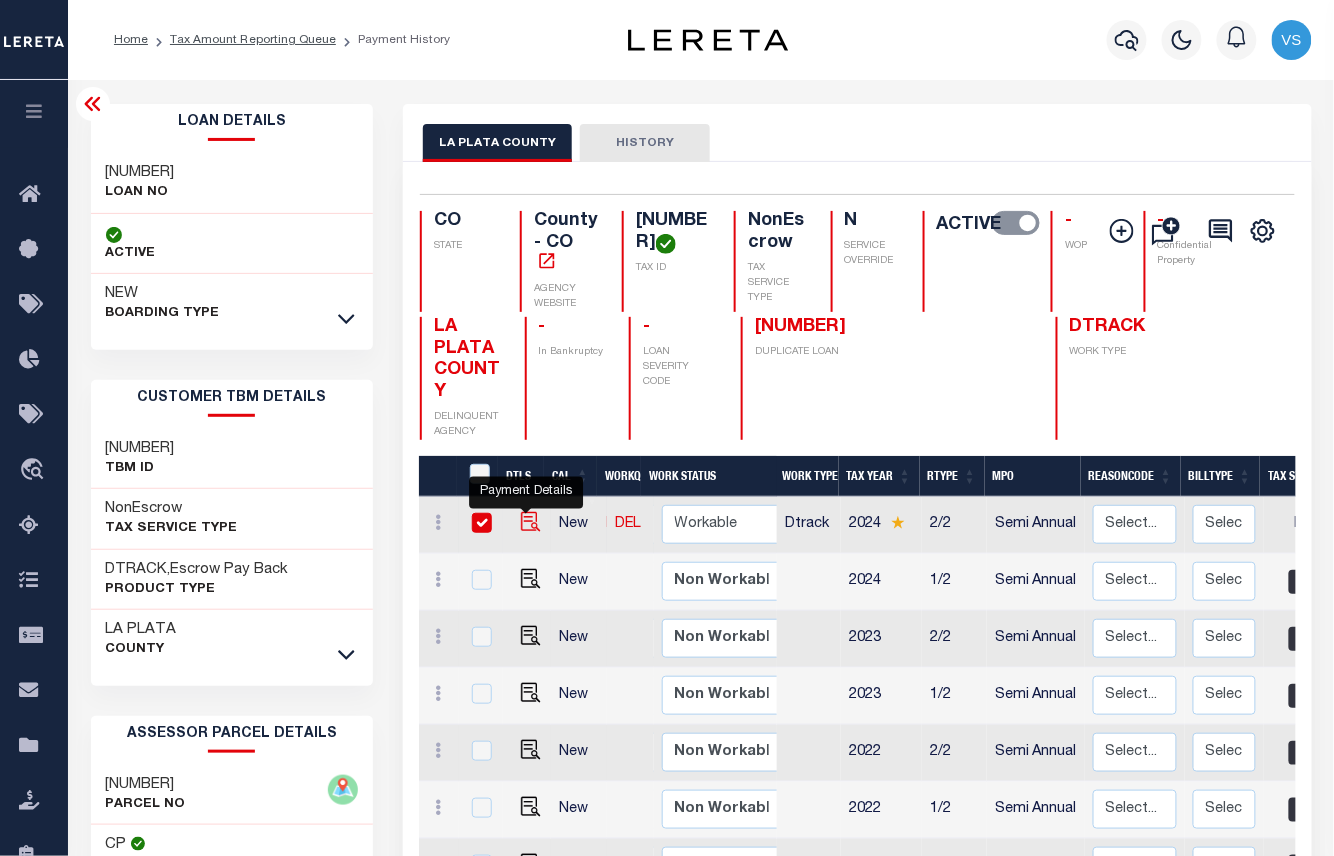 checkbox on "true" 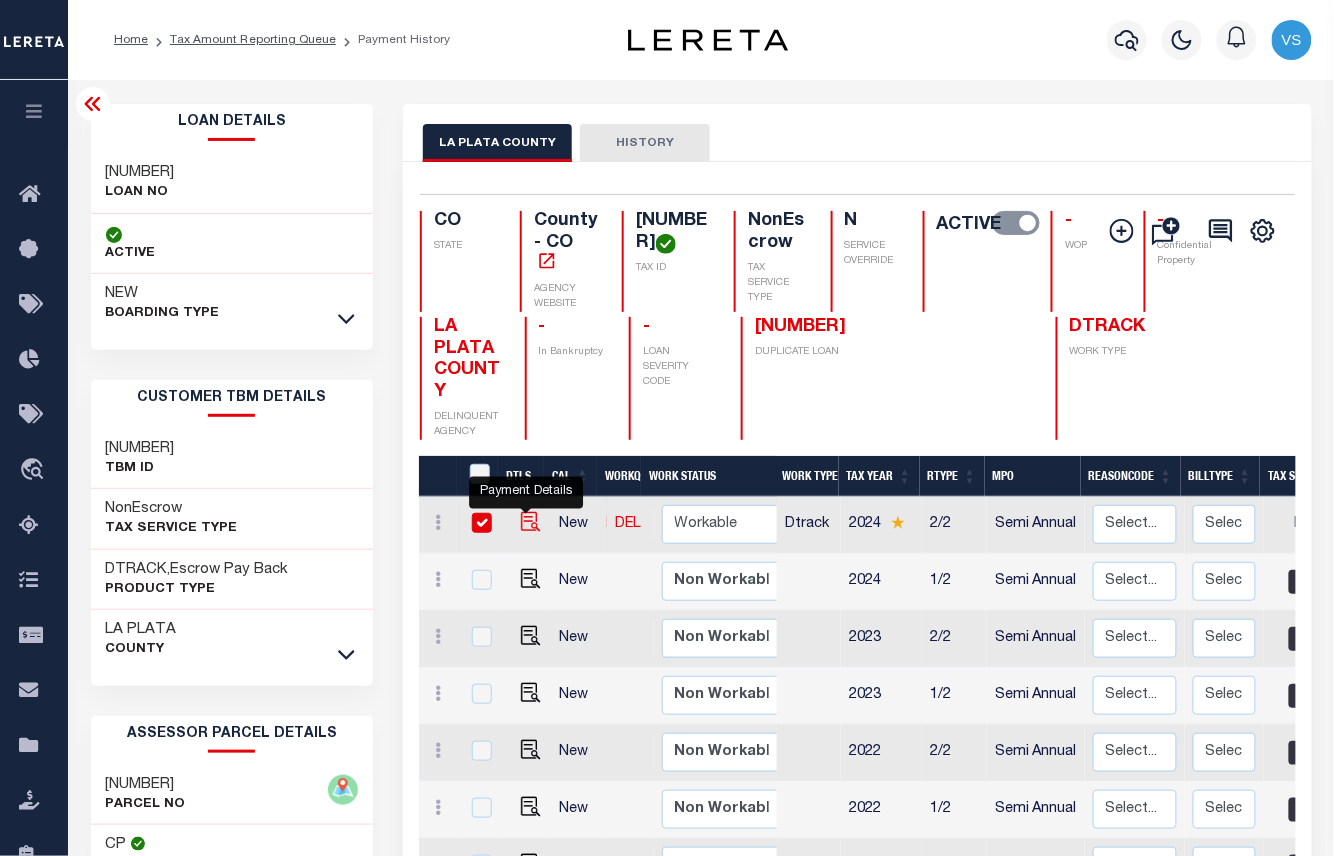 checkbox on "true" 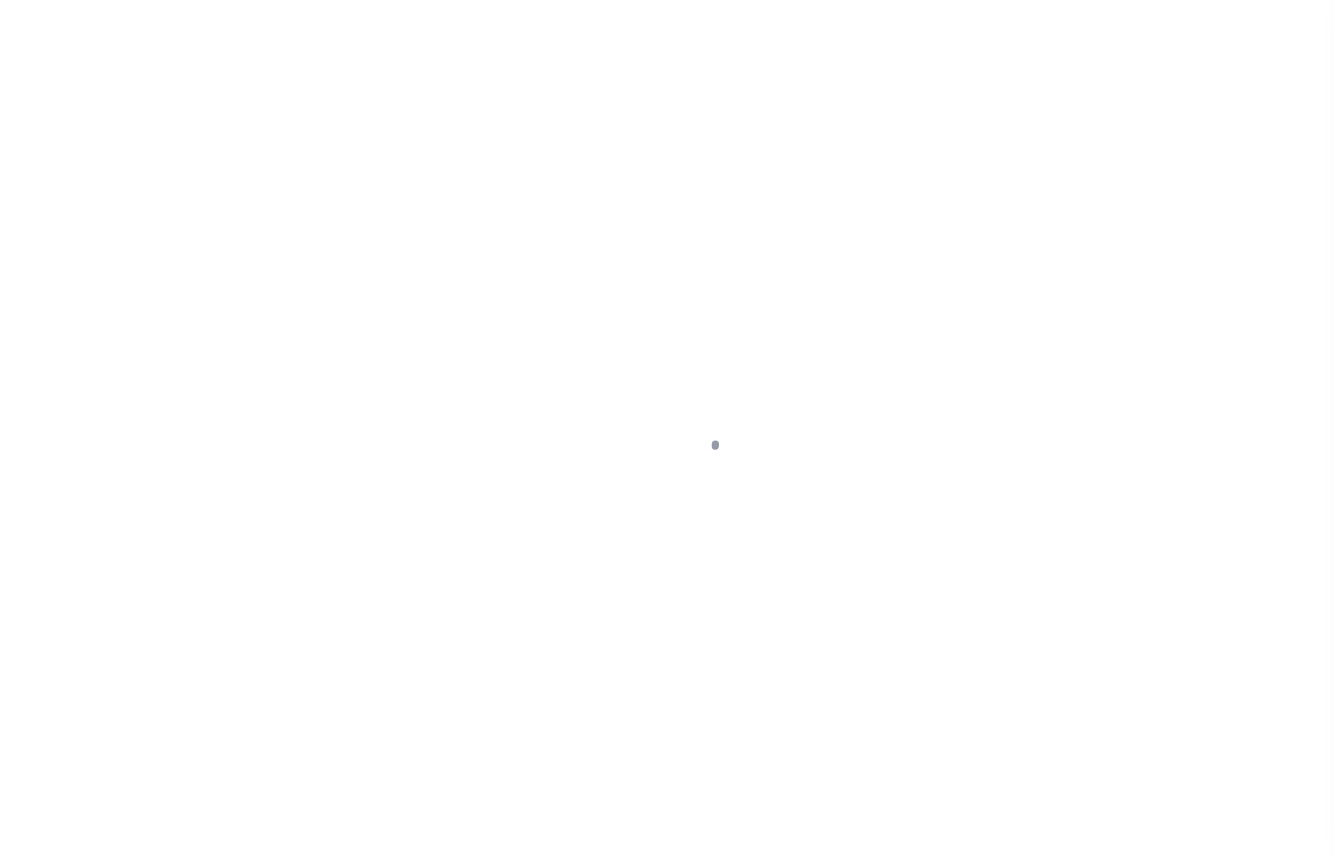 select on "PYD" 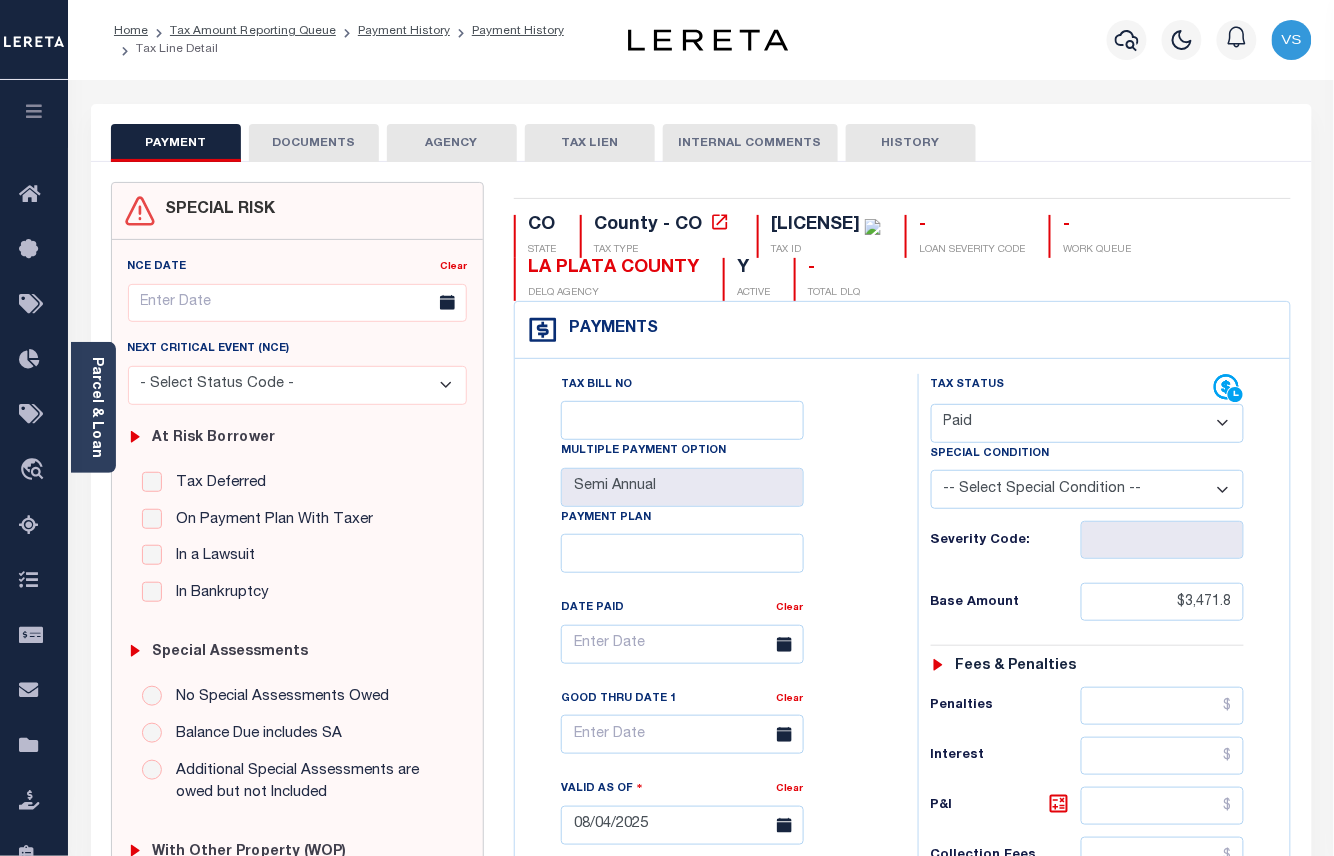 click on "DOCUMENTS" at bounding box center (314, 143) 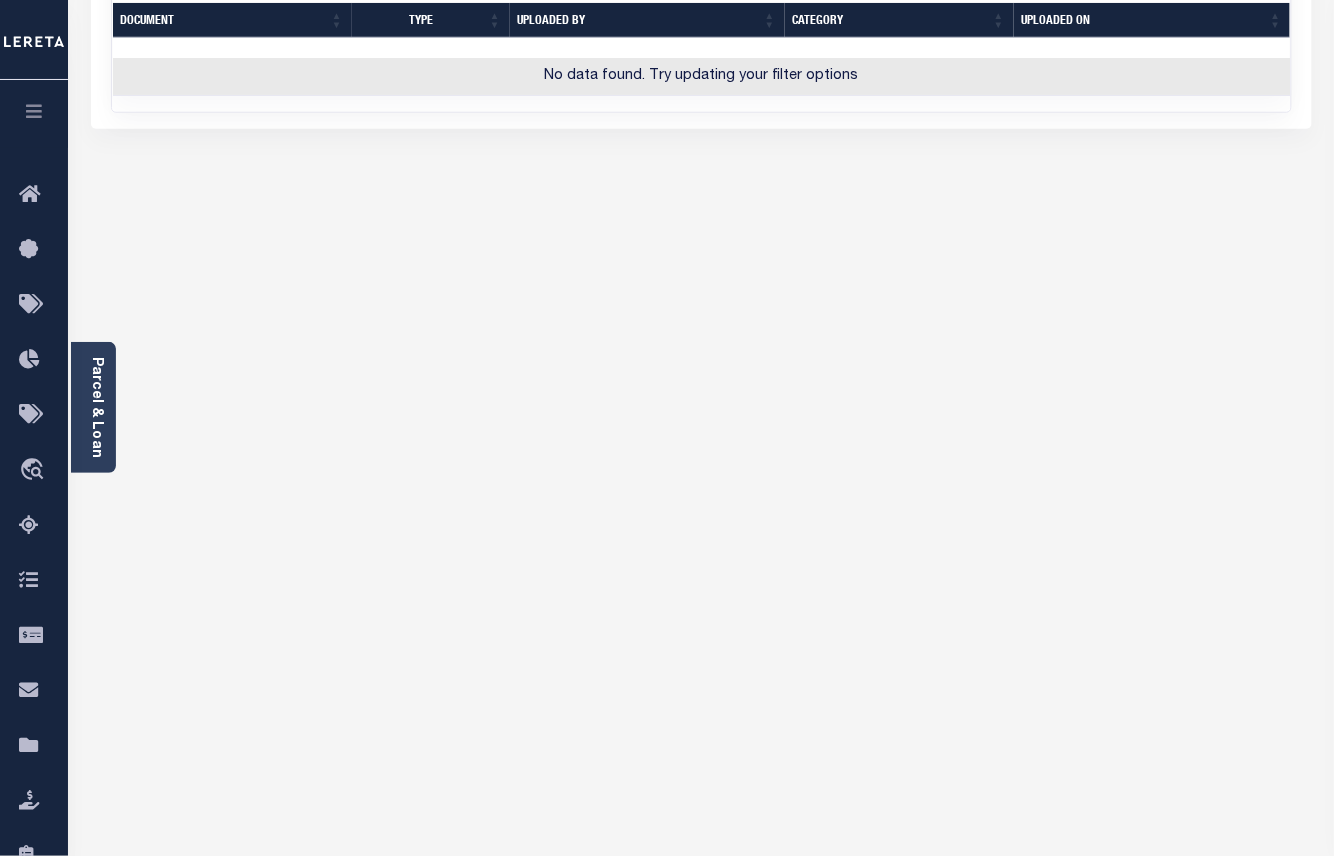 scroll, scrollTop: 133, scrollLeft: 0, axis: vertical 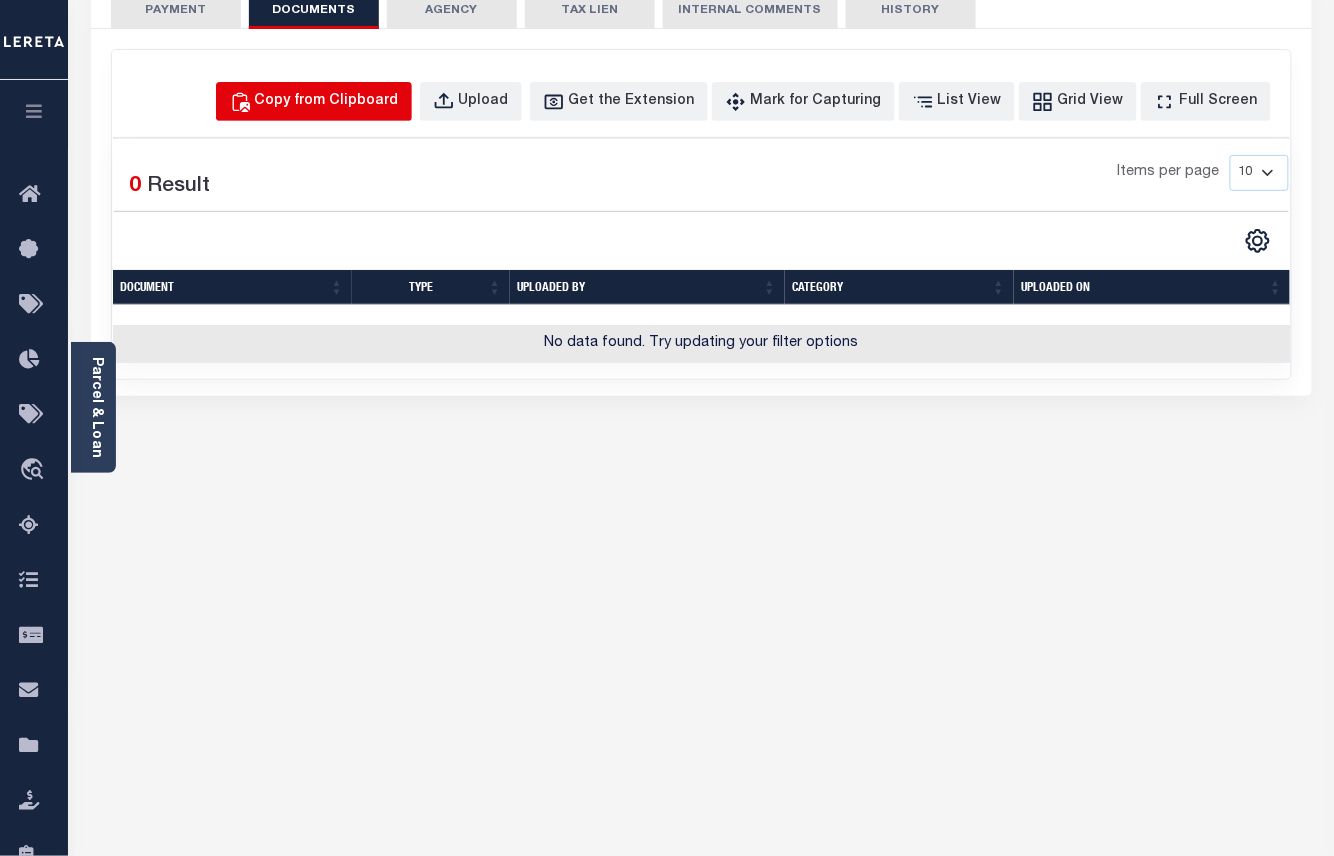 click on "Copy from Clipboard" at bounding box center [327, 102] 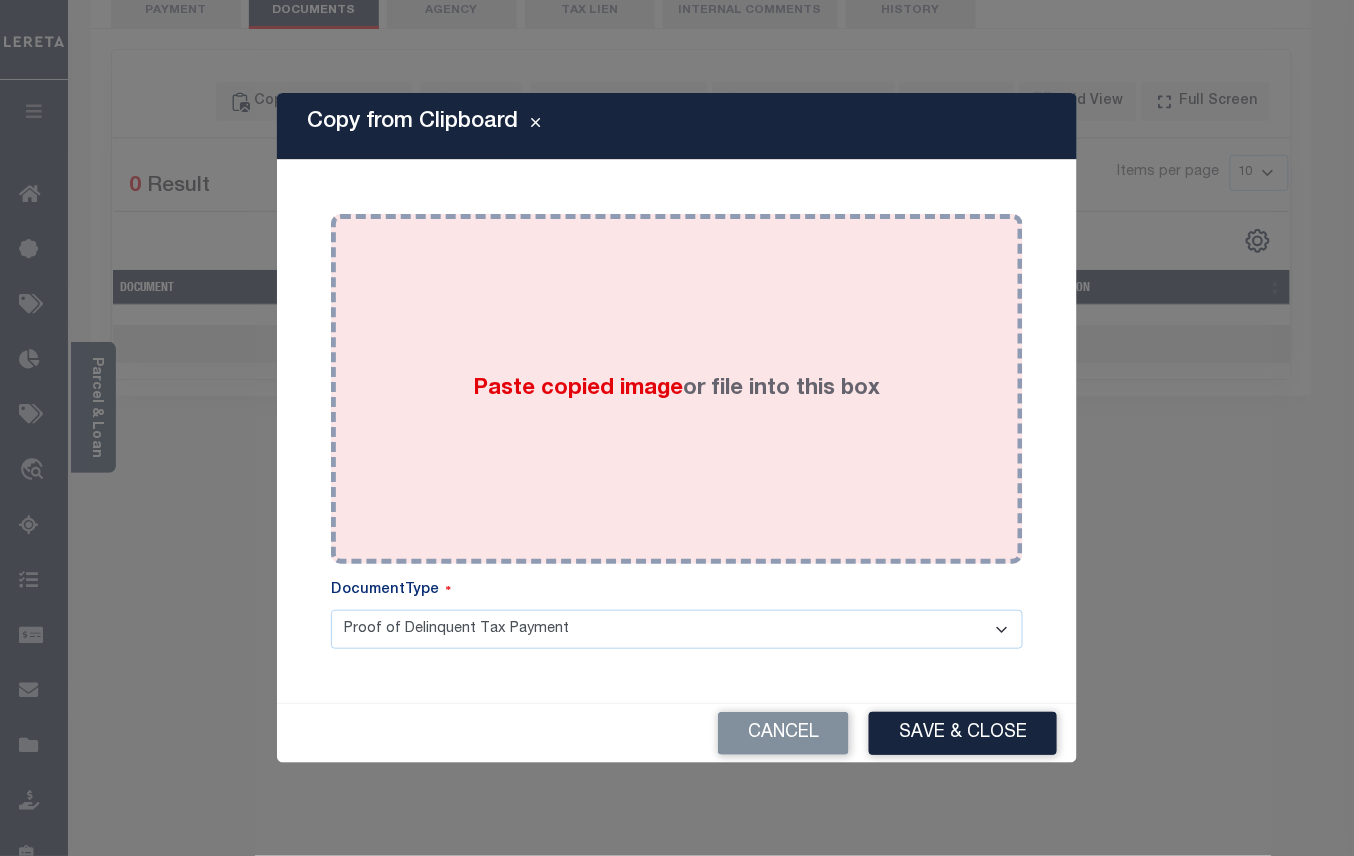 click on "Paste copied image  or file into this box" at bounding box center [677, 389] 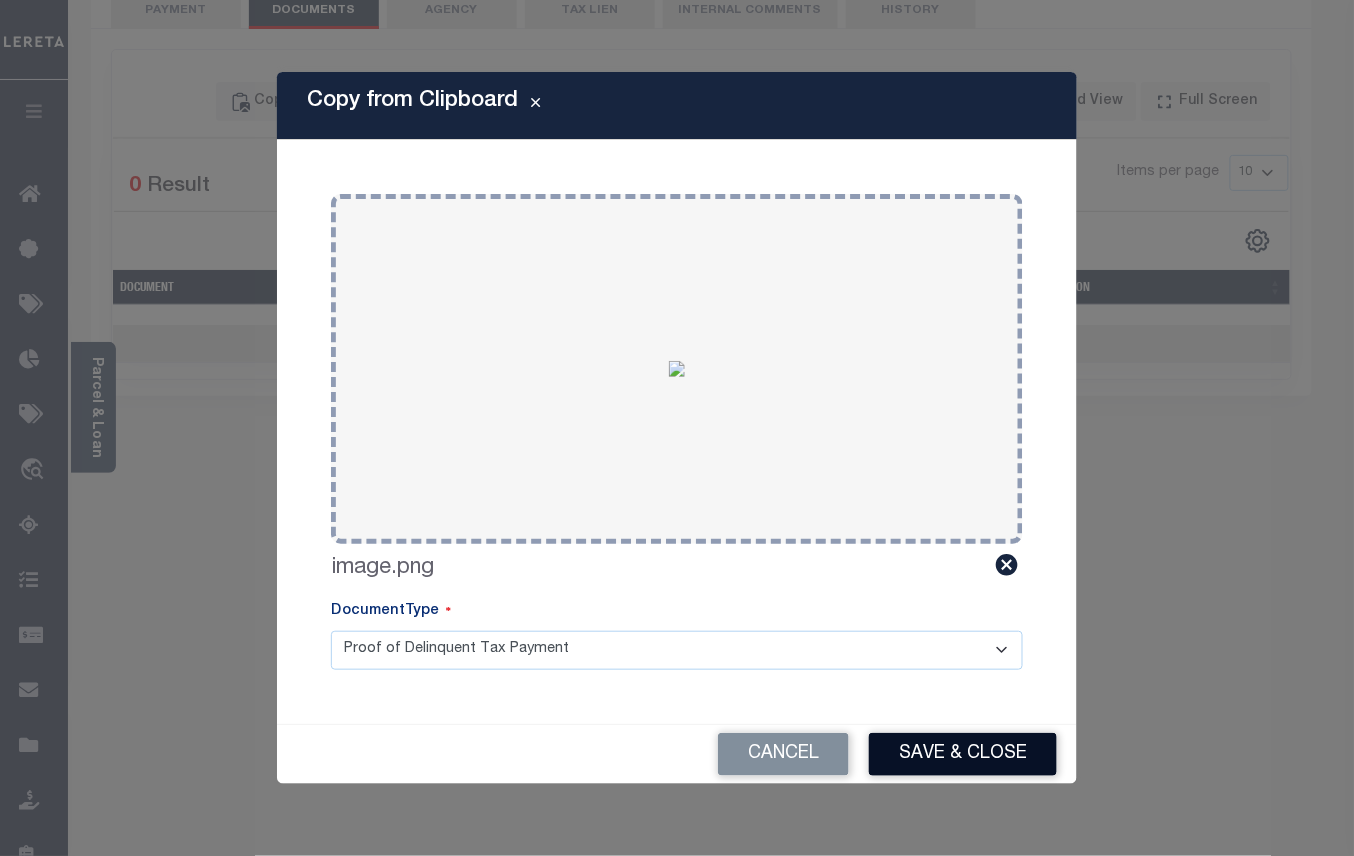 click on "Save & Close" at bounding box center [963, 754] 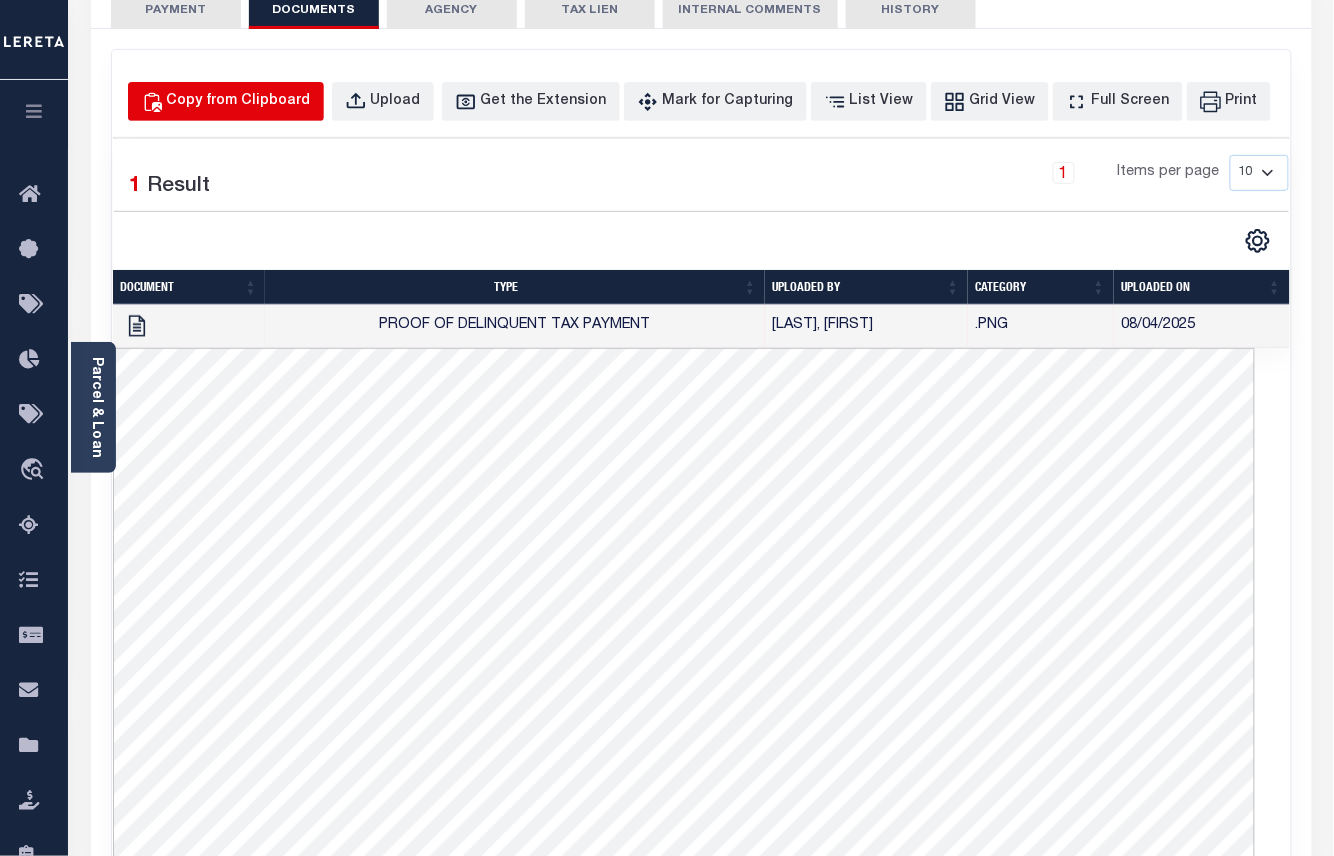 click on "Copy from Clipboard" at bounding box center [239, 102] 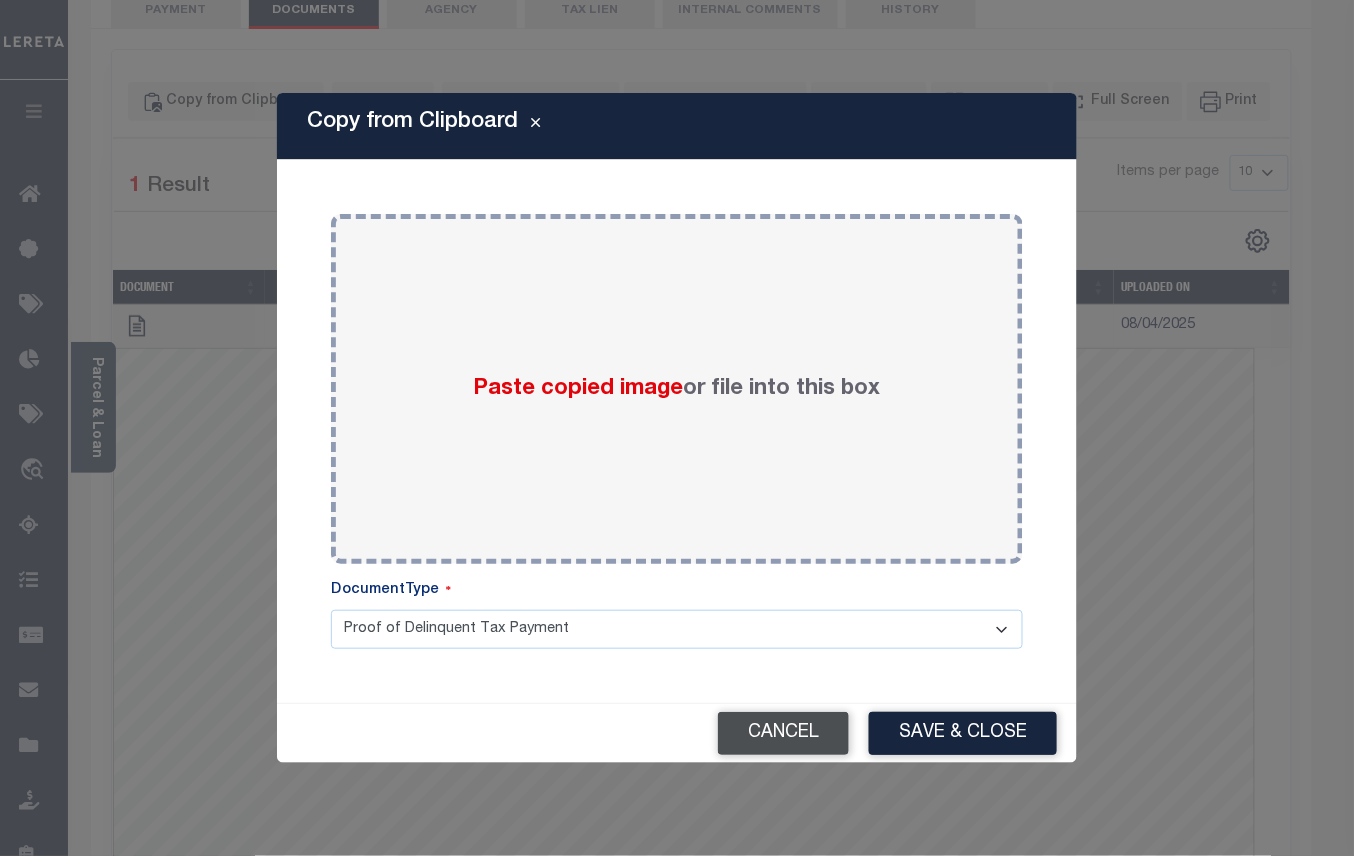 click on "Cancel" at bounding box center [783, 733] 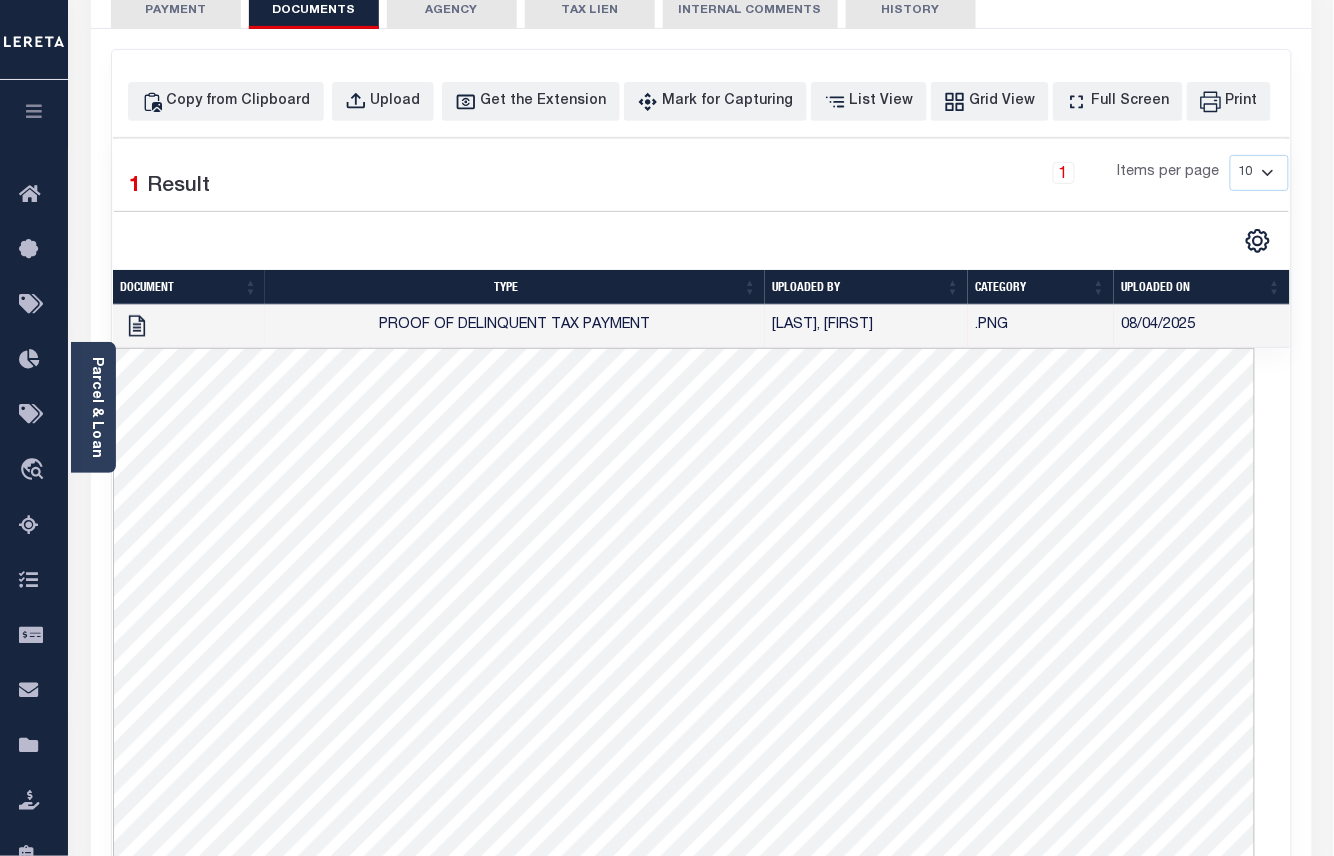 click on "PAYMENT" at bounding box center [176, 10] 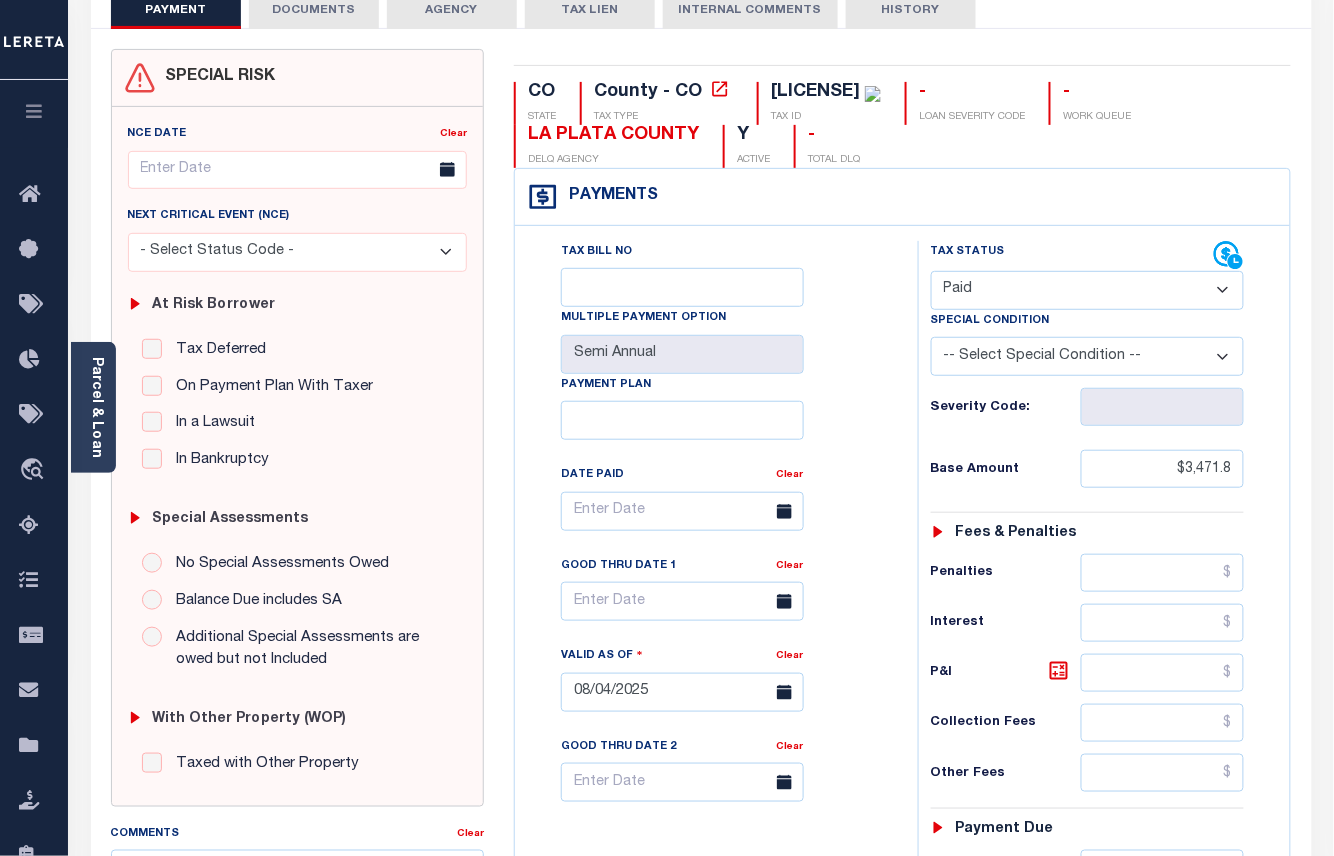 scroll, scrollTop: 533, scrollLeft: 0, axis: vertical 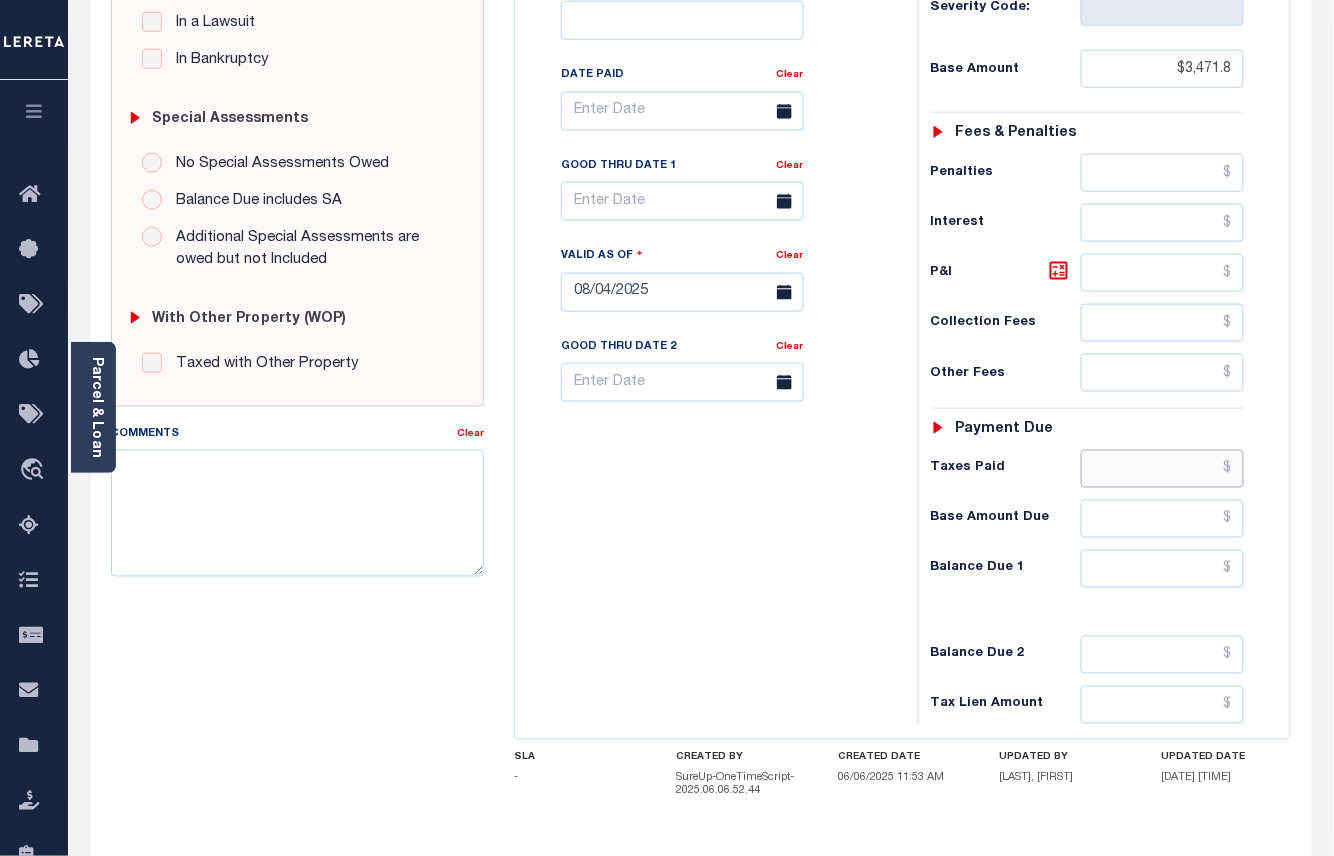 click at bounding box center [1163, 469] 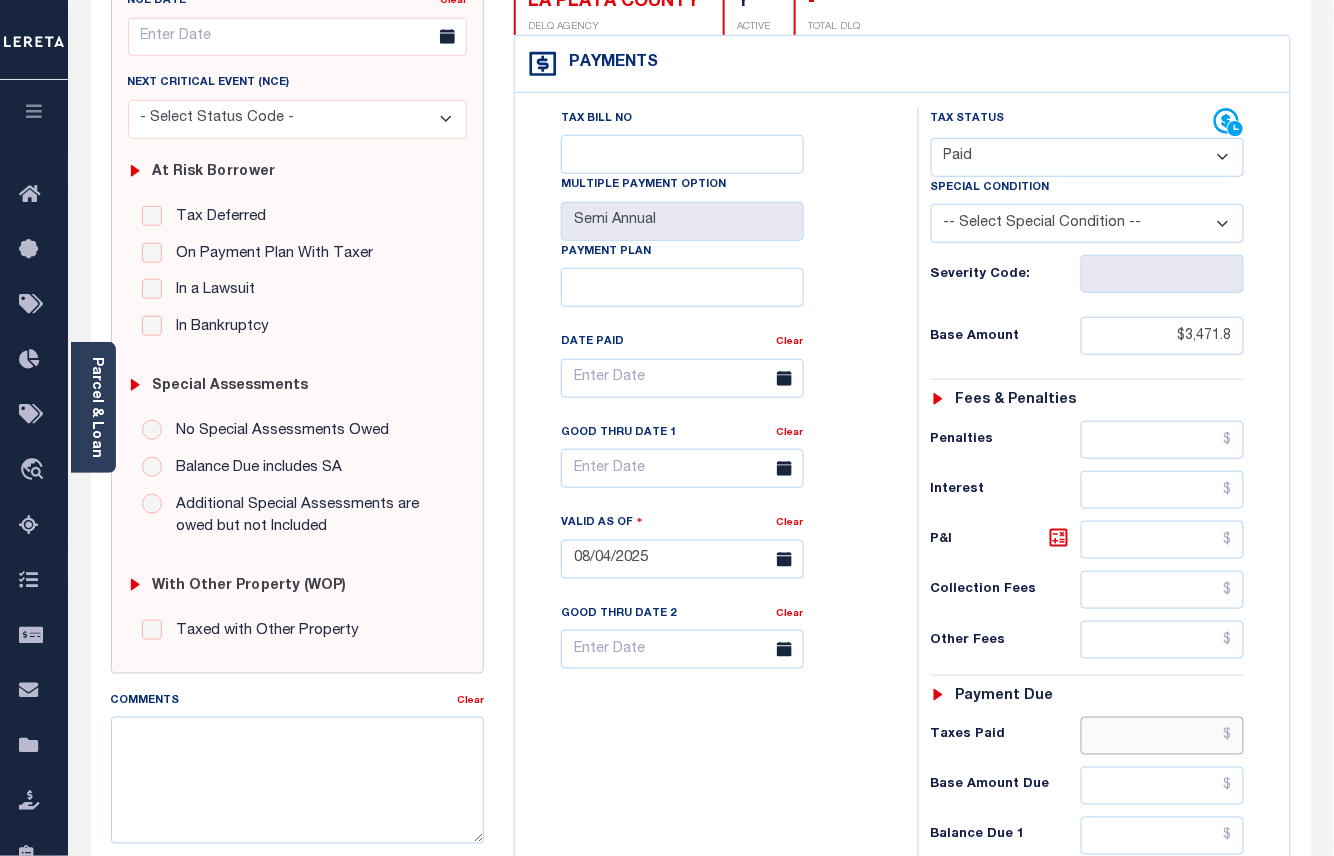 scroll, scrollTop: 0, scrollLeft: 0, axis: both 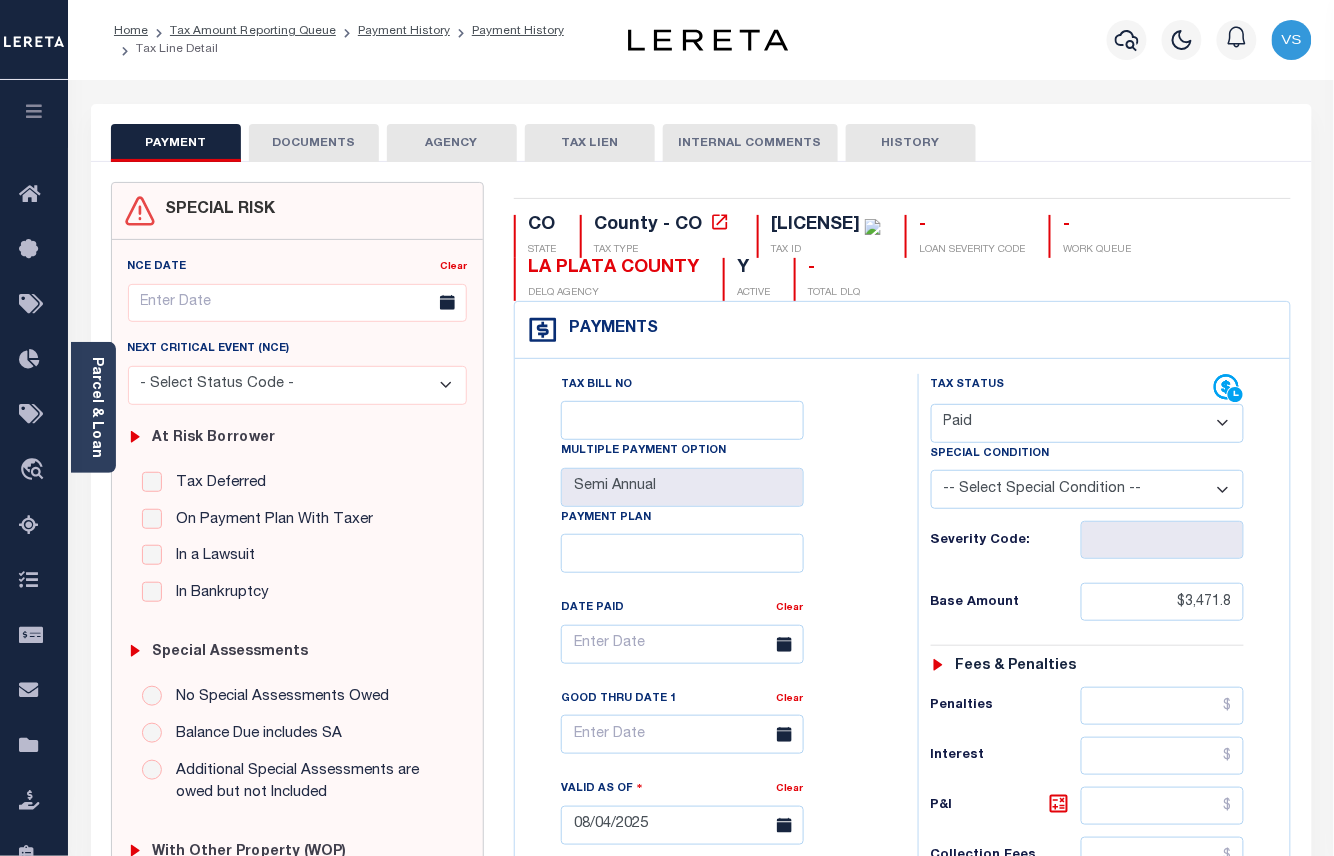 click on "DOCUMENTS" at bounding box center [314, 143] 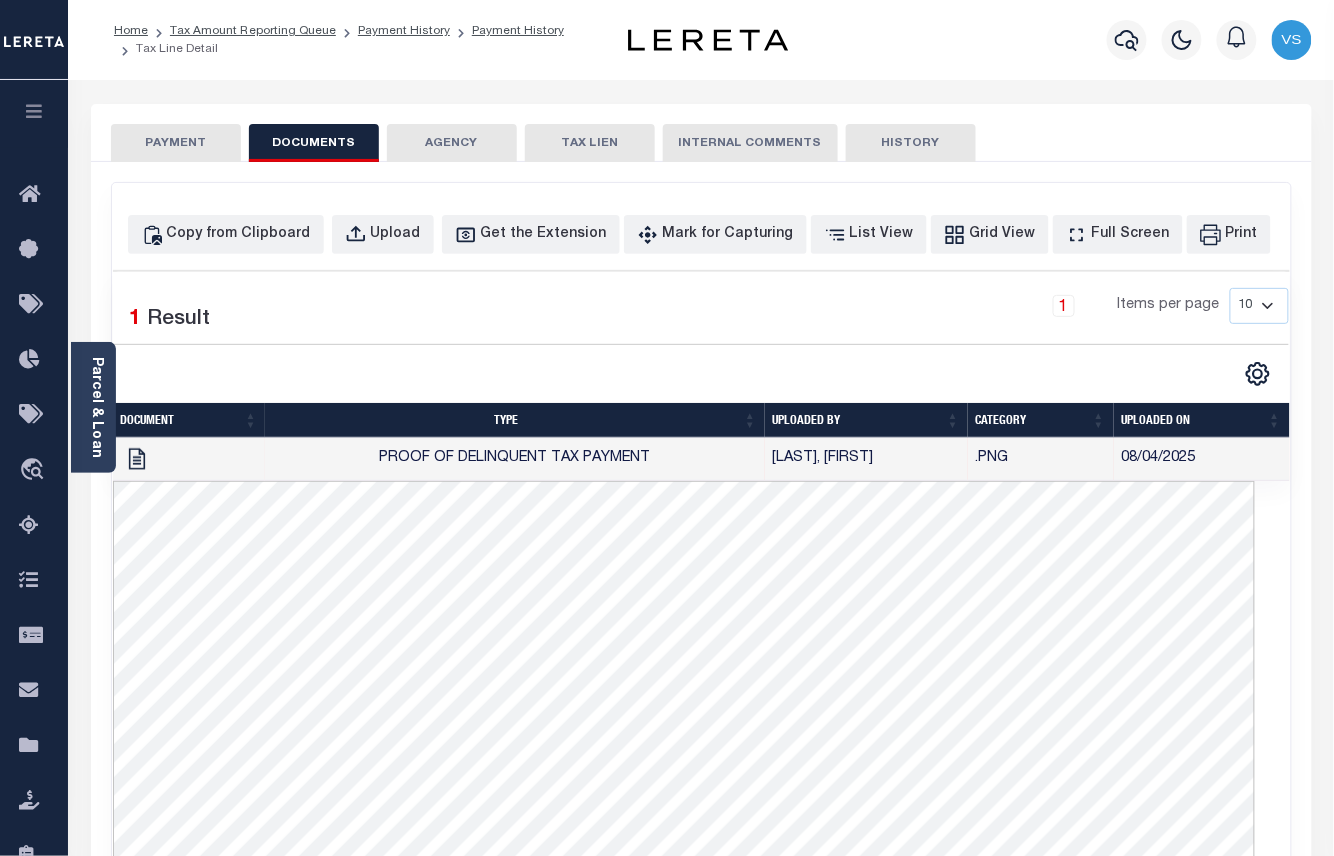 click on "PAYMENT" at bounding box center (176, 143) 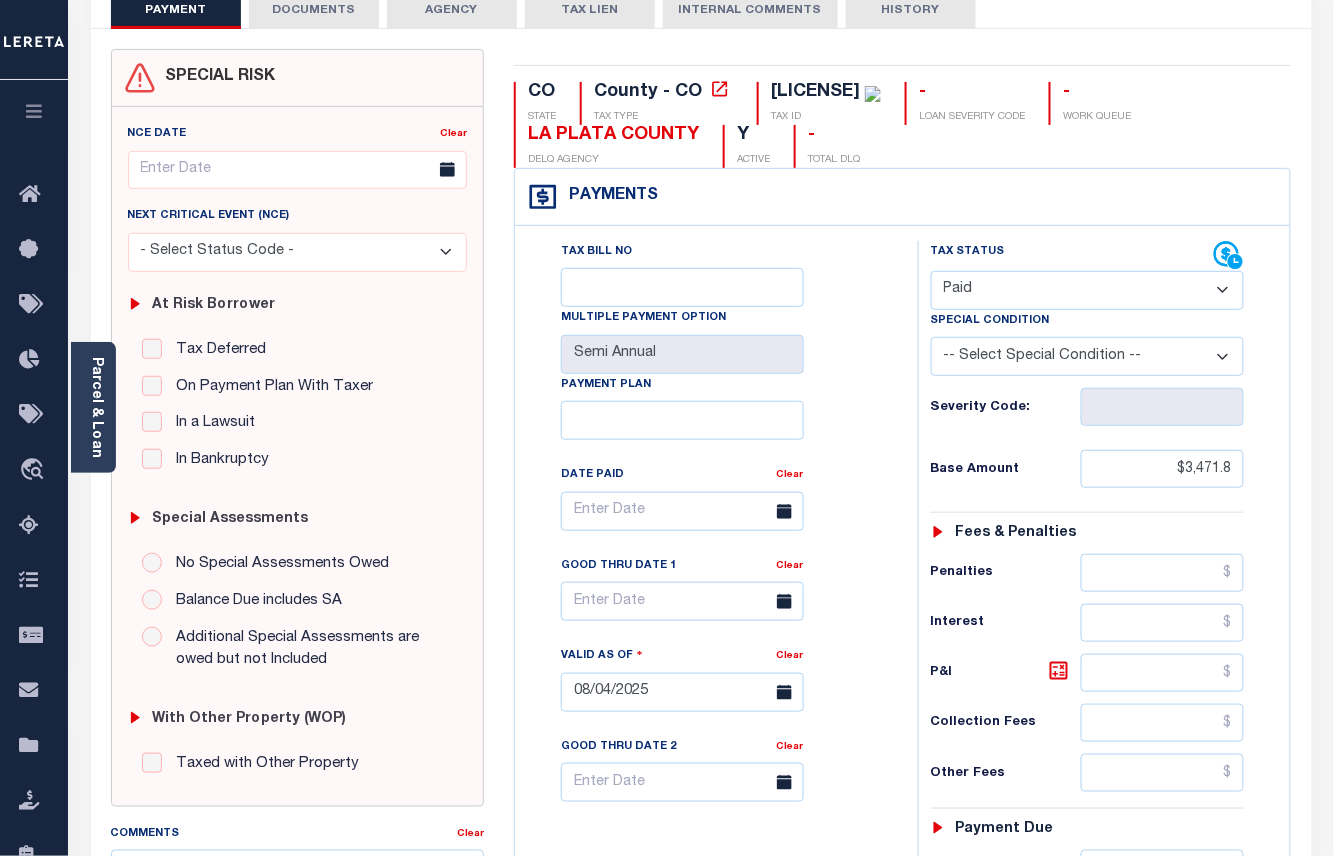 scroll, scrollTop: 0, scrollLeft: 0, axis: both 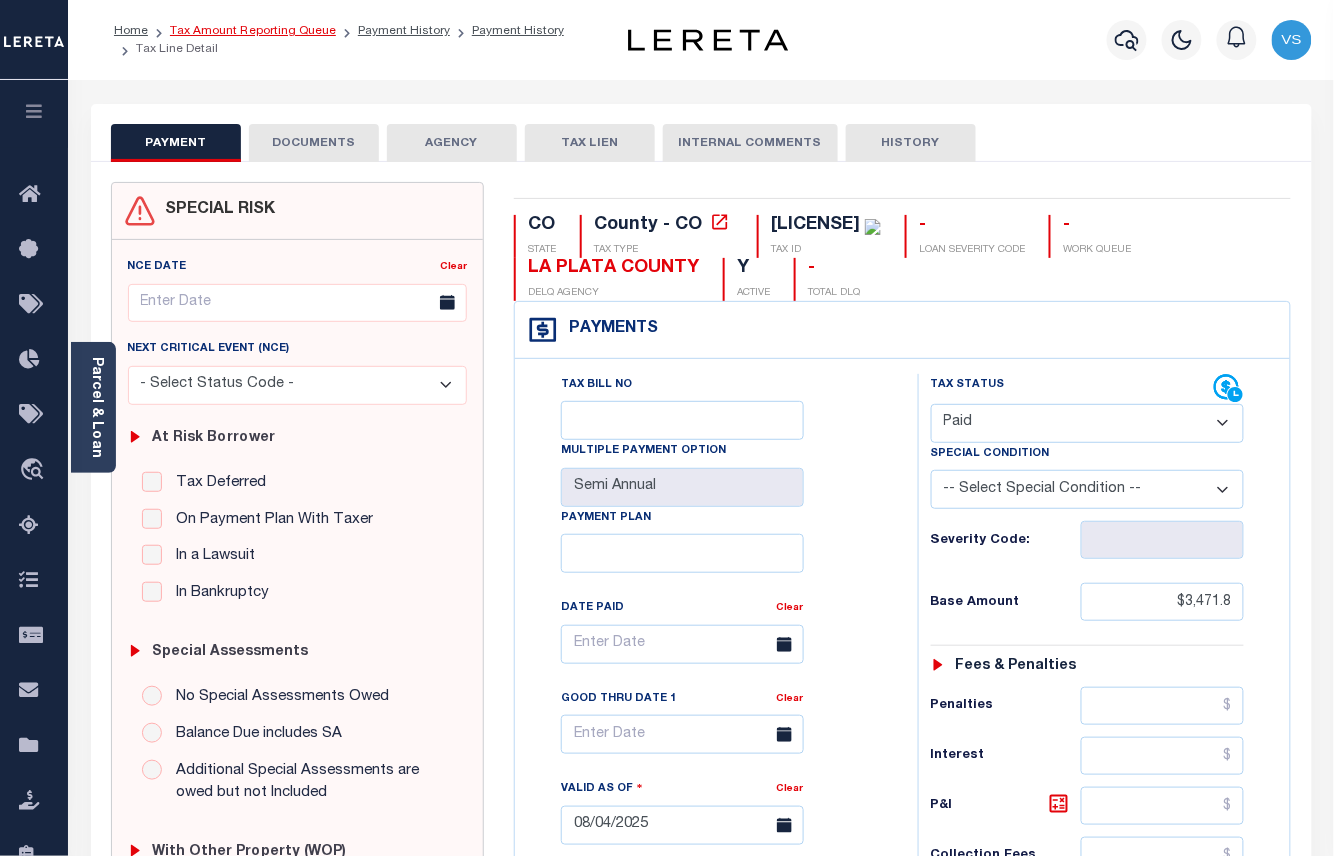 click on "Tax Amount Reporting Queue" at bounding box center (253, 31) 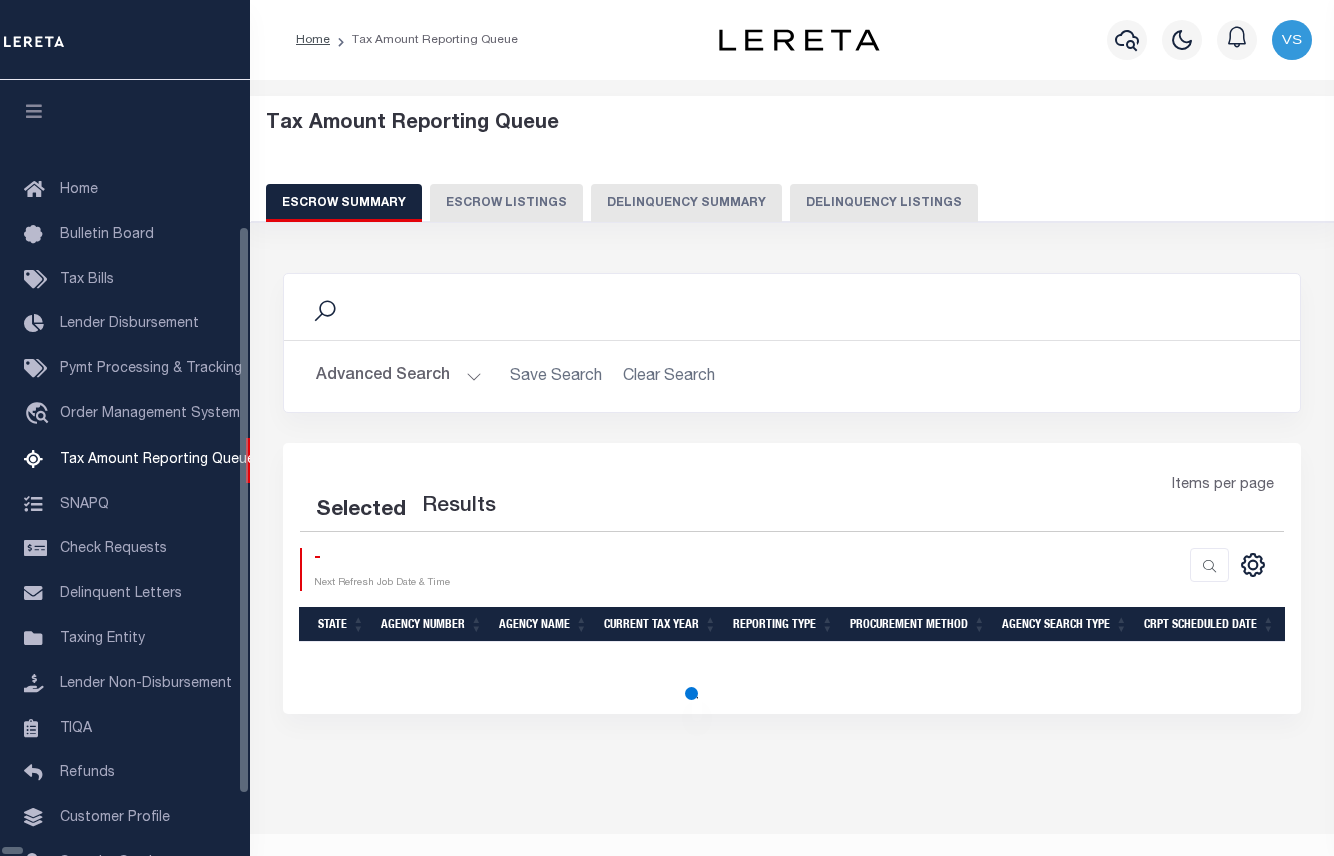 select on "100" 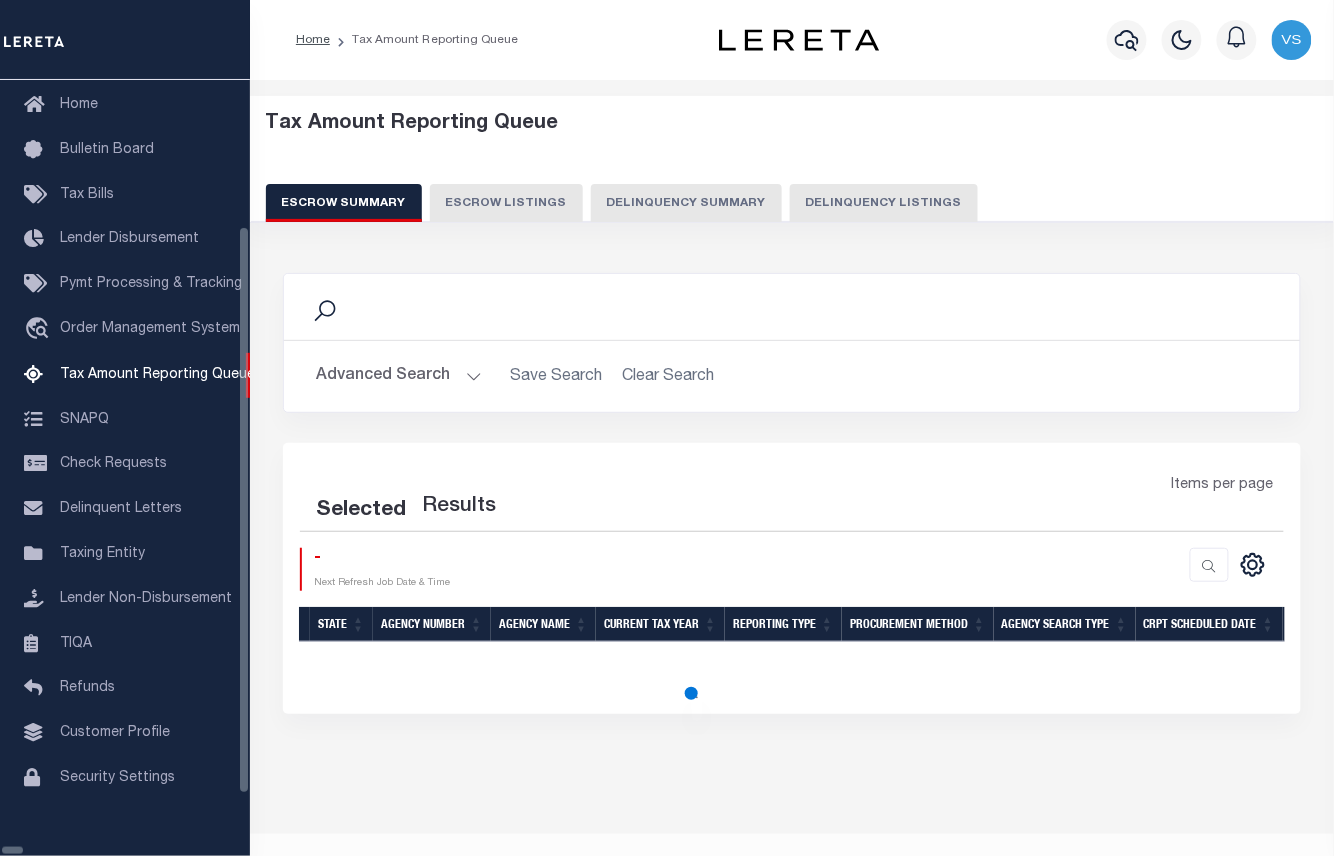 select on "100" 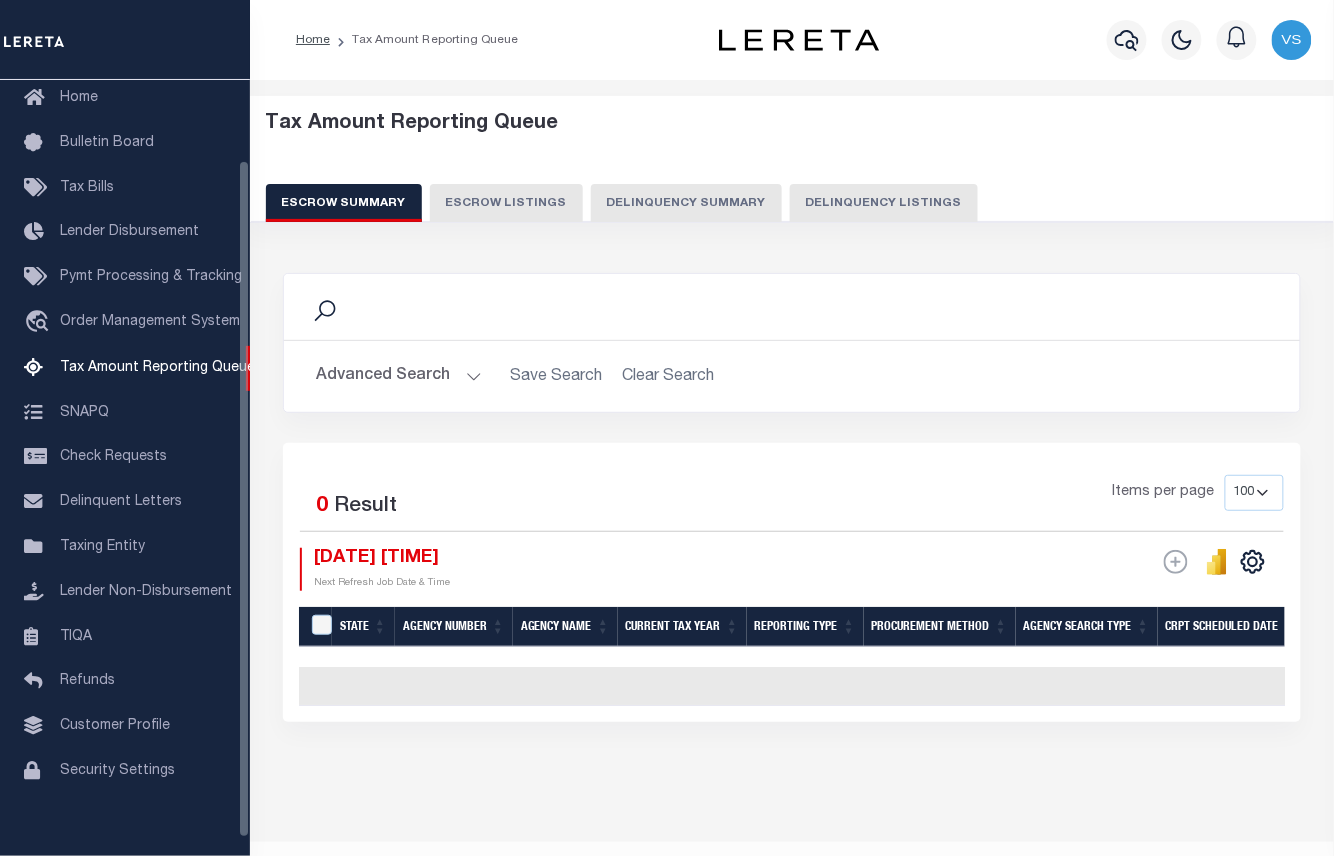 scroll, scrollTop: 92, scrollLeft: 0, axis: vertical 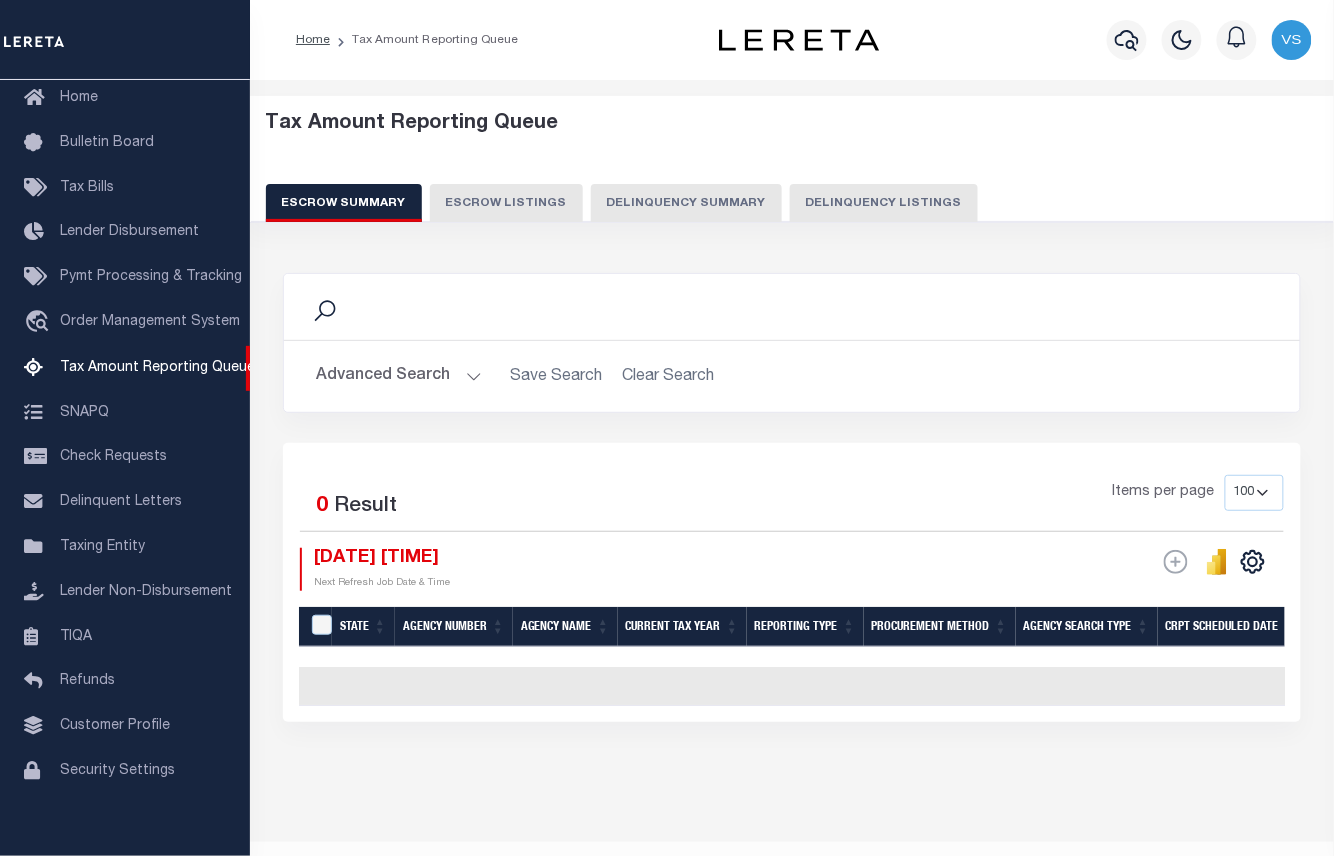 click on "Delinquency Listings" at bounding box center [884, 203] 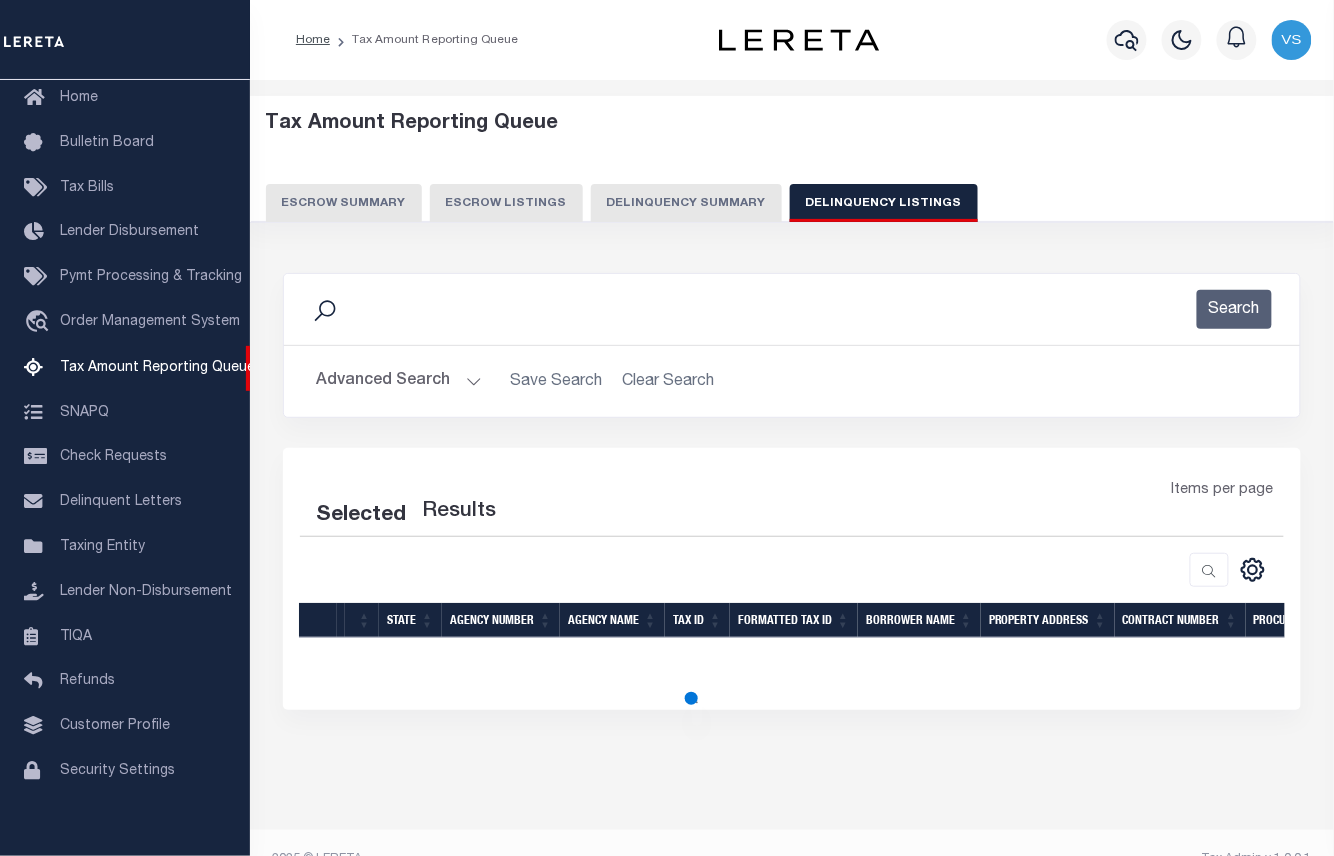 select on "100" 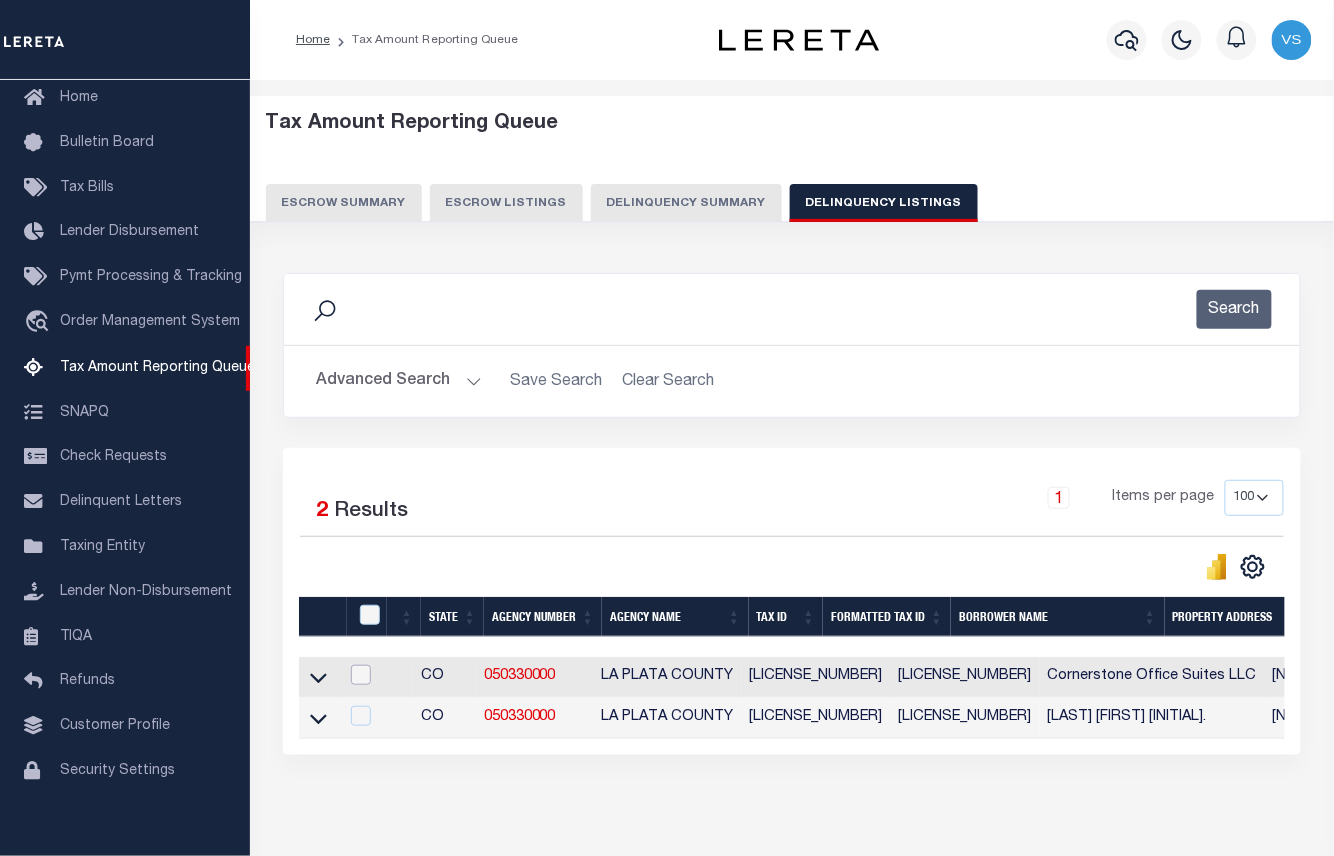 click at bounding box center (361, 675) 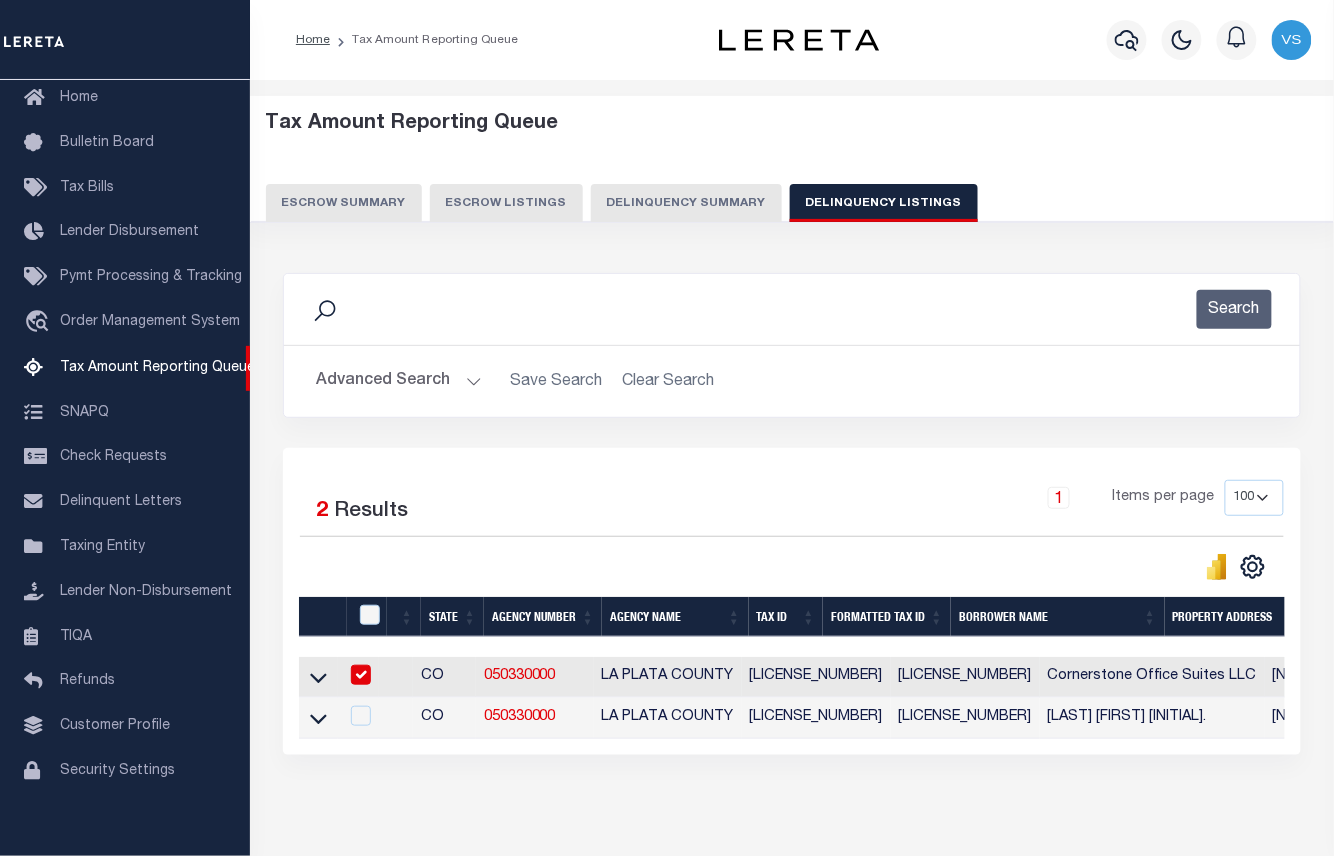 checkbox on "true" 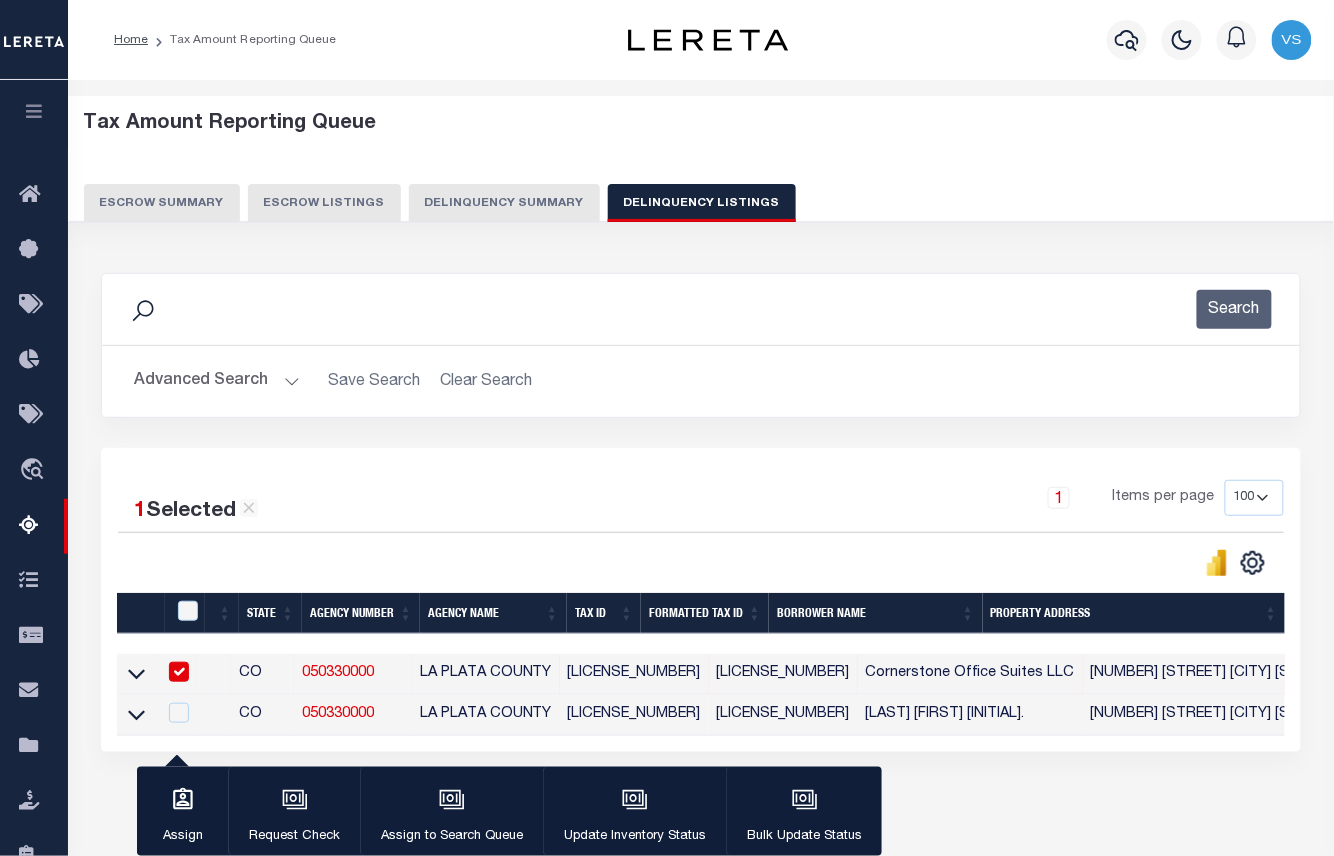 scroll, scrollTop: 204, scrollLeft: 0, axis: vertical 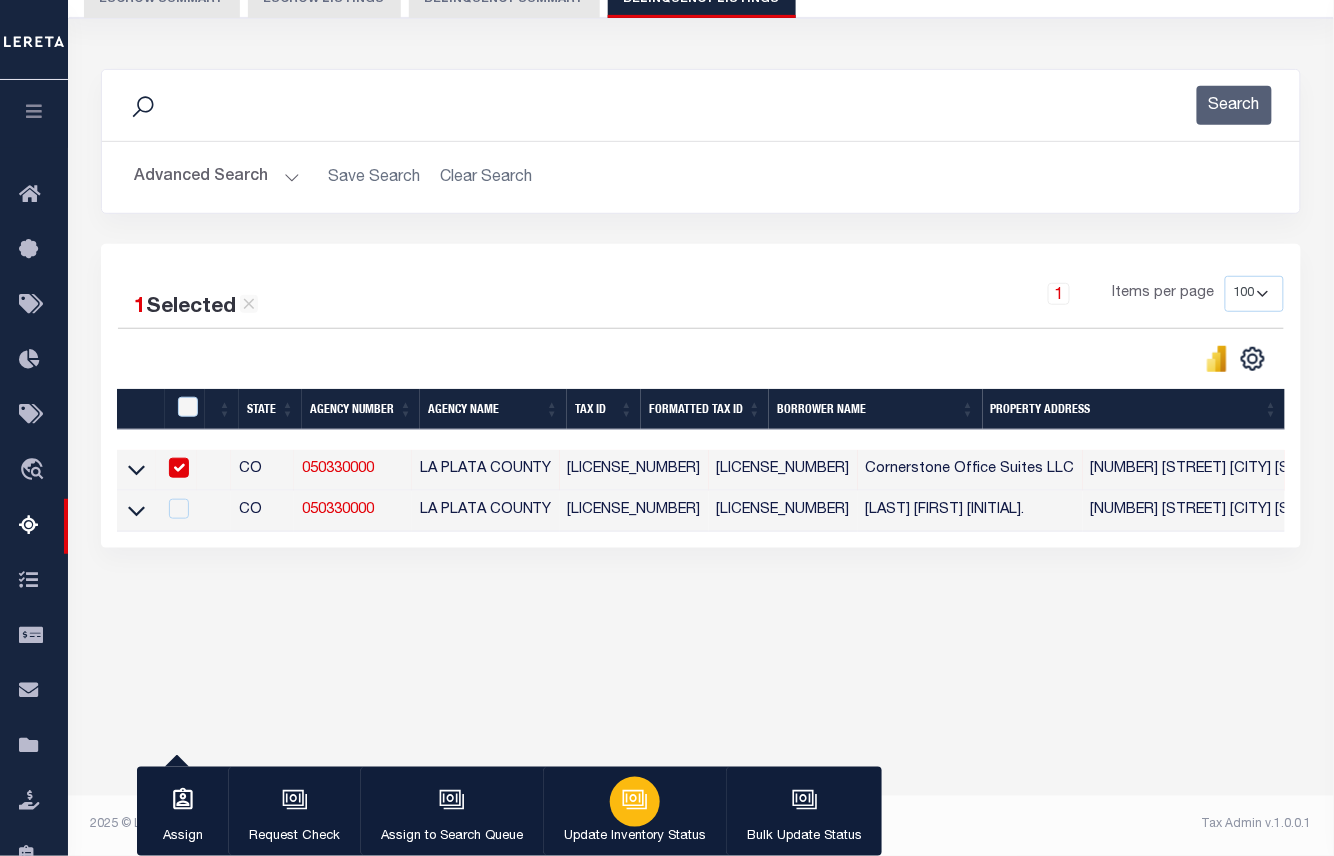 click 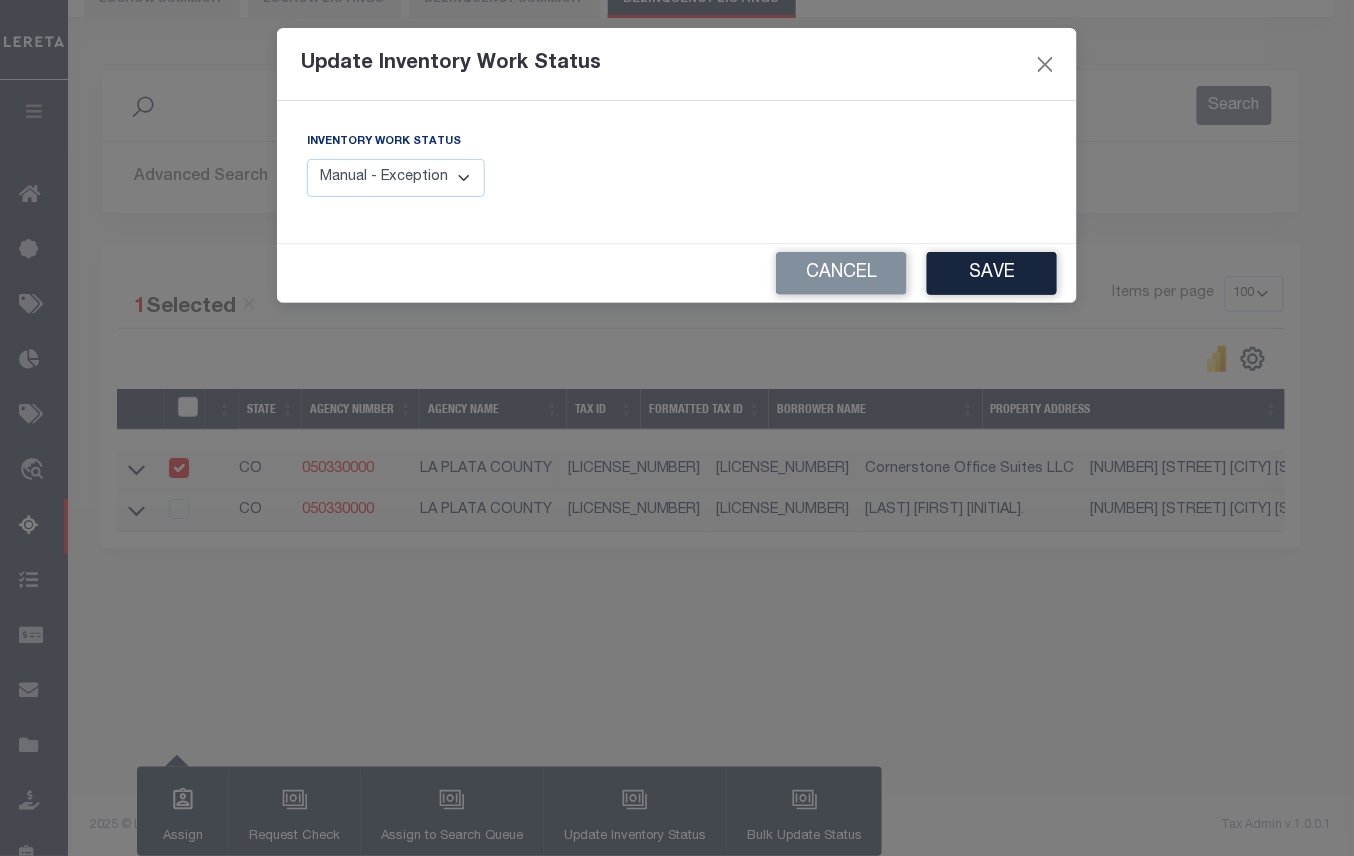 click on "Manual - Exception
Pended - Awaiting Search
Late Add Exception
Completed" at bounding box center [396, 178] 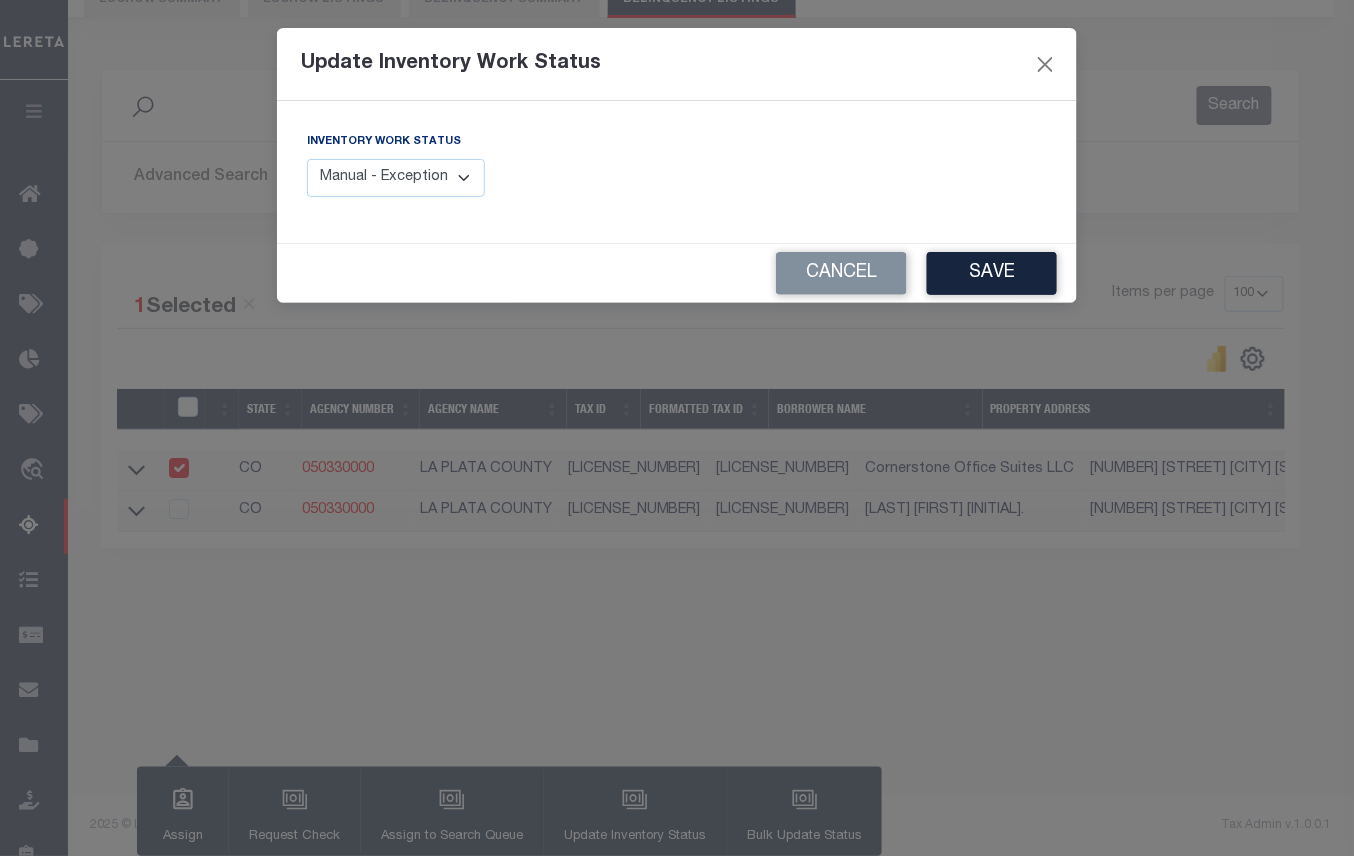 select on "4" 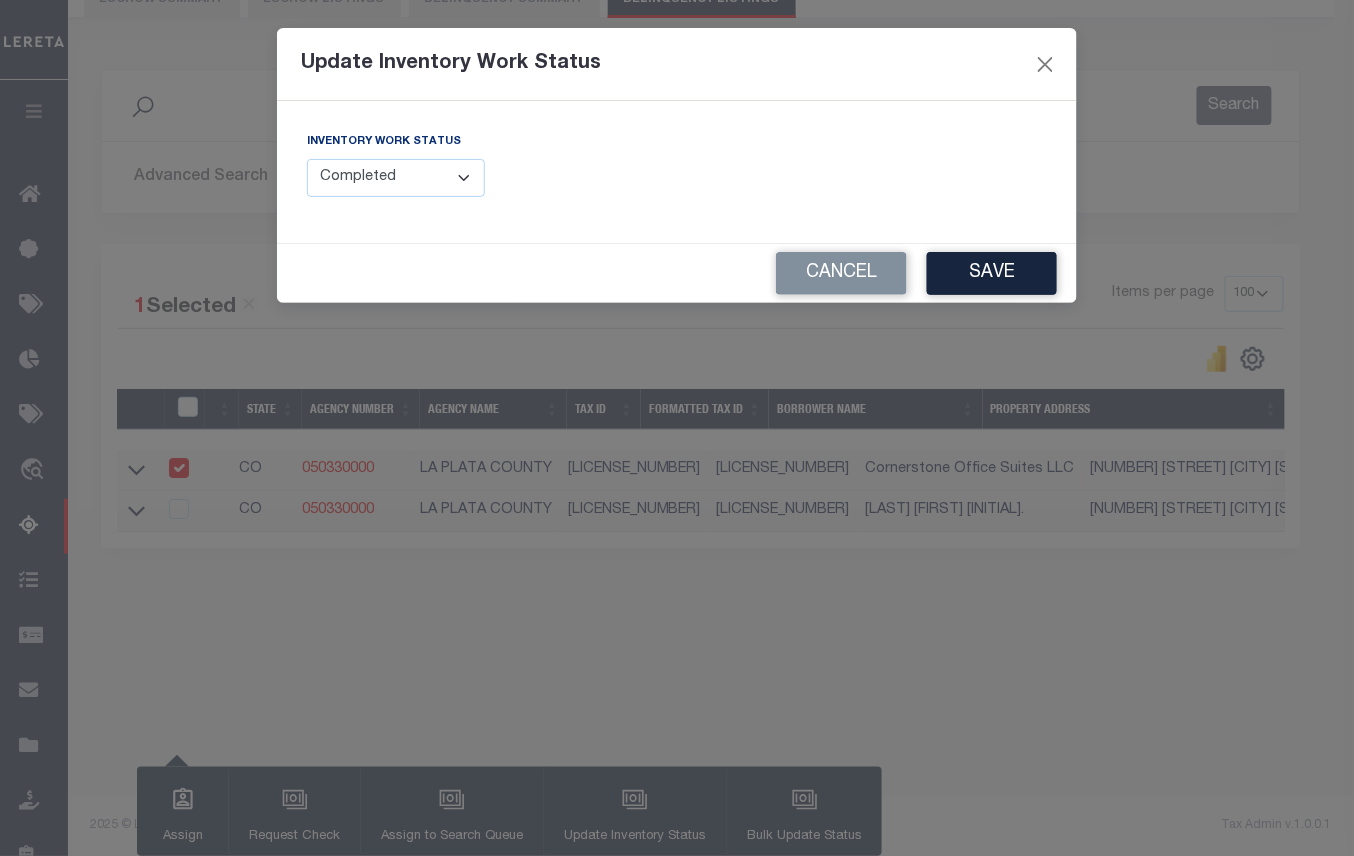 click on "Manual - Exception
Pended - Awaiting Search
Late Add Exception
Completed" at bounding box center (396, 178) 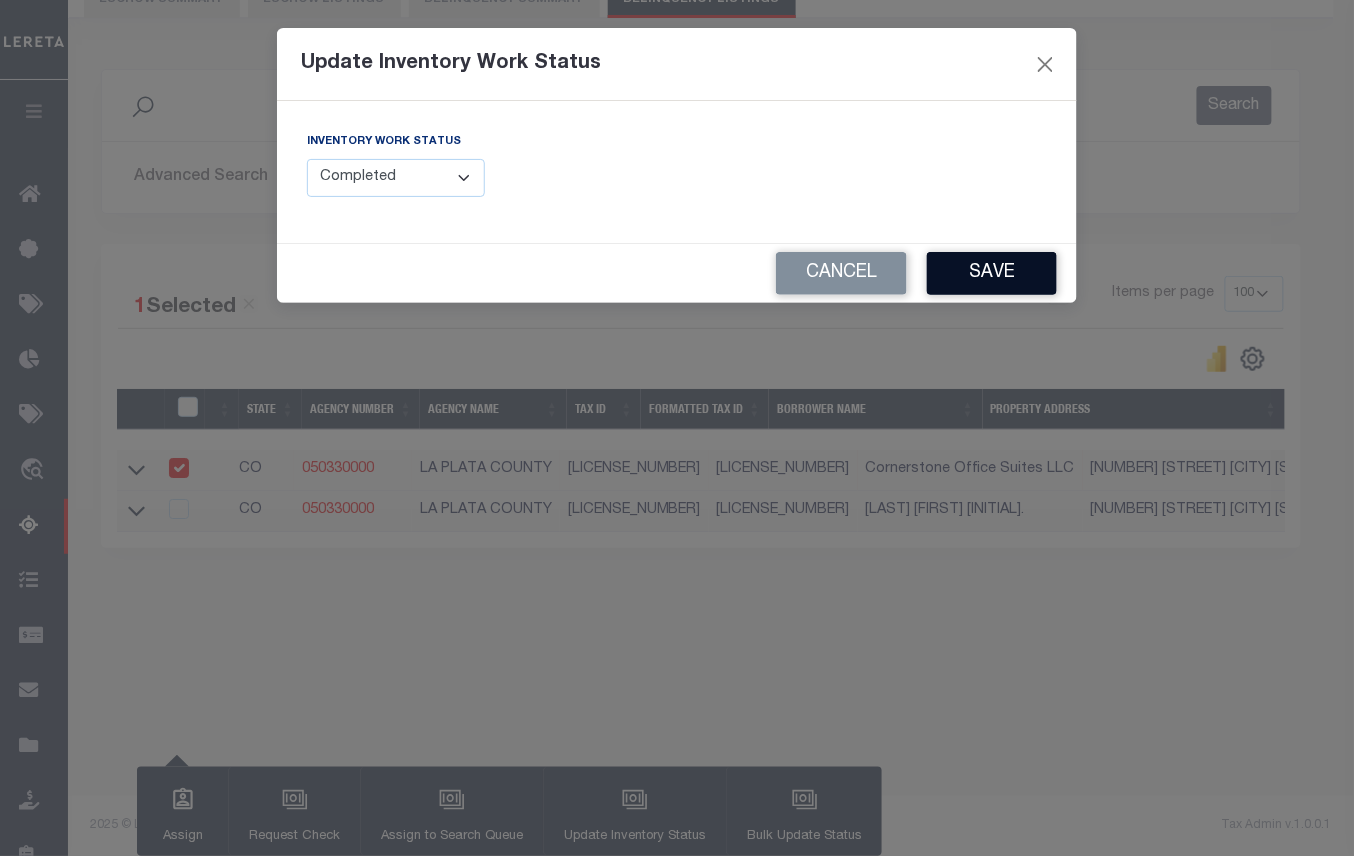 click on "Save" at bounding box center (992, 273) 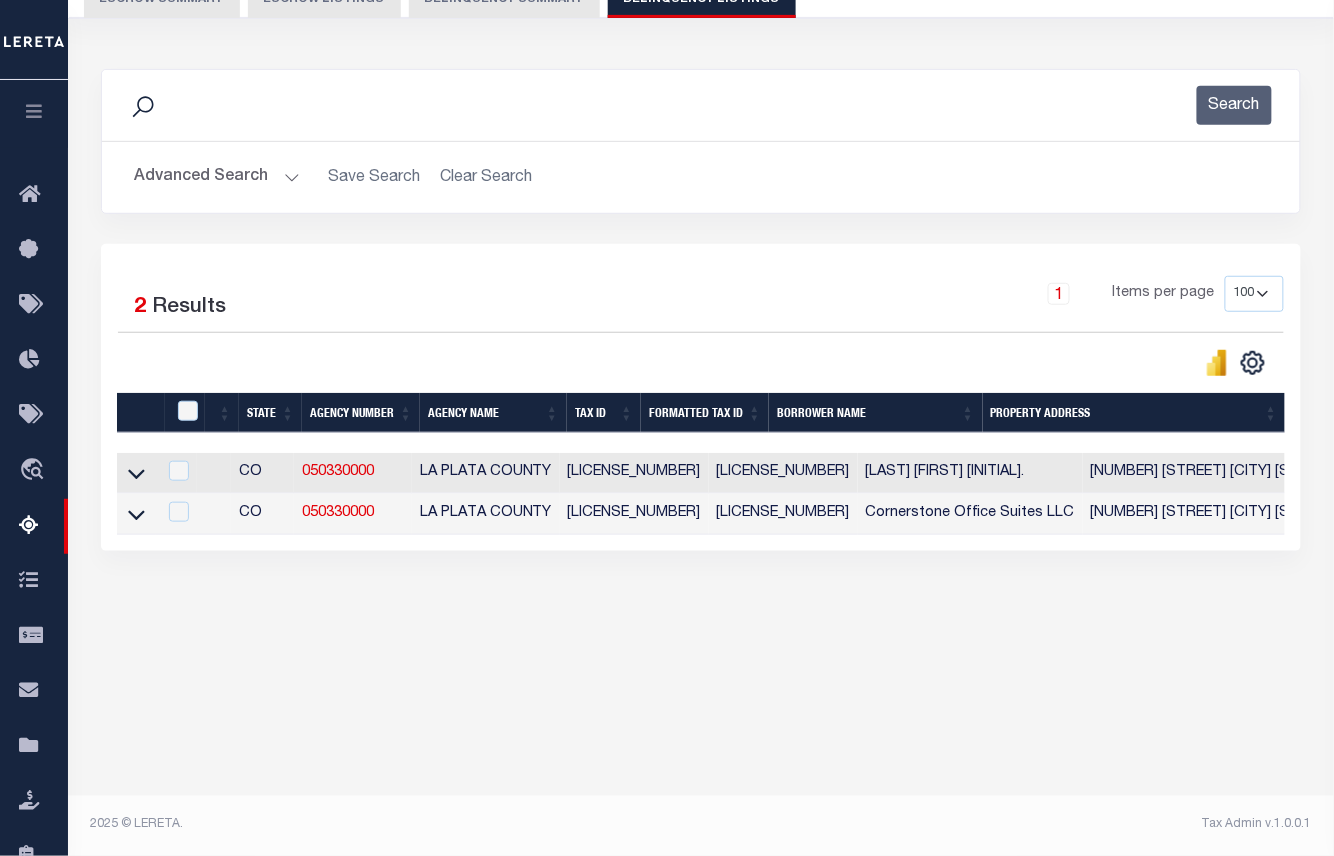 click on "Advanced Search" at bounding box center [217, 177] 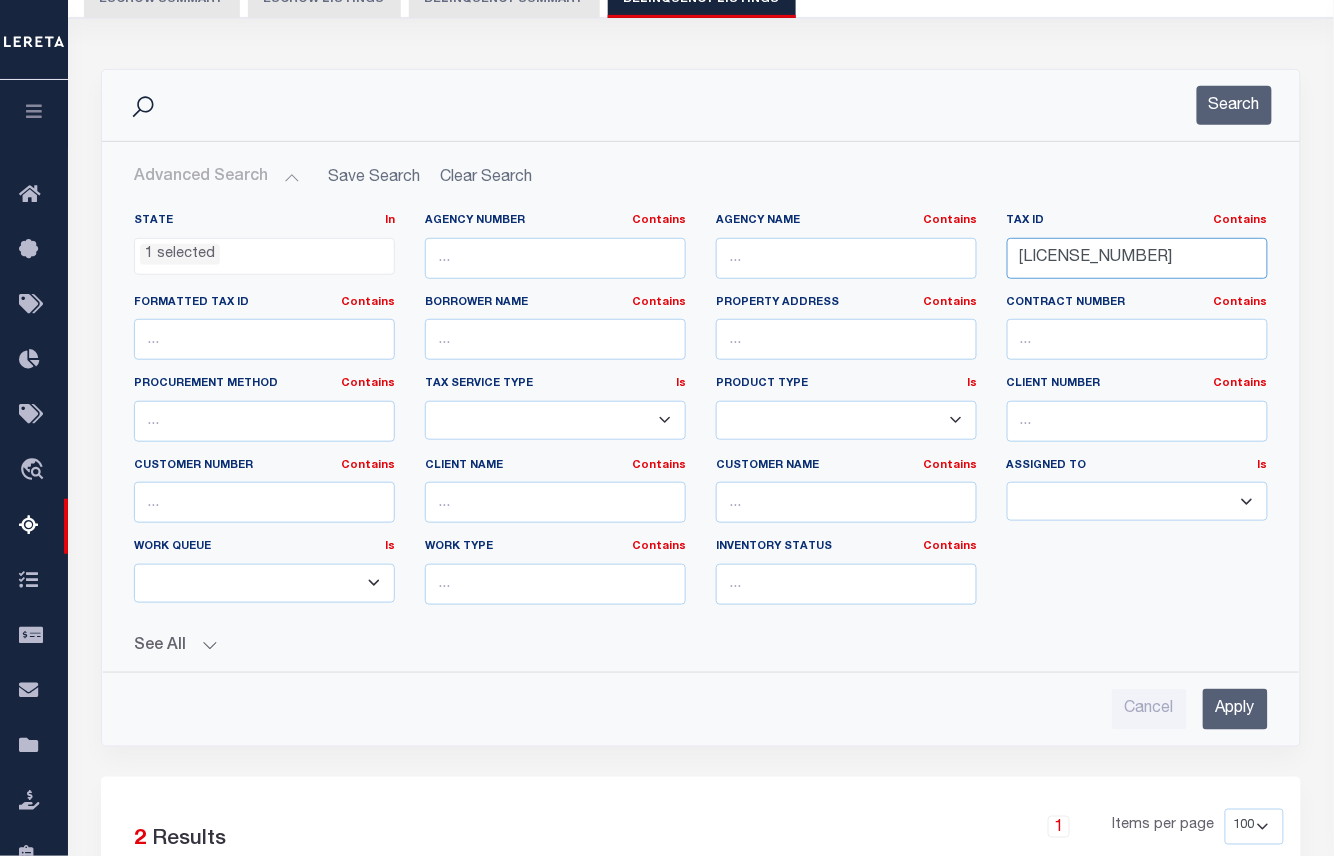 click on "R008104" at bounding box center (1137, 258) 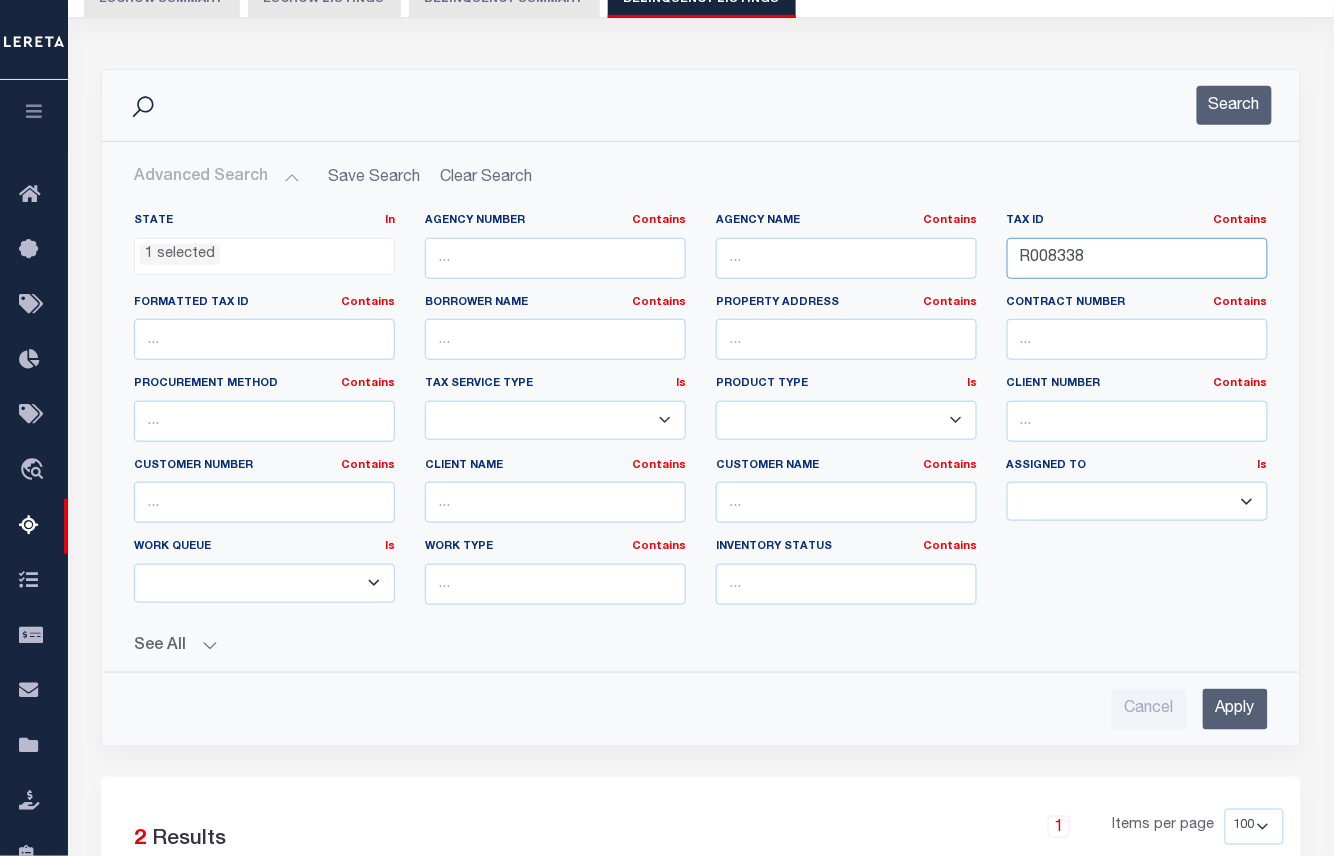 type on "R008338" 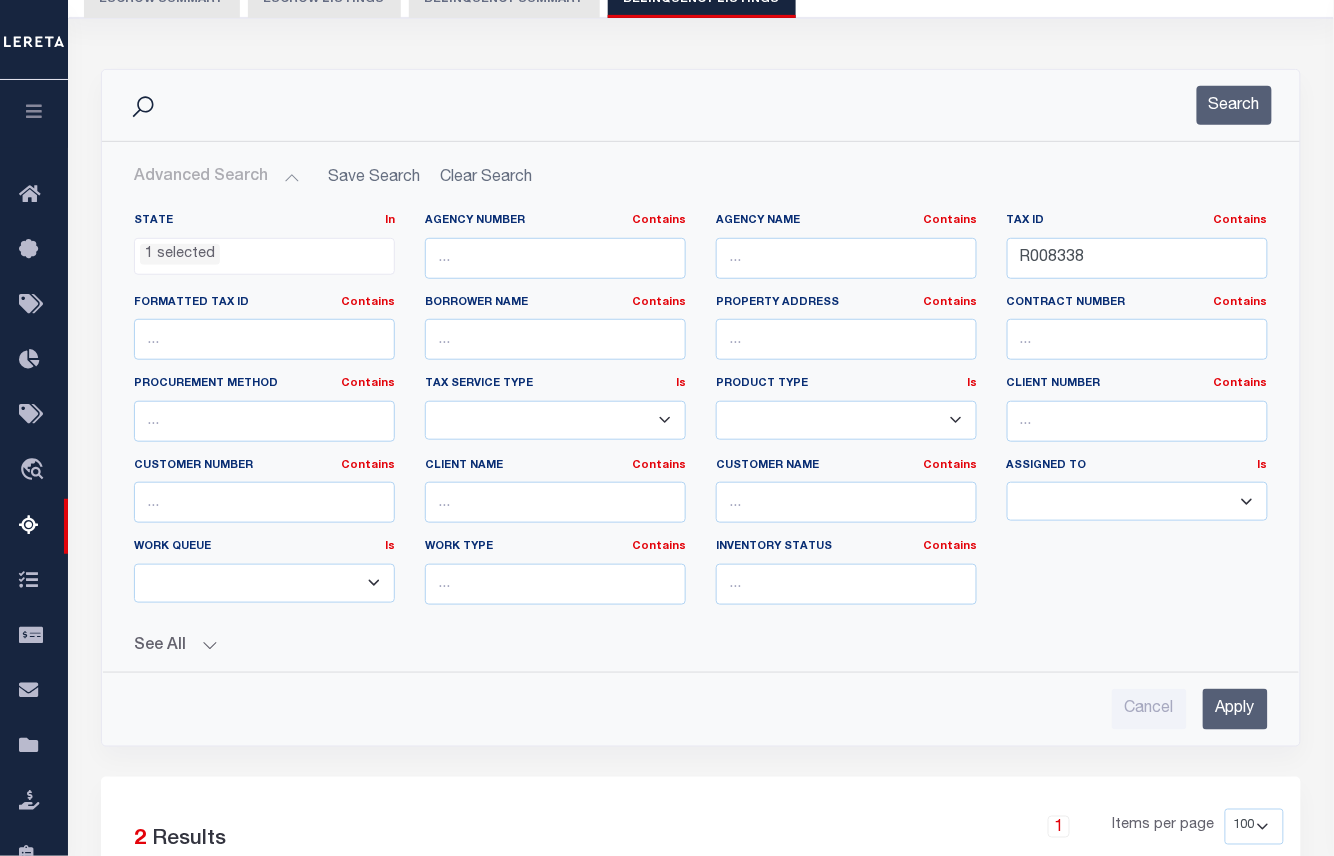 click on "Apply" at bounding box center (1235, 709) 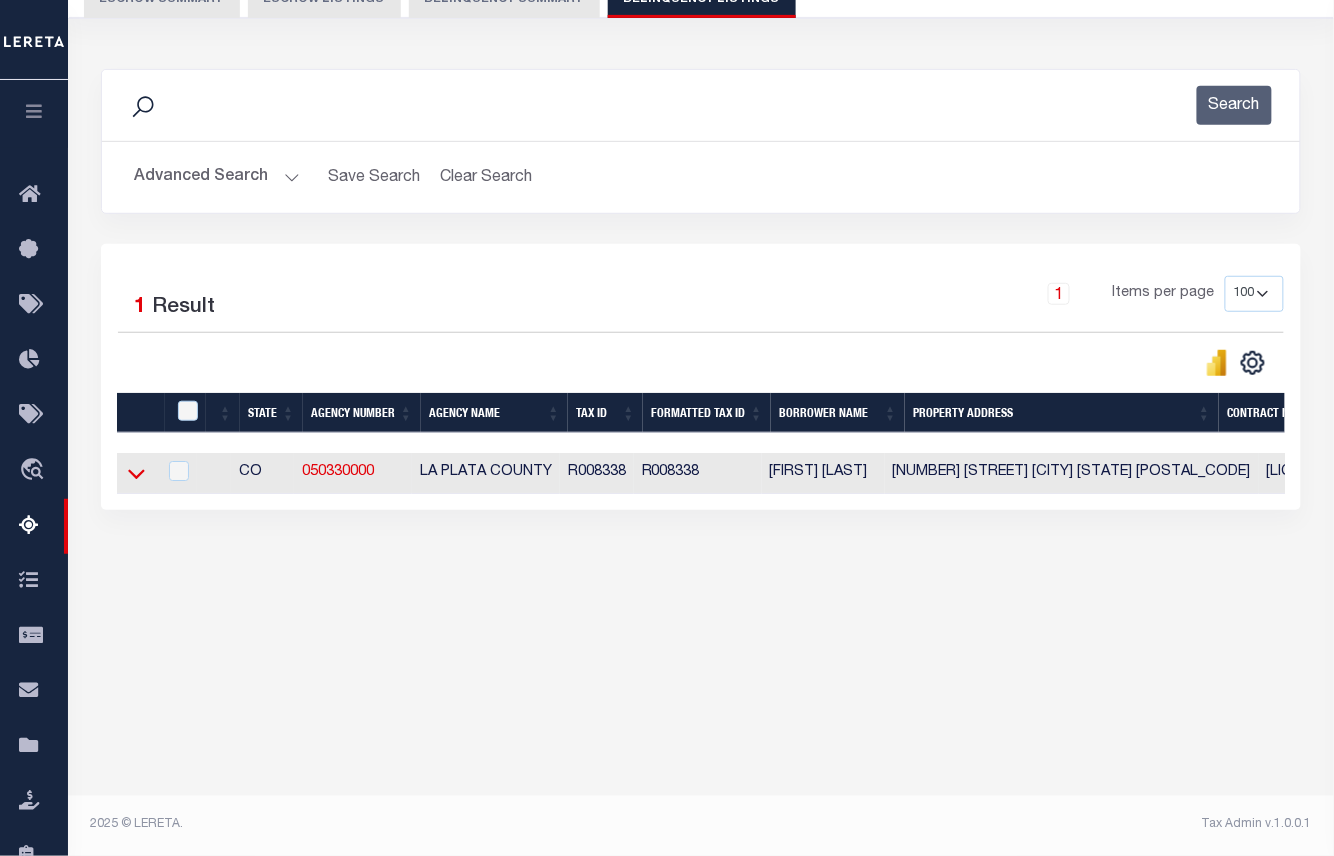 click 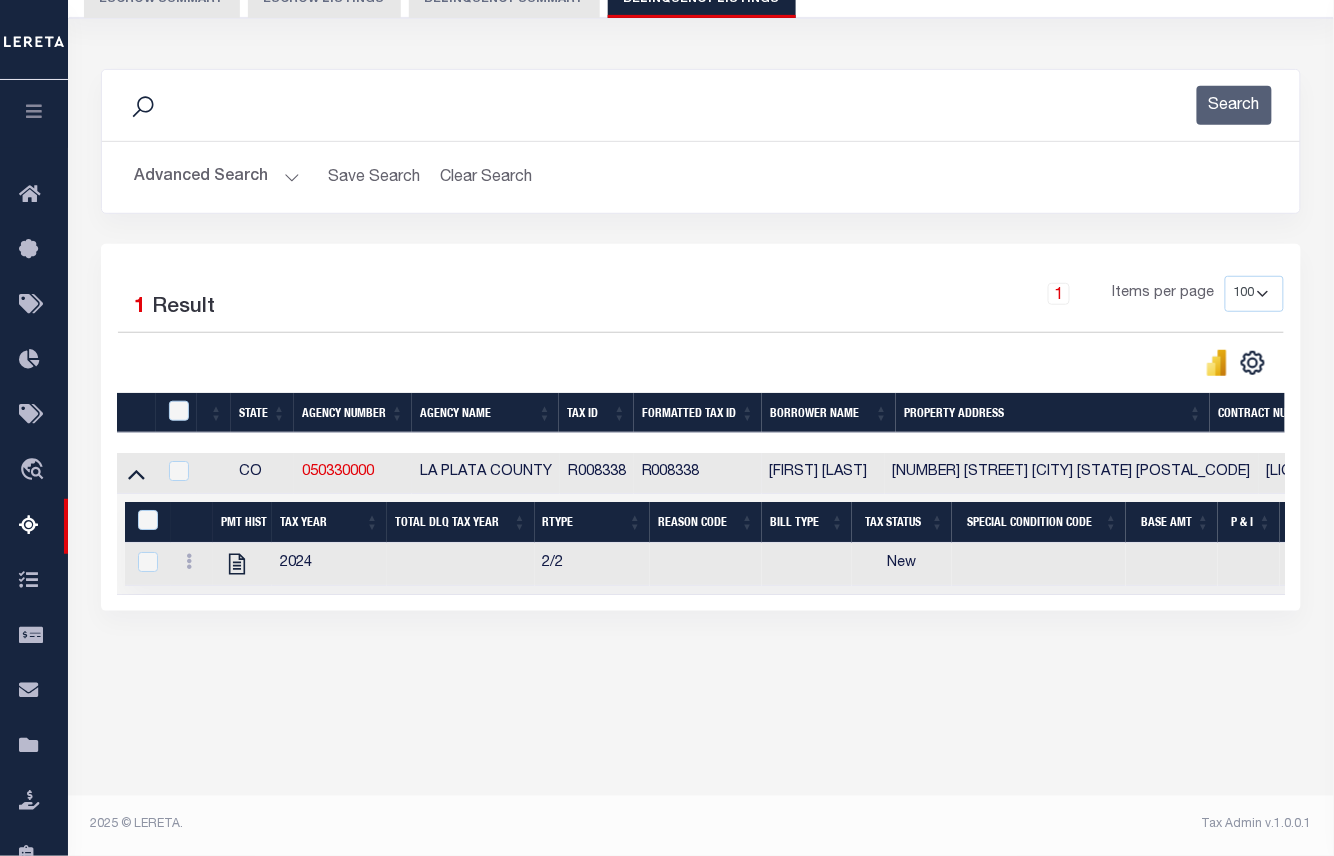 scroll, scrollTop: 204, scrollLeft: 0, axis: vertical 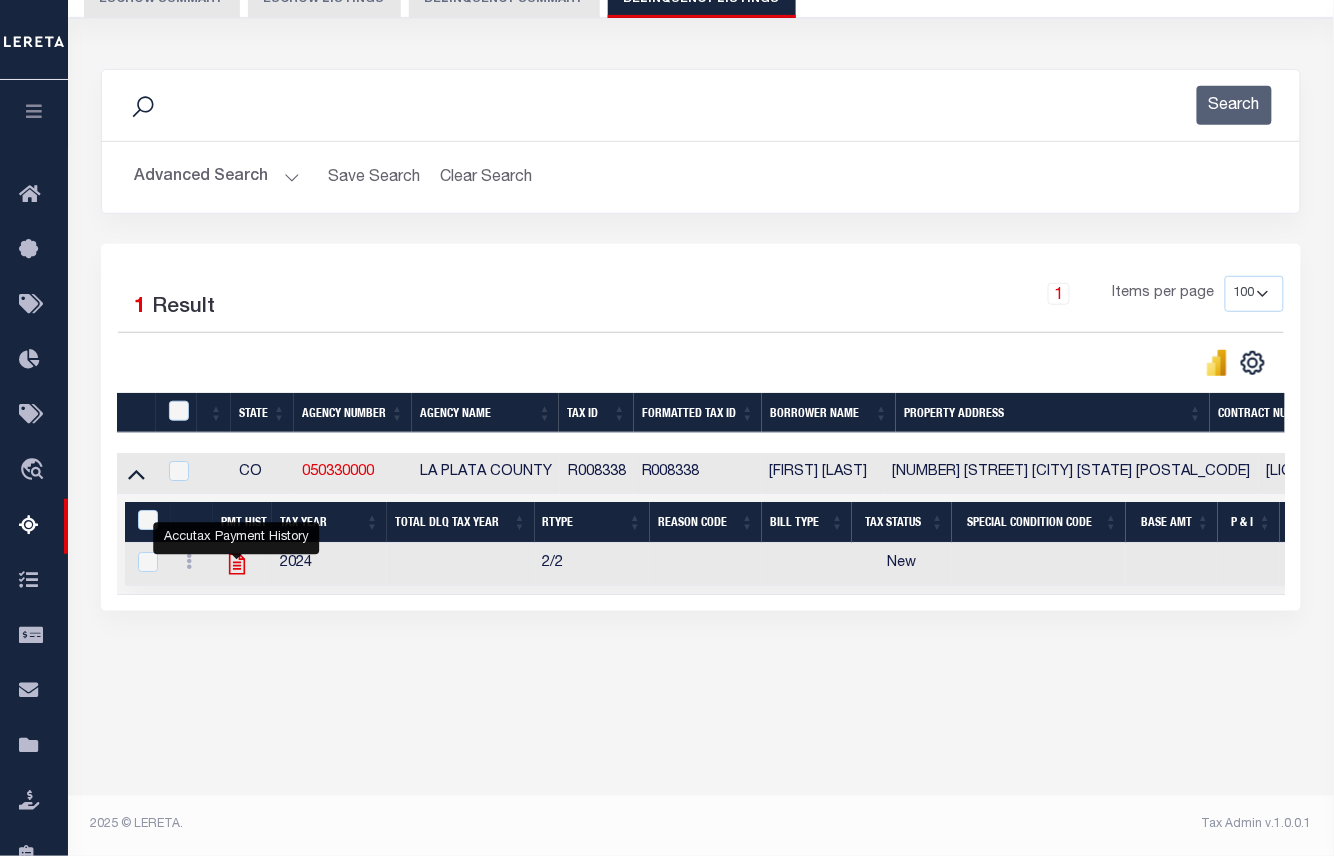 click 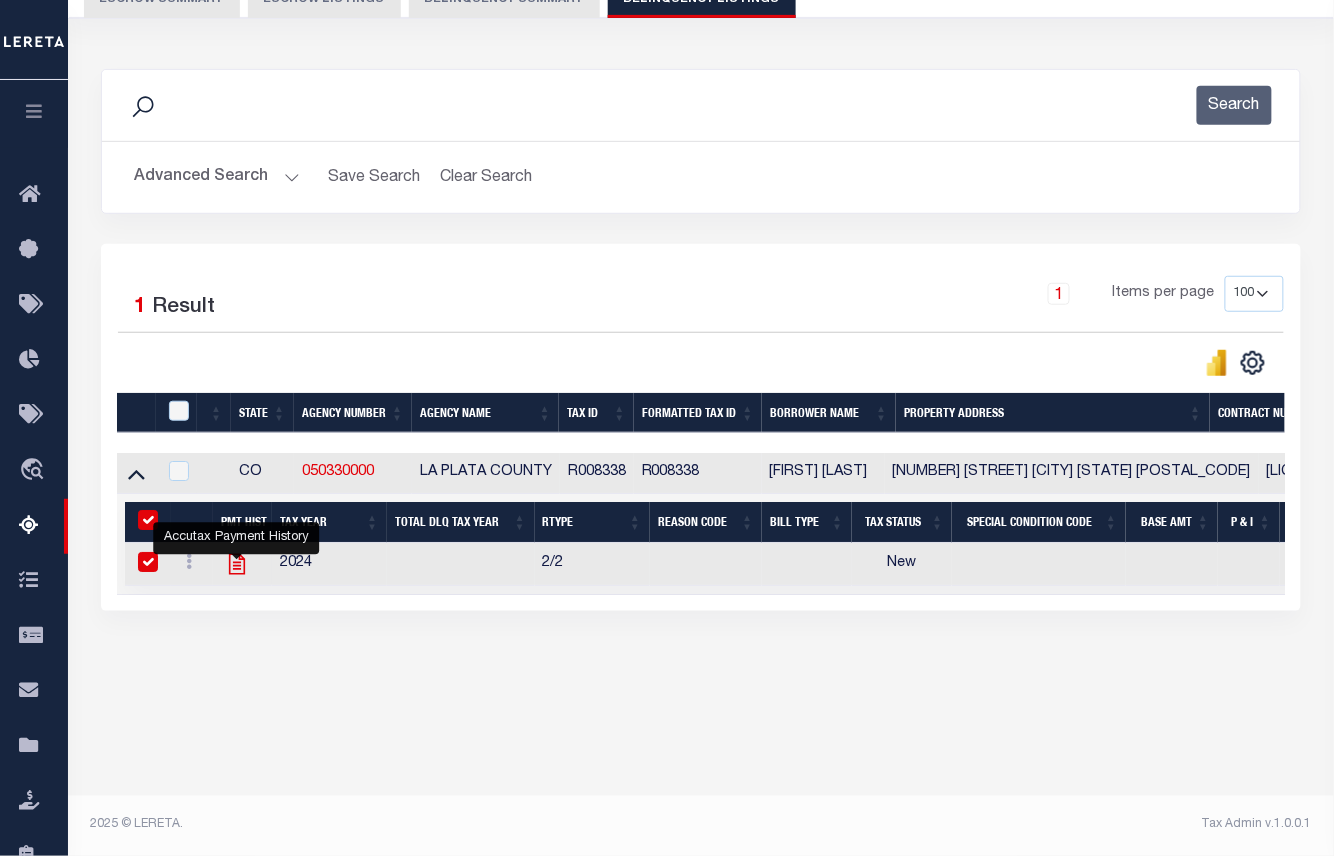 checkbox on "true" 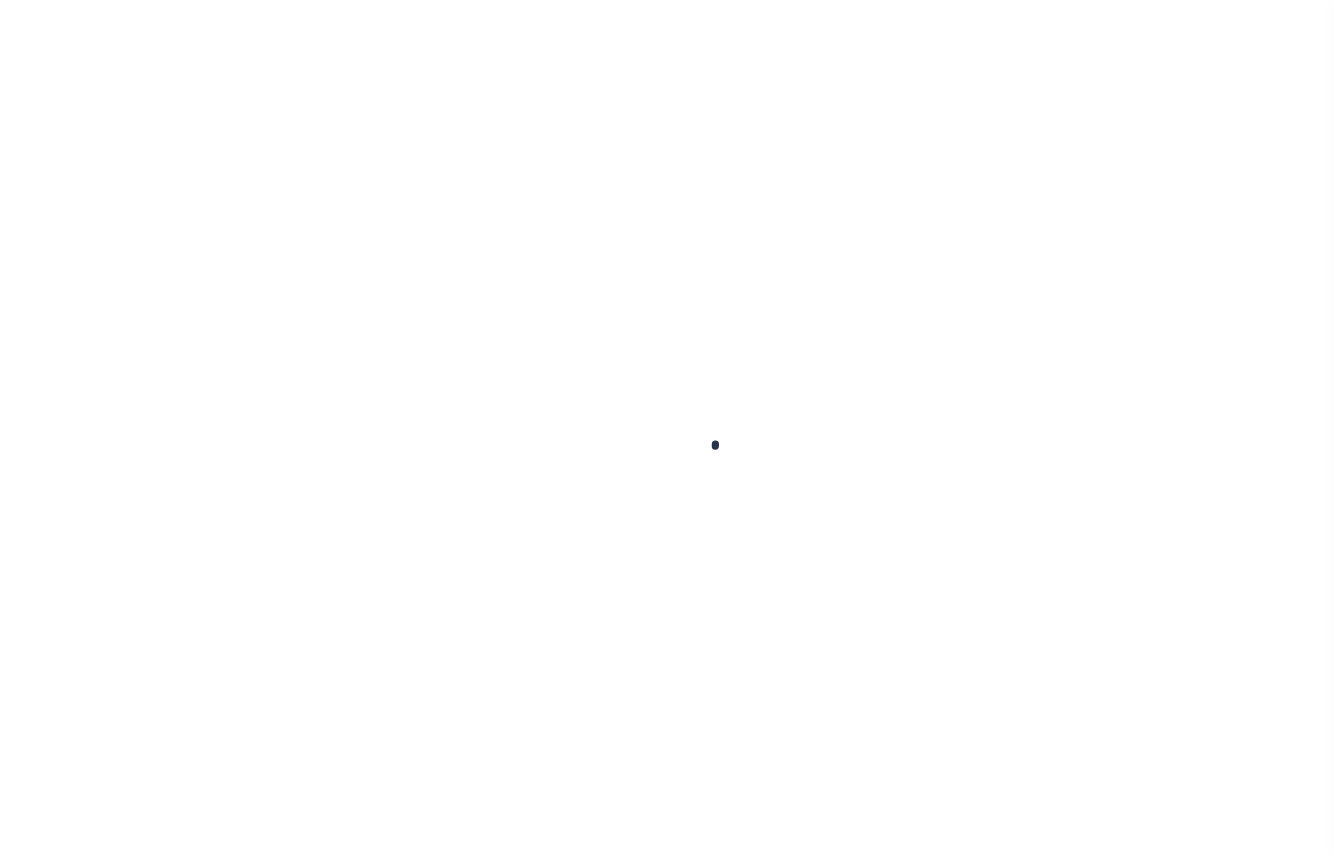 scroll, scrollTop: 0, scrollLeft: 0, axis: both 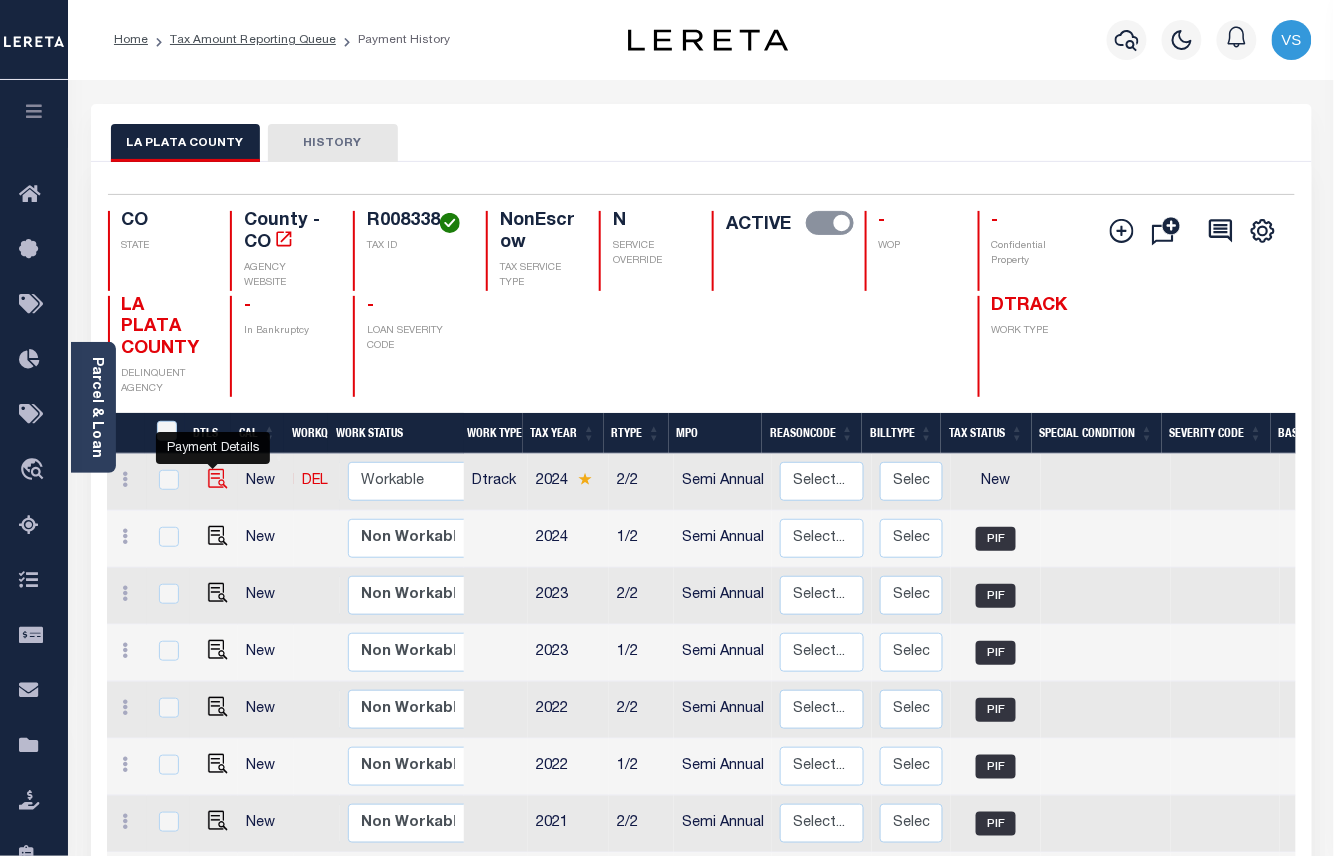 click at bounding box center [218, 479] 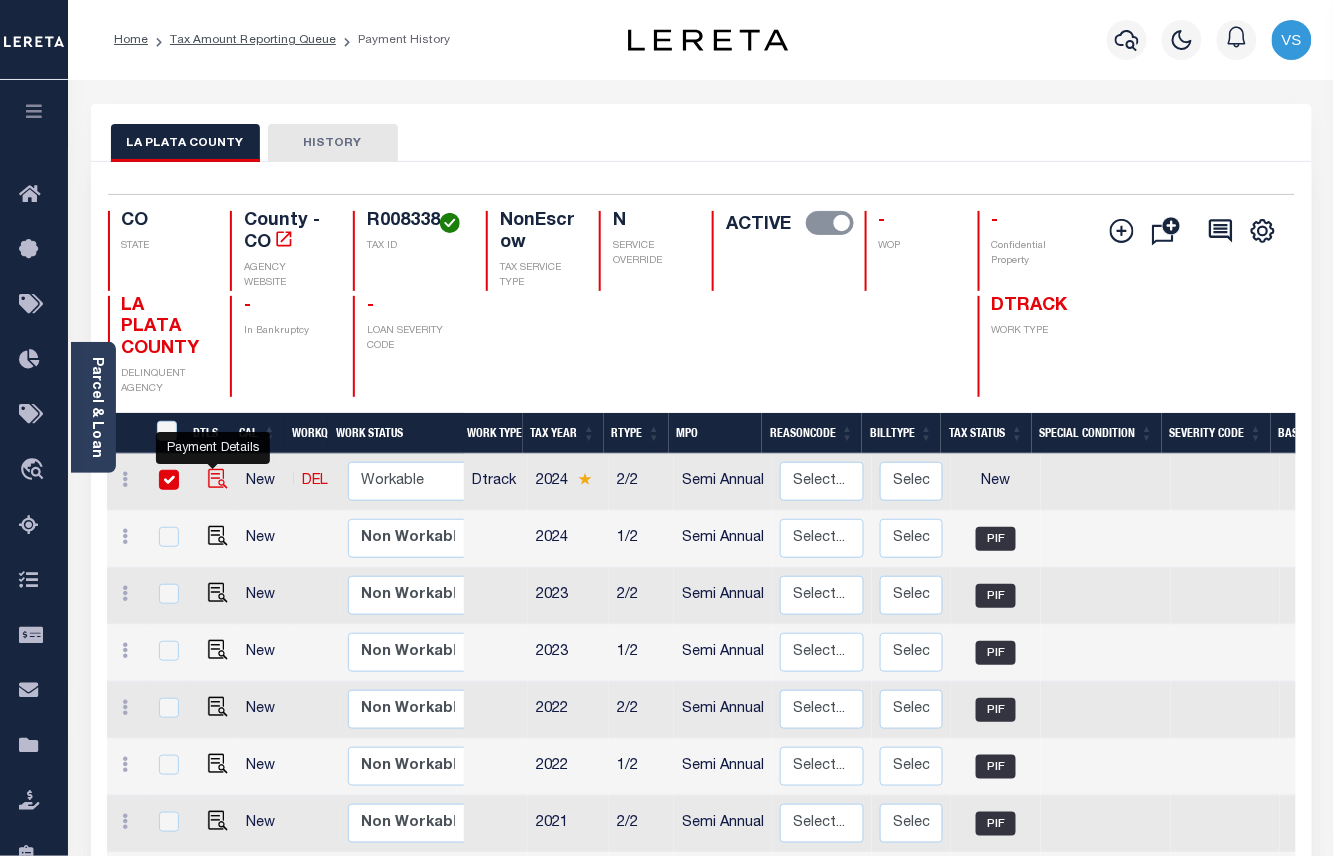 checkbox on "true" 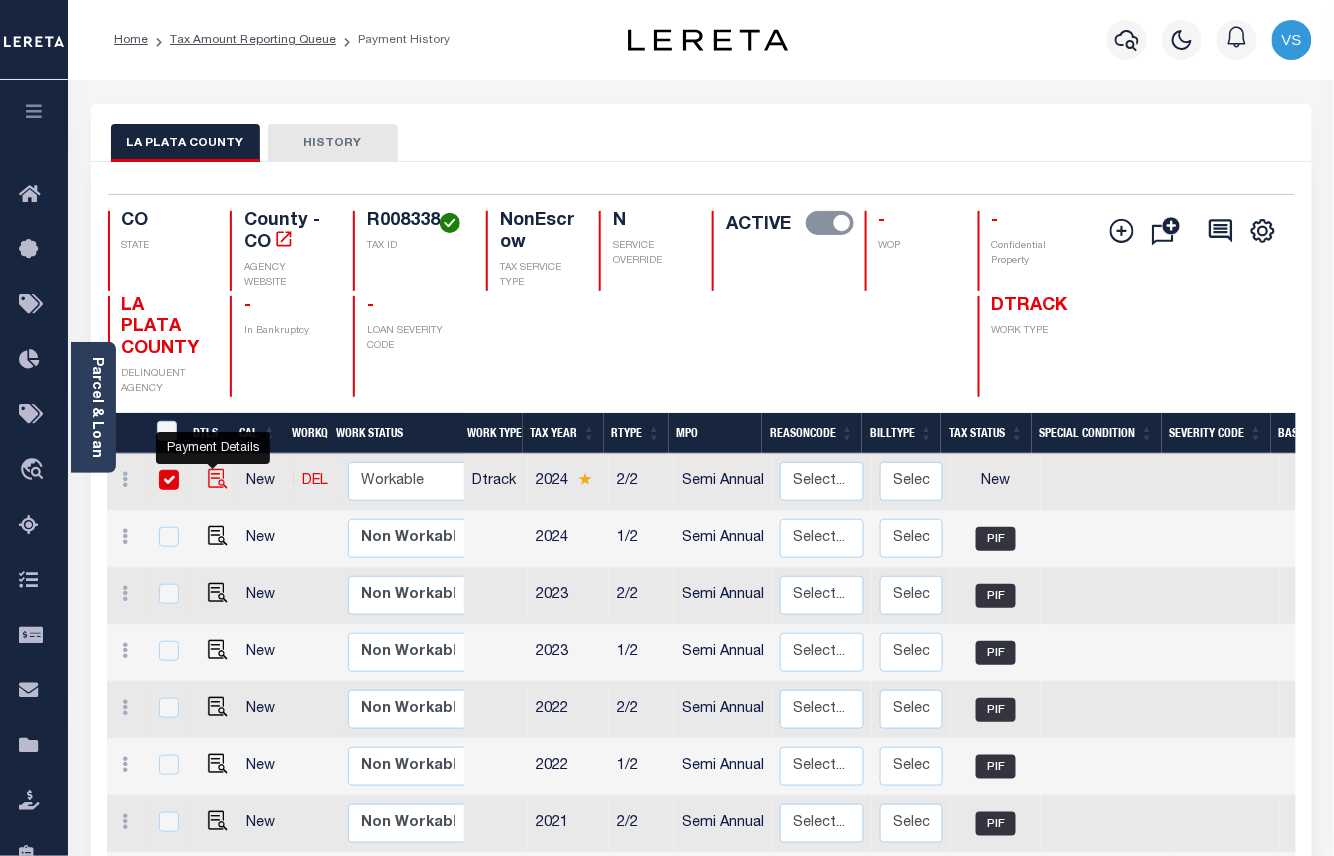 checkbox on "true" 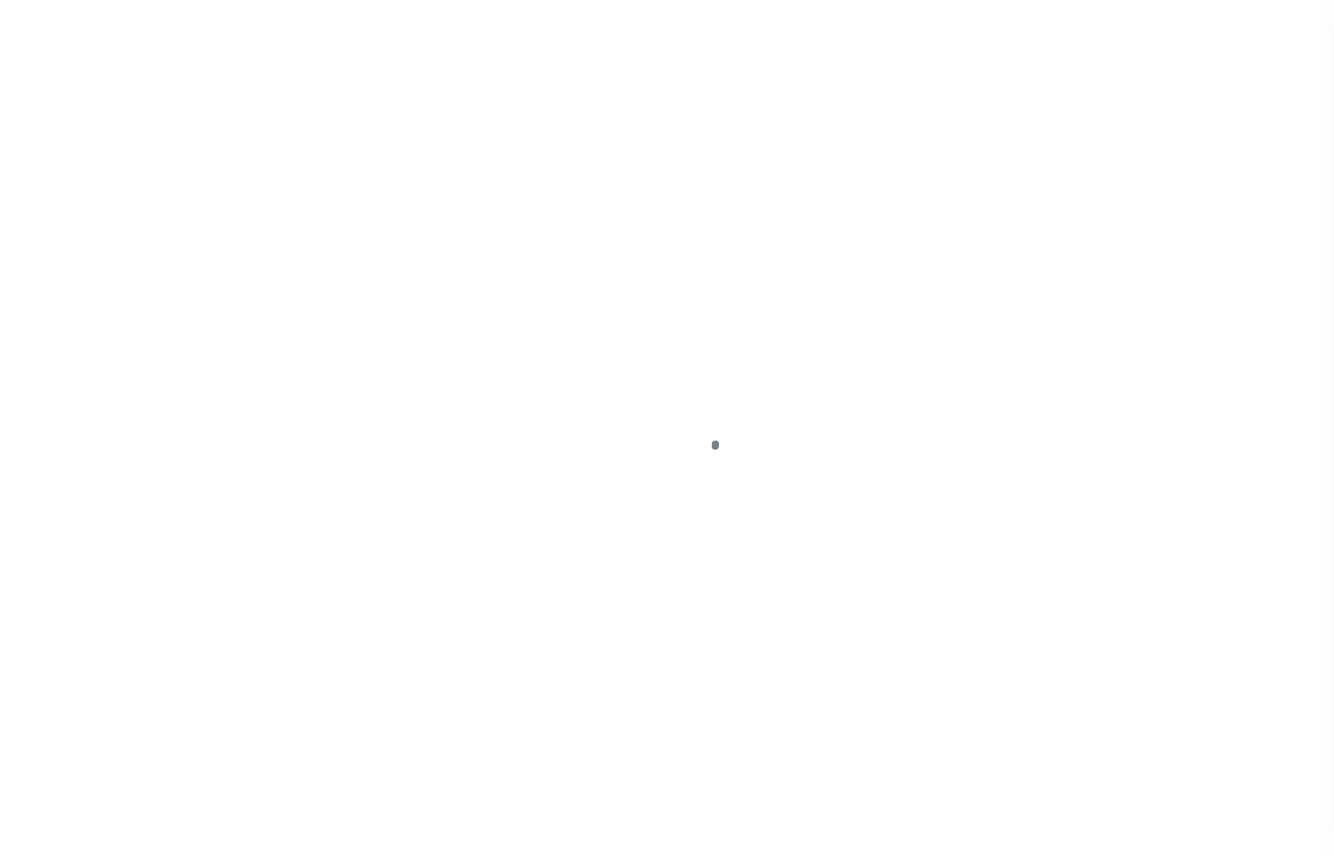 scroll, scrollTop: 0, scrollLeft: 0, axis: both 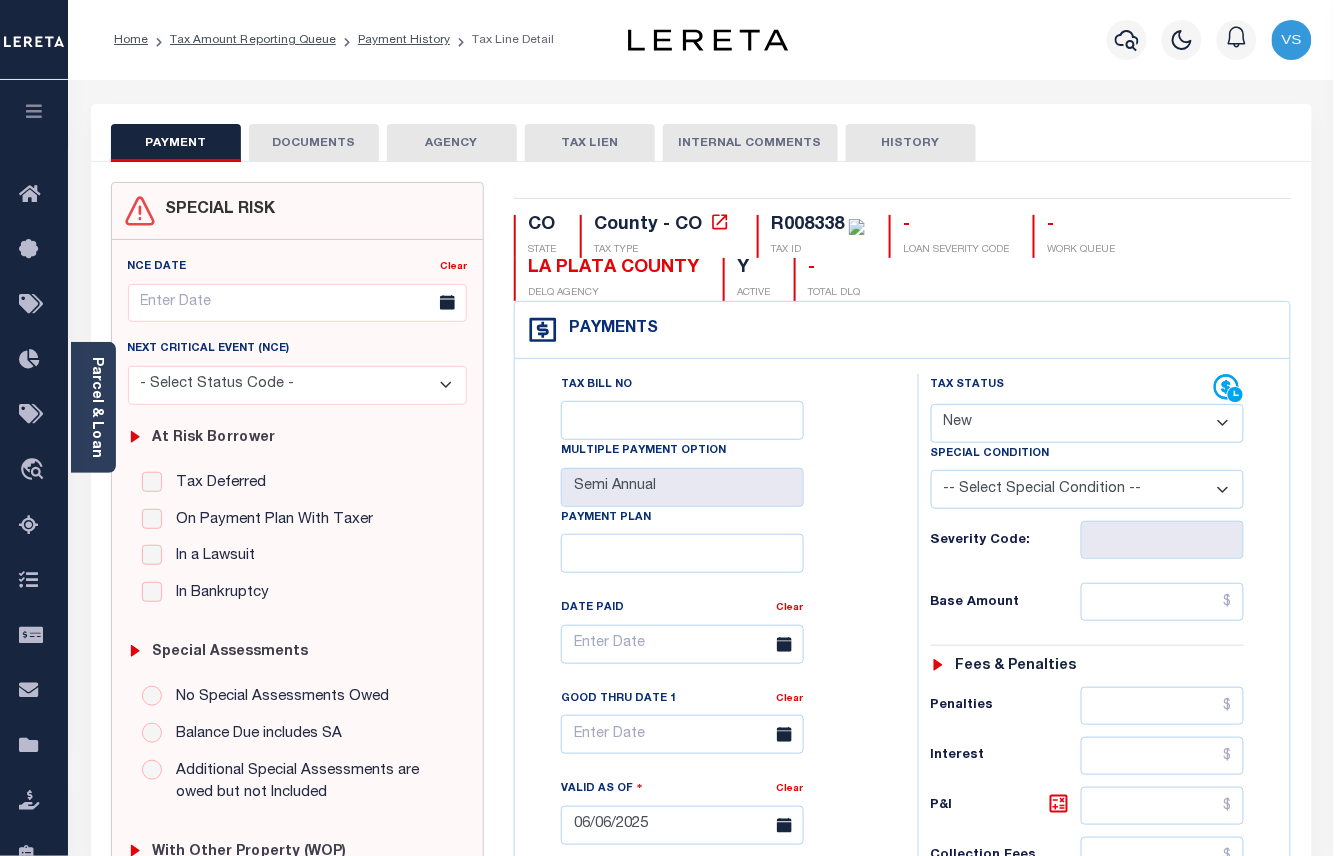 click on "- Select Status Code -
Open
Due/Unpaid
Paid
Incomplete
No Tax Due
Internal Refund Processed
New" at bounding box center (1088, 423) 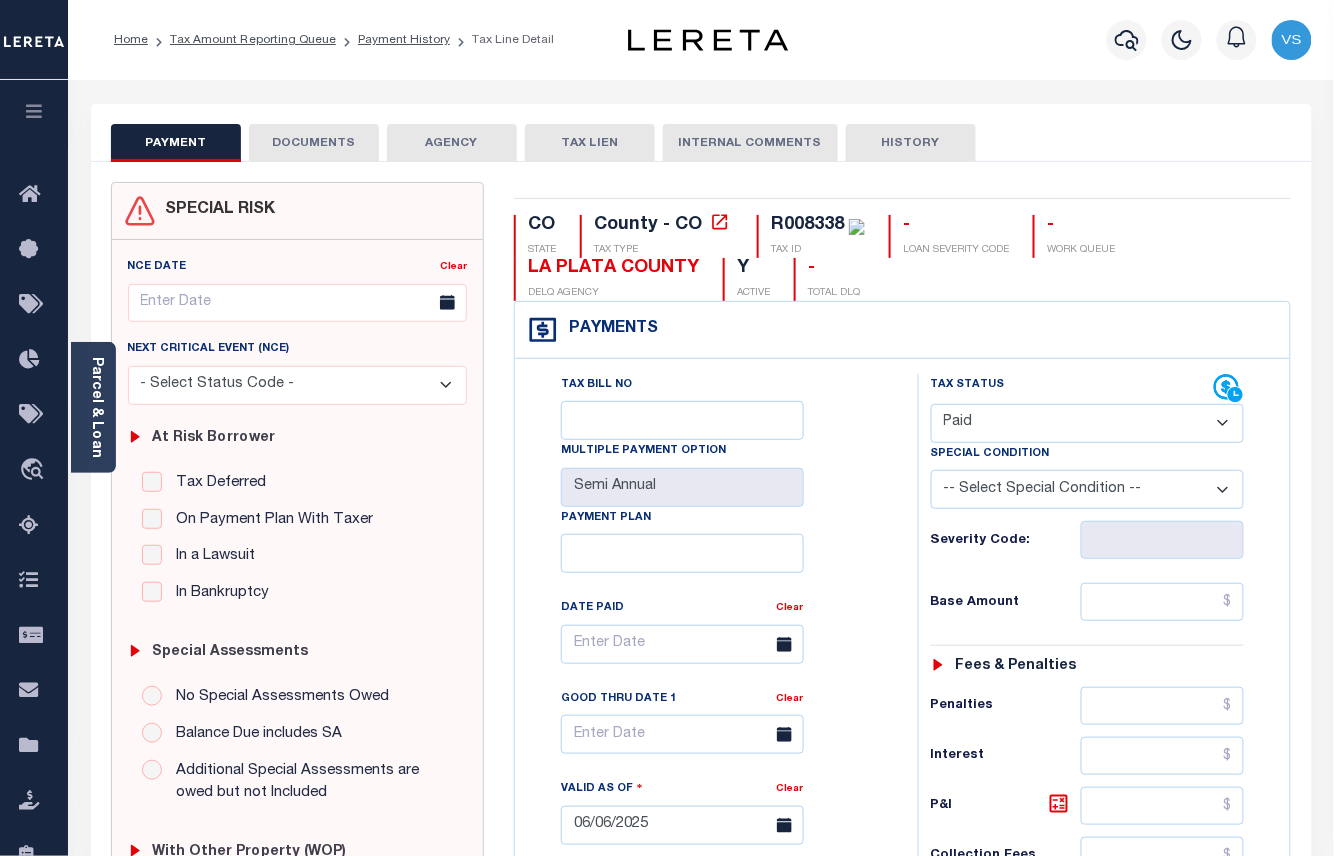 click on "- Select Status Code -
Open
Due/Unpaid
Paid
Incomplete
No Tax Due
Internal Refund Processed
New" at bounding box center (1088, 423) 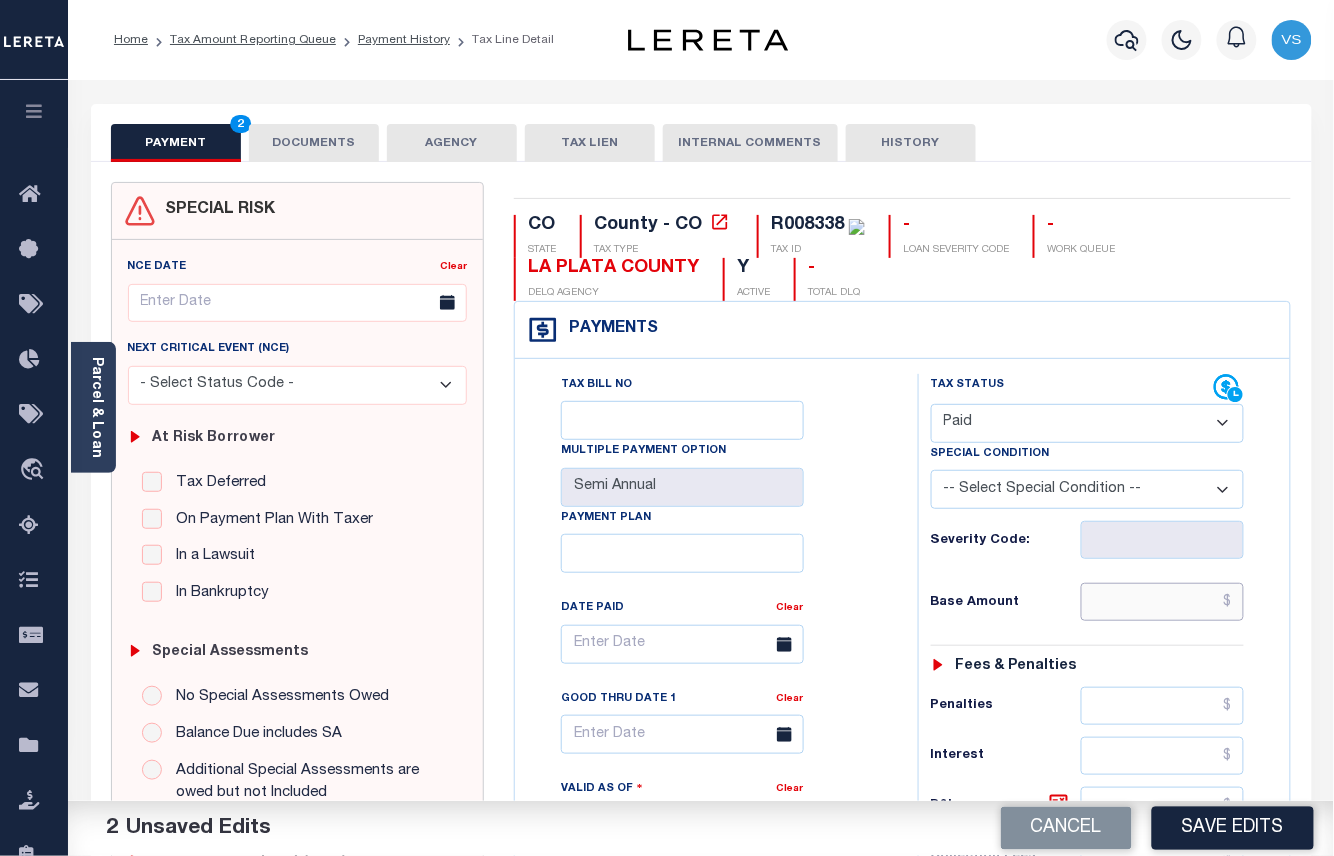 click at bounding box center (1163, 602) 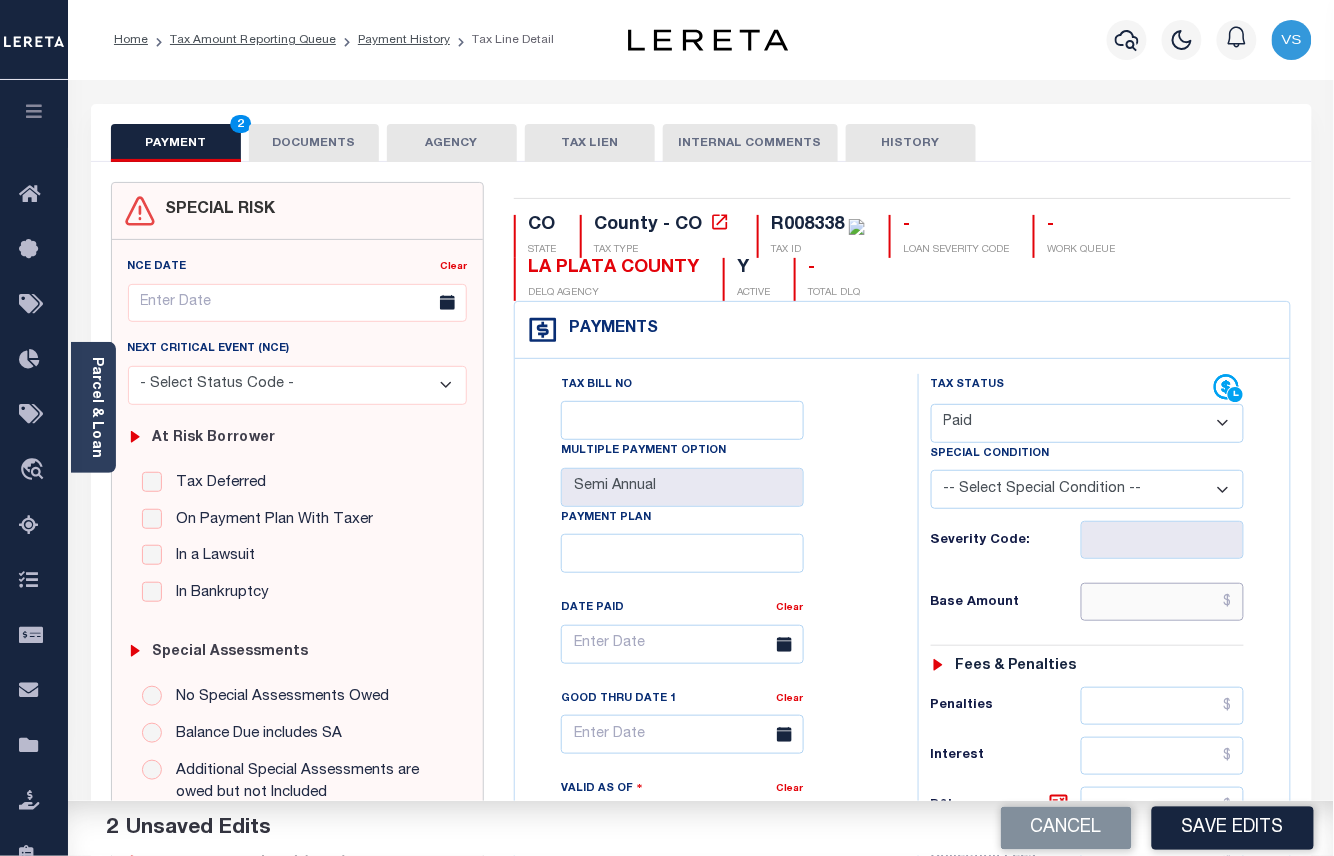 click at bounding box center [1163, 602] 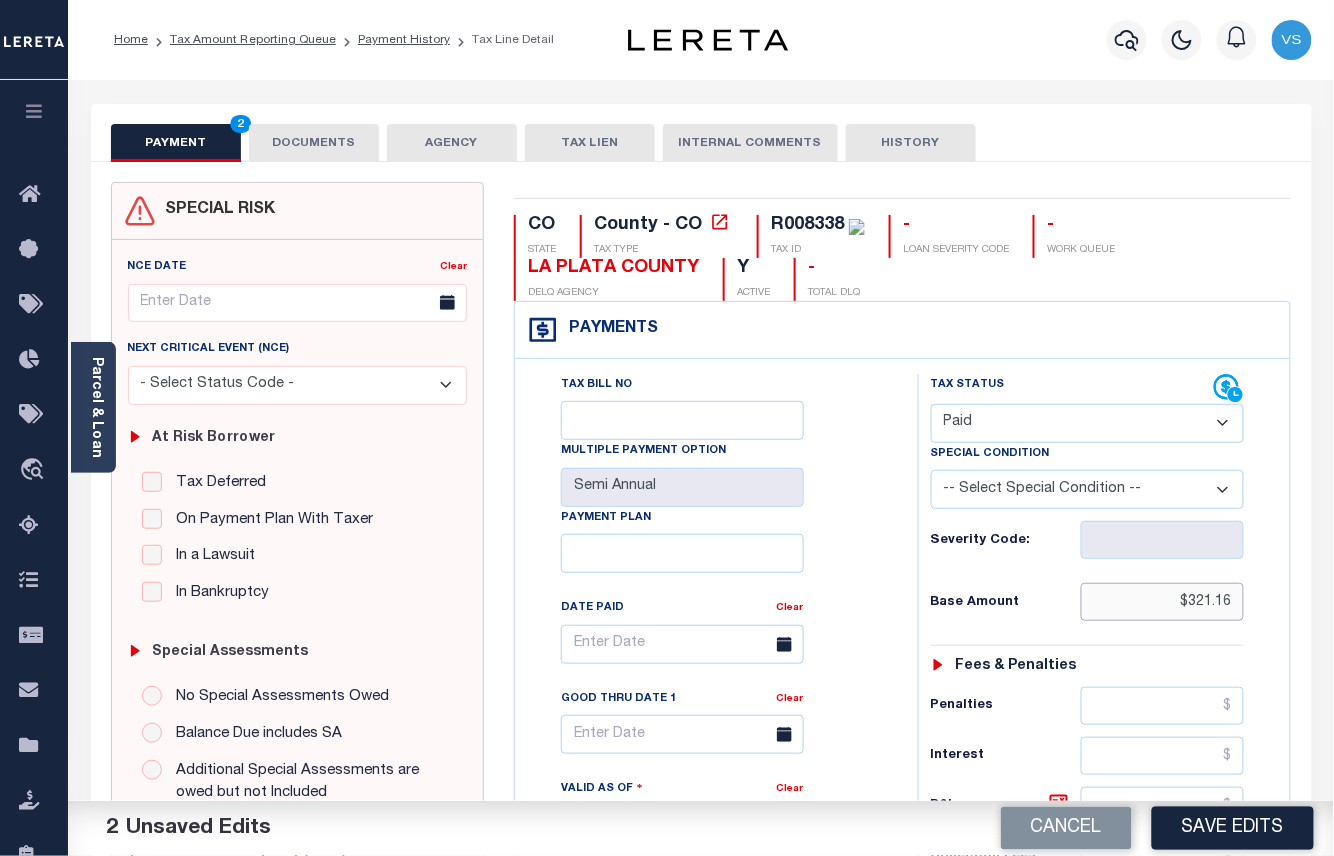 type on "$321.16" 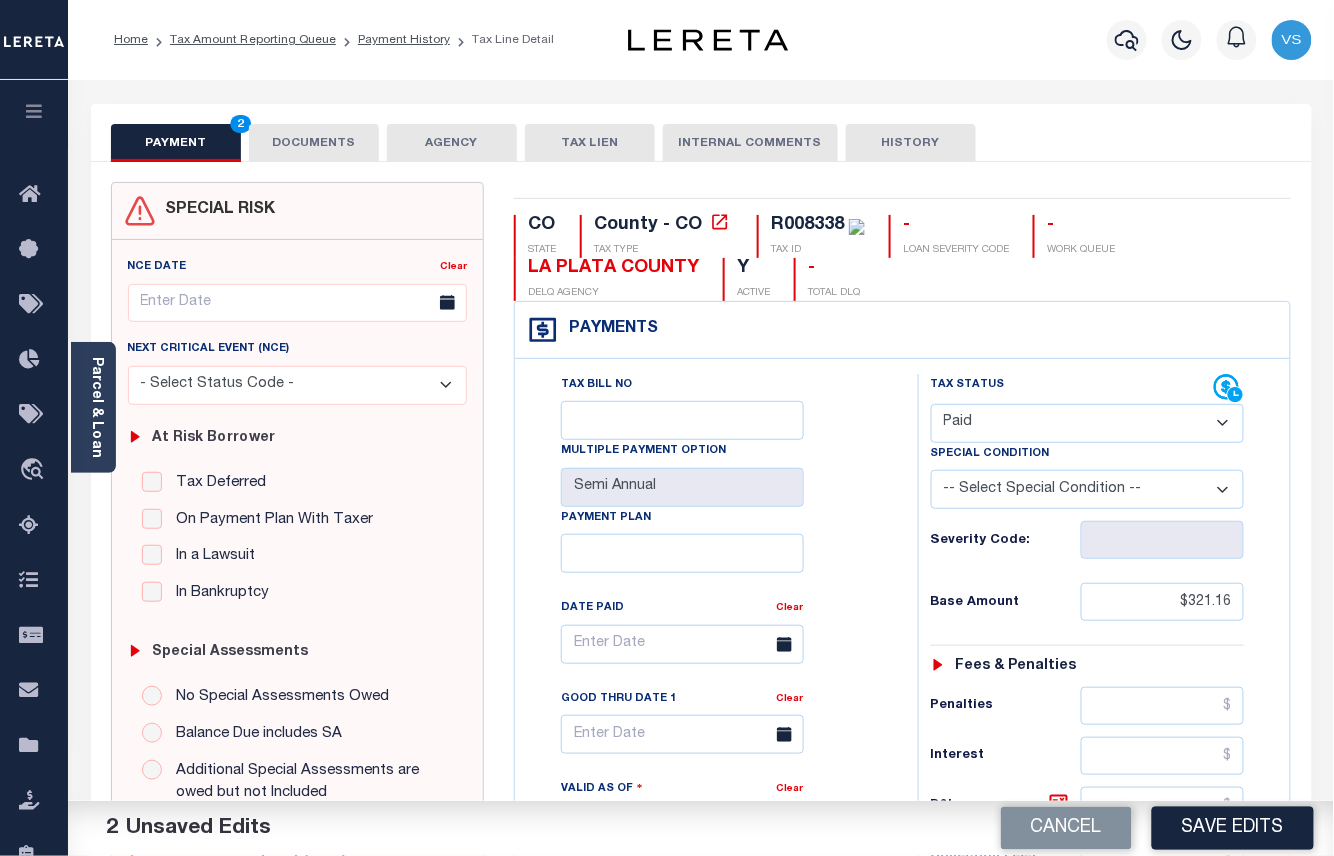click on "DOCUMENTS" at bounding box center [314, 143] 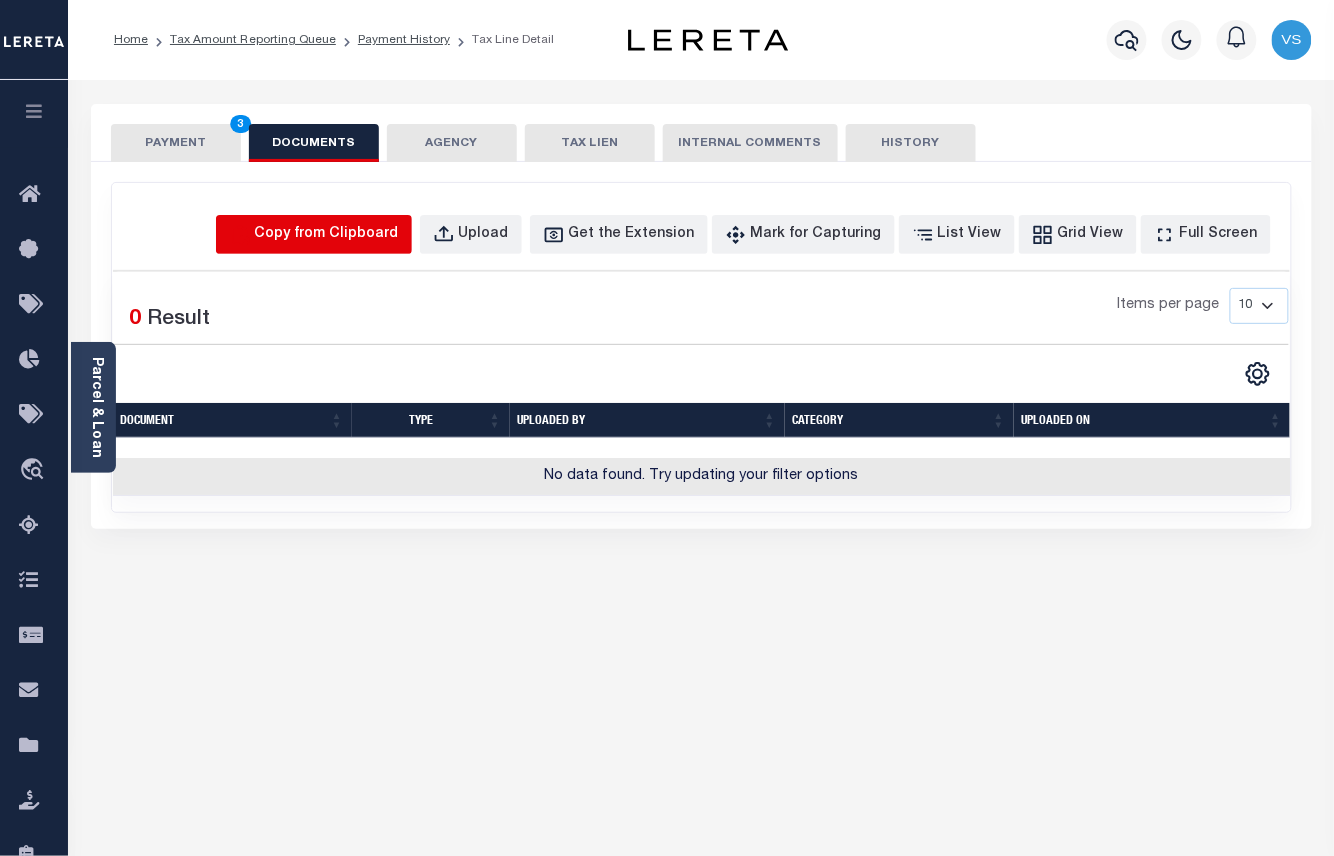 click 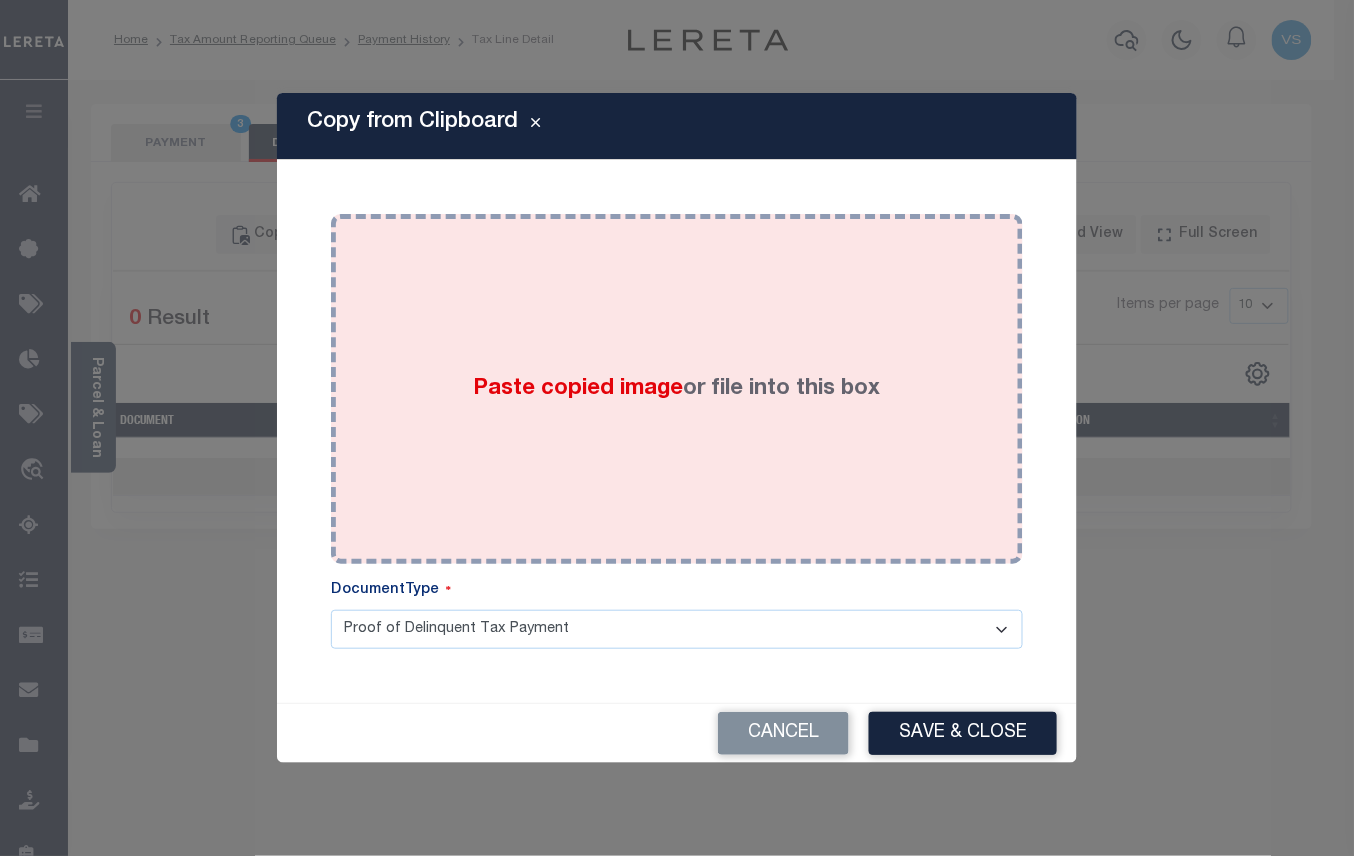 click on "Paste copied image  or file into this box" at bounding box center (677, 389) 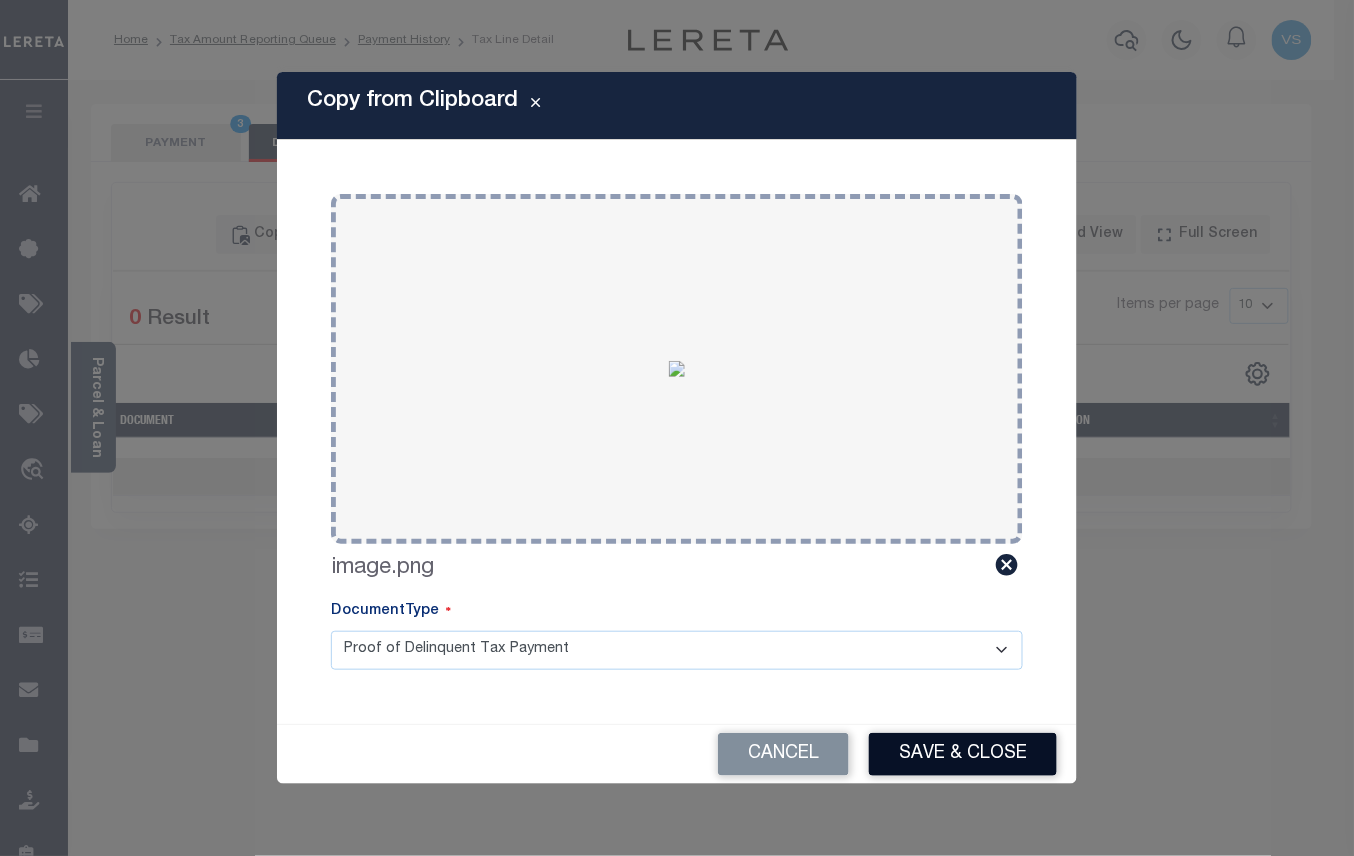 click on "Save & Close" at bounding box center [963, 754] 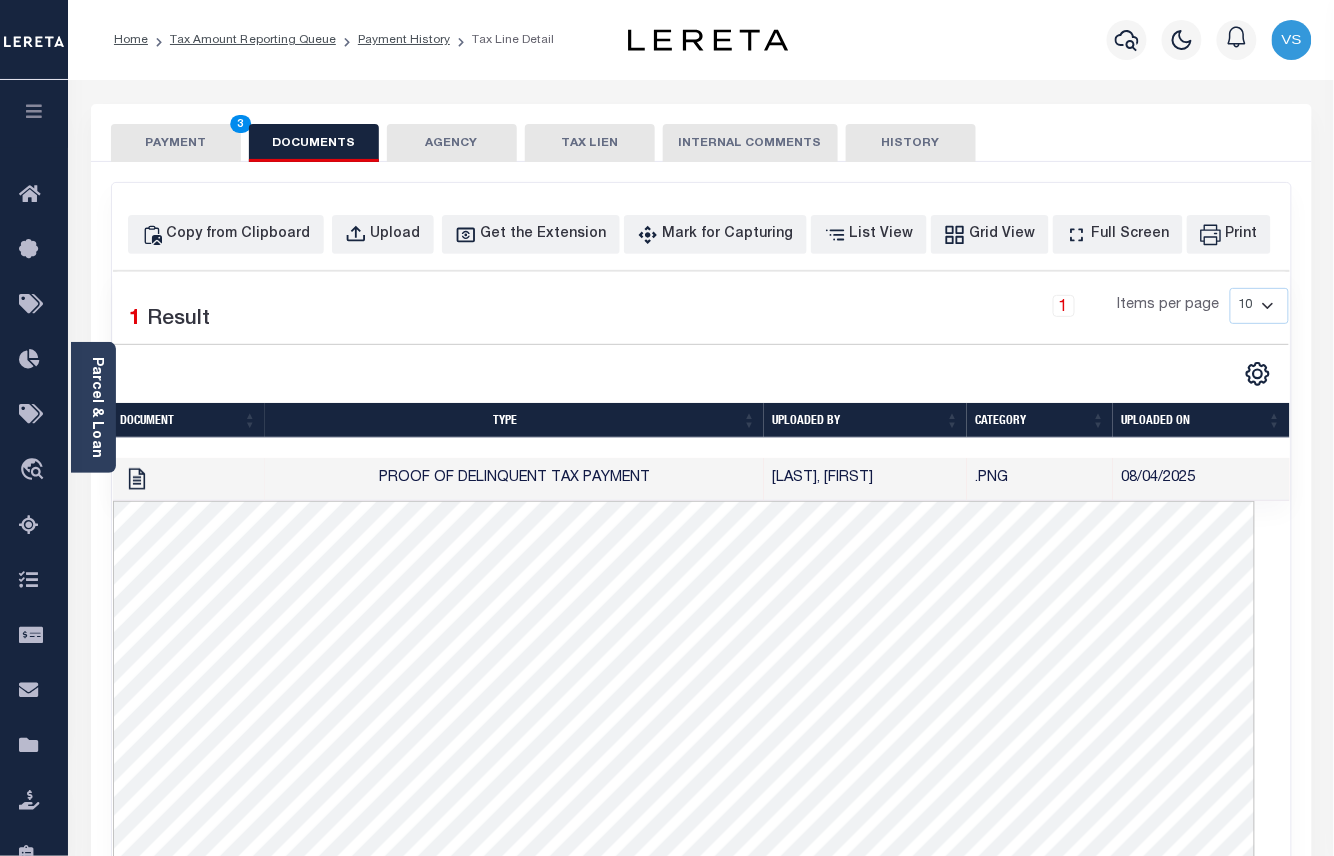 click on "PAYMENT
3" at bounding box center (176, 143) 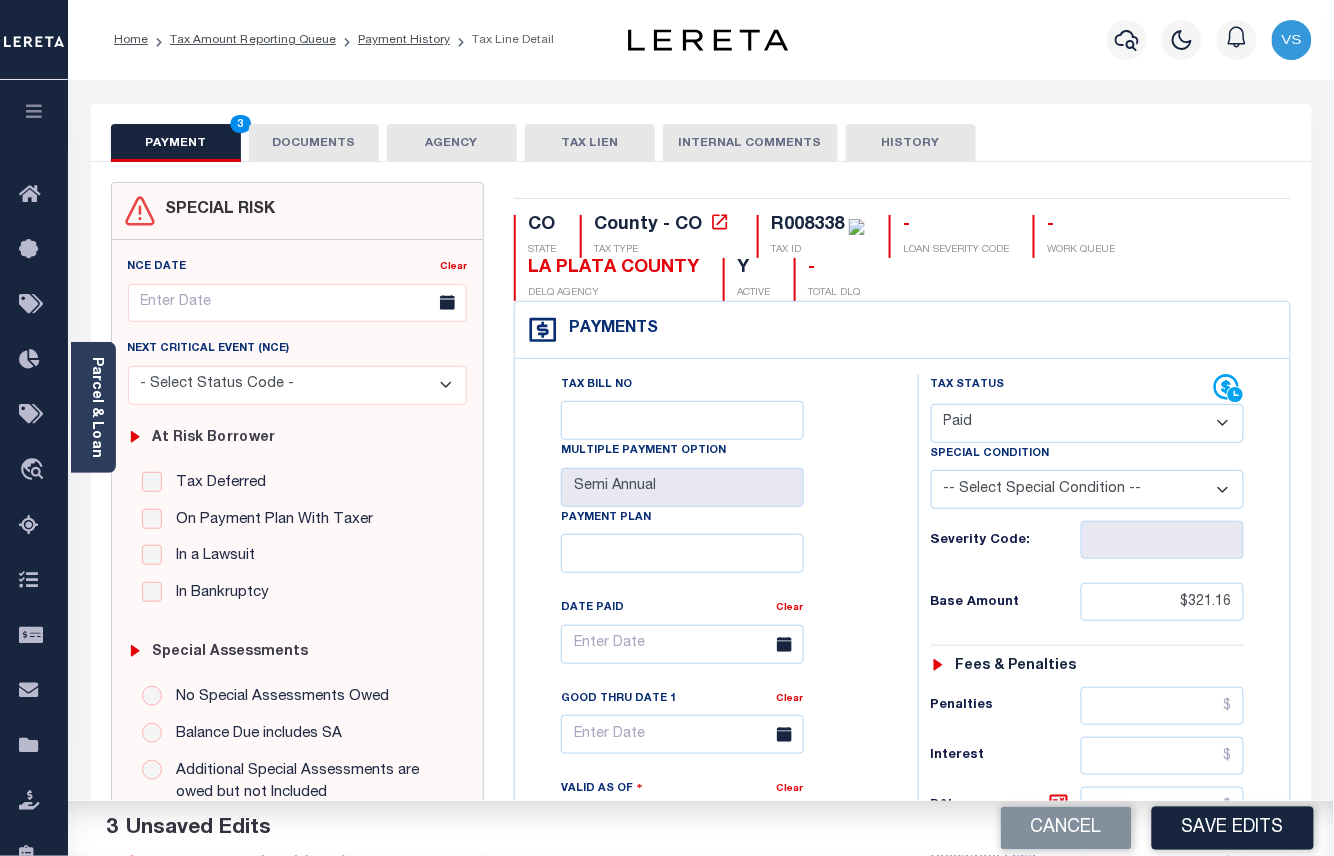 scroll, scrollTop: 400, scrollLeft: 0, axis: vertical 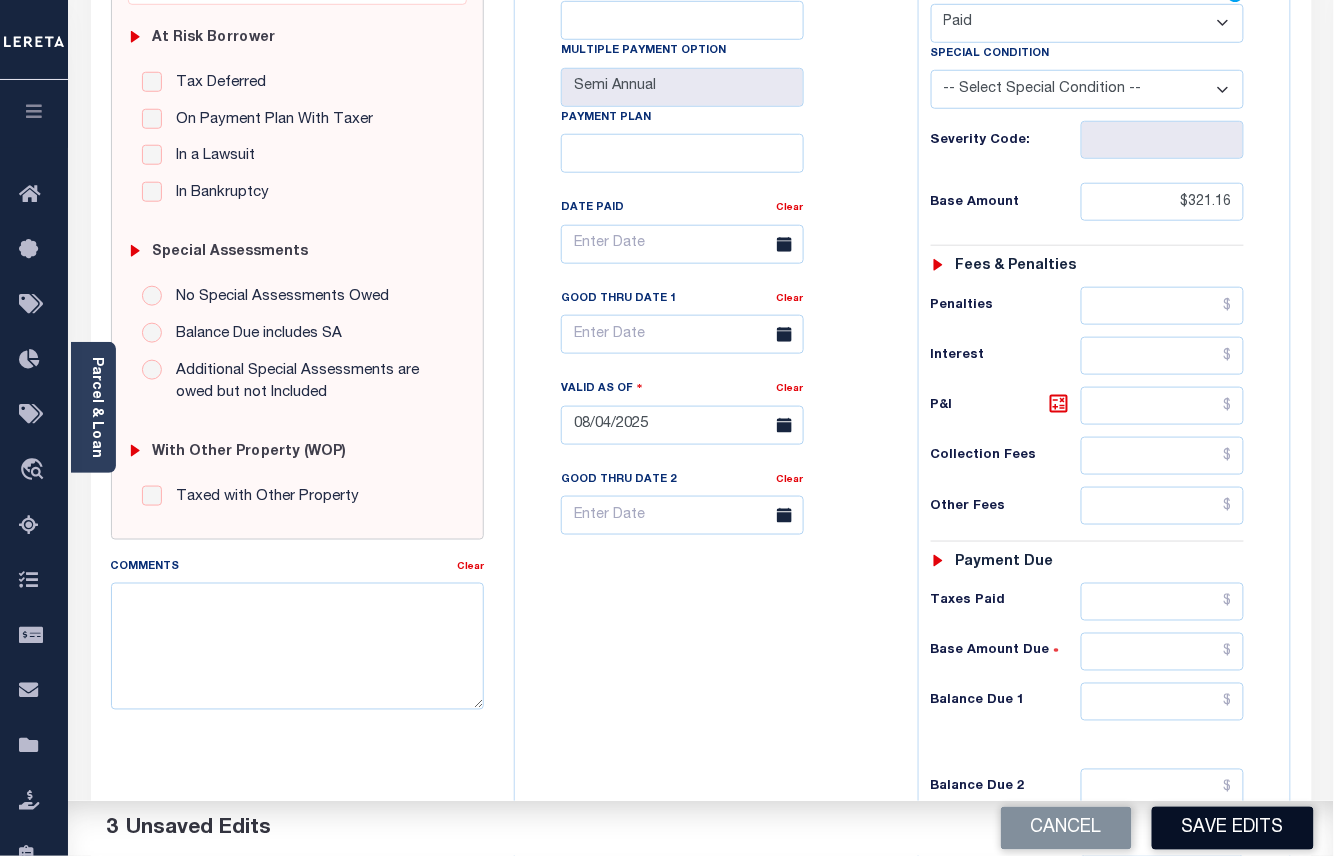 click on "Save Edits" at bounding box center [1233, 828] 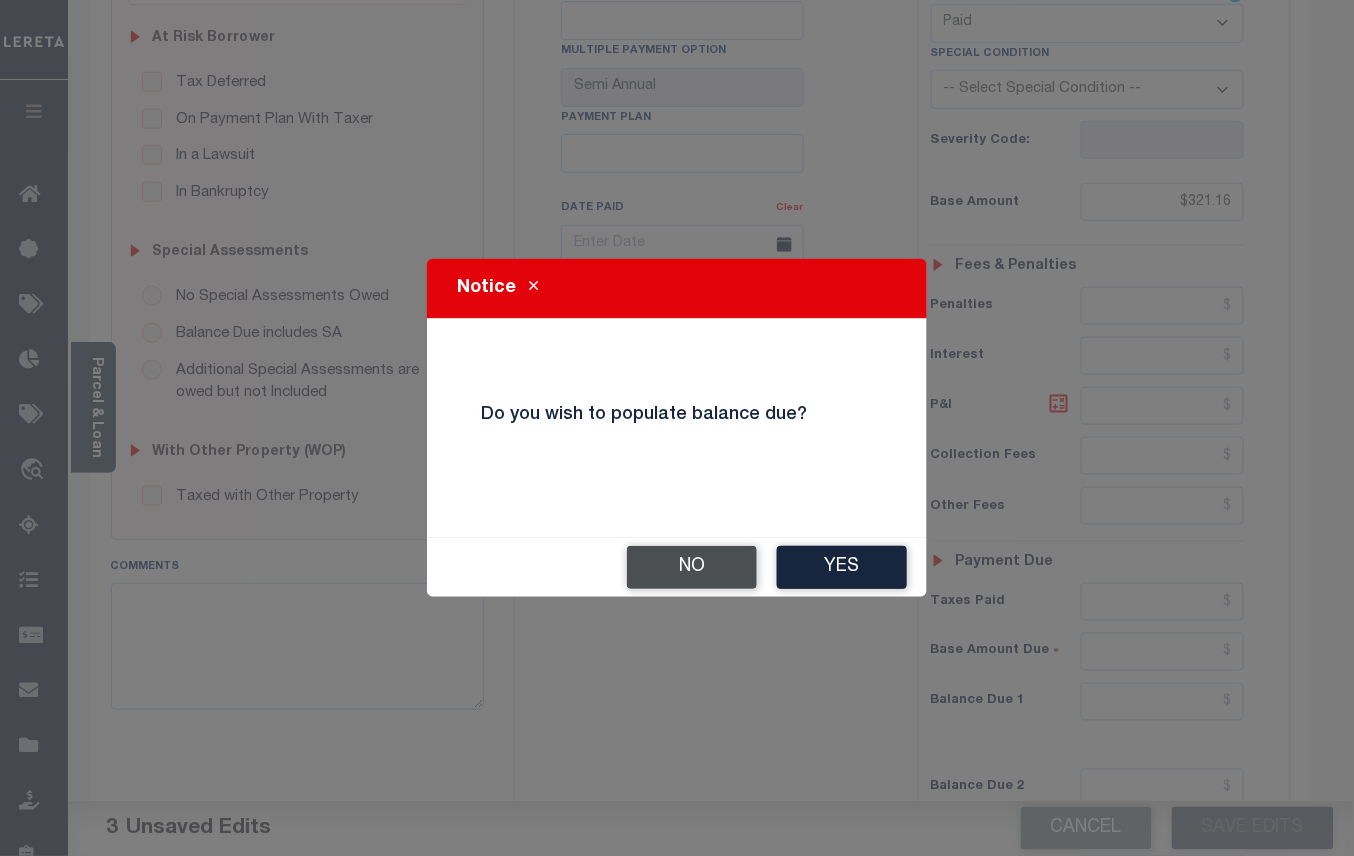 click on "No" at bounding box center [692, 567] 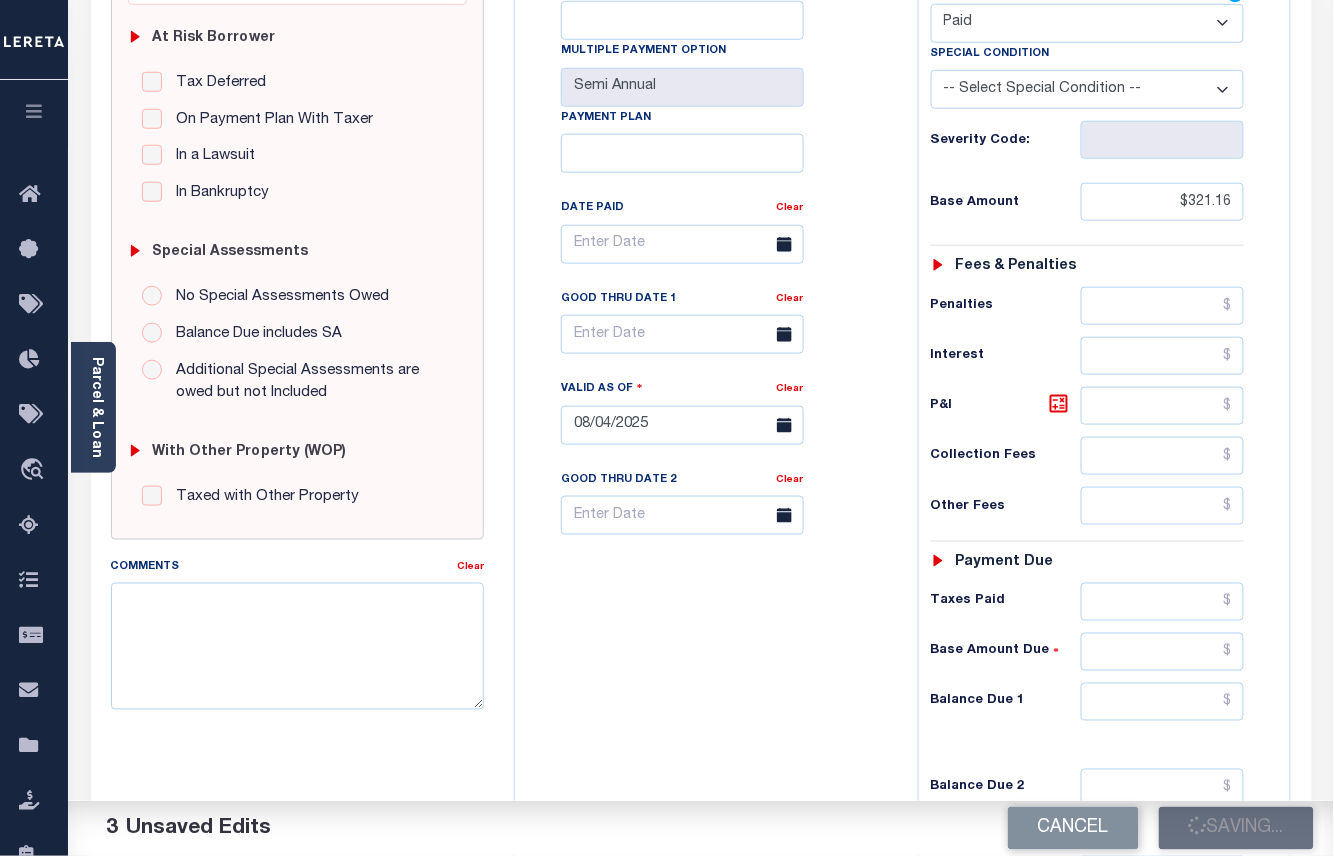 checkbox on "false" 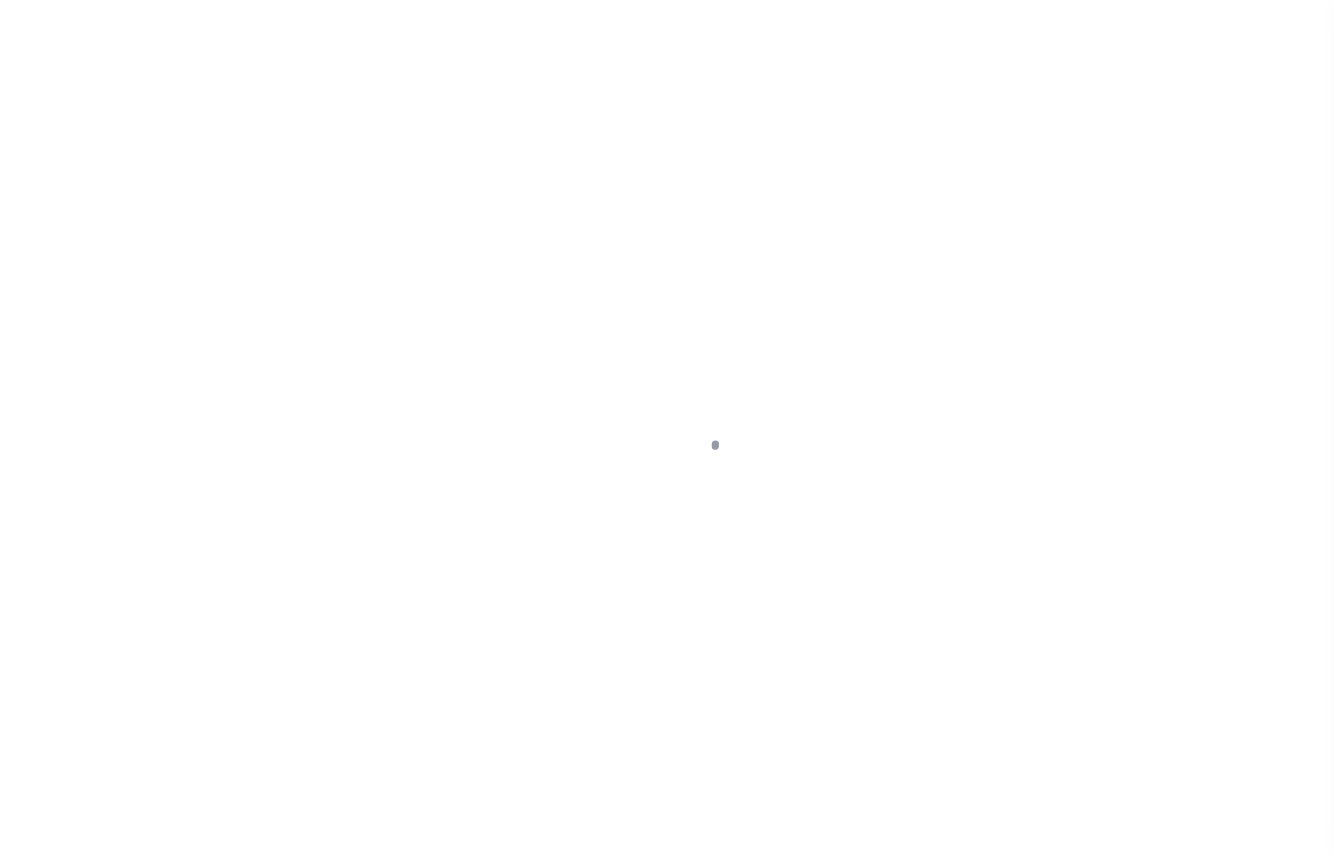 scroll, scrollTop: 0, scrollLeft: 0, axis: both 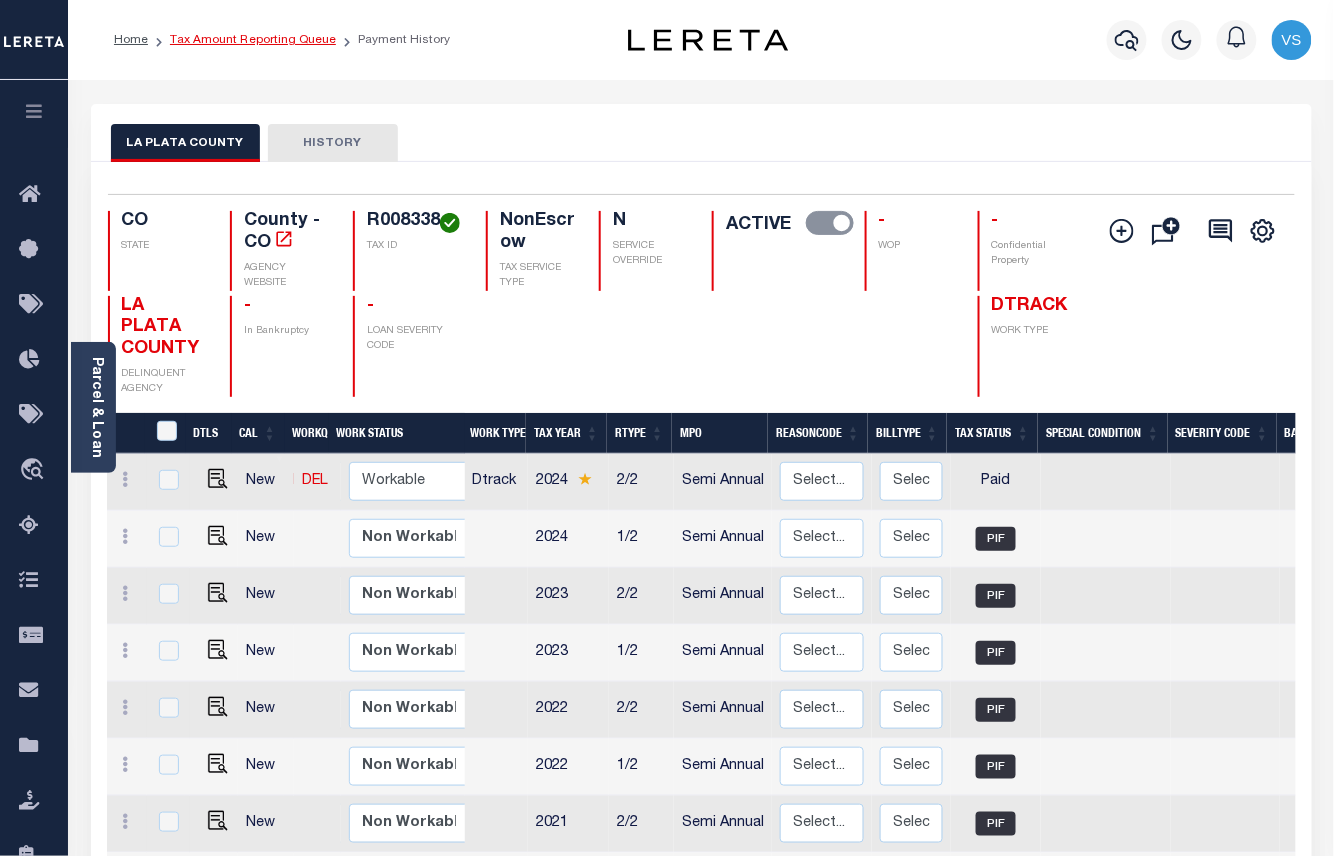 click on "Tax Amount Reporting Queue" at bounding box center (253, 40) 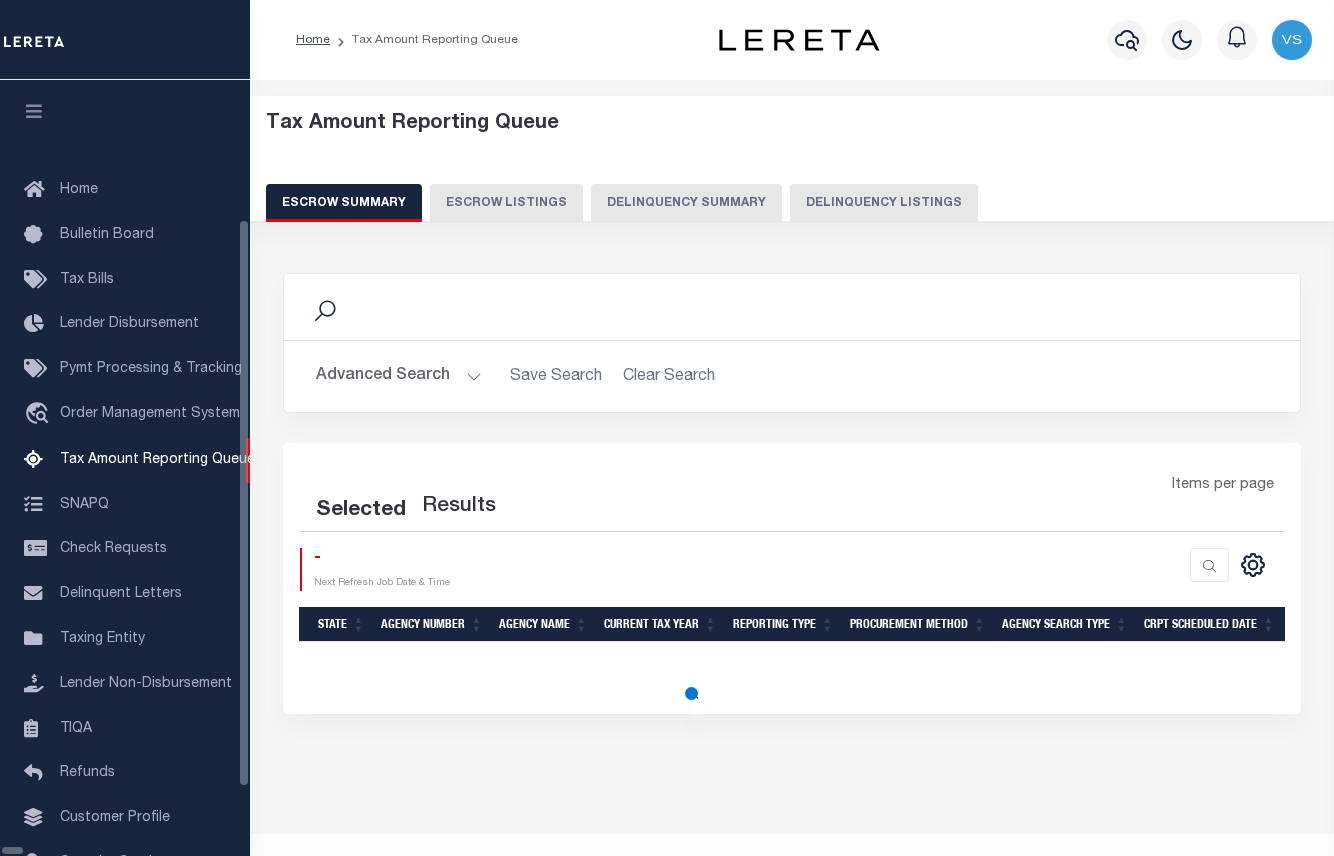 select on "100" 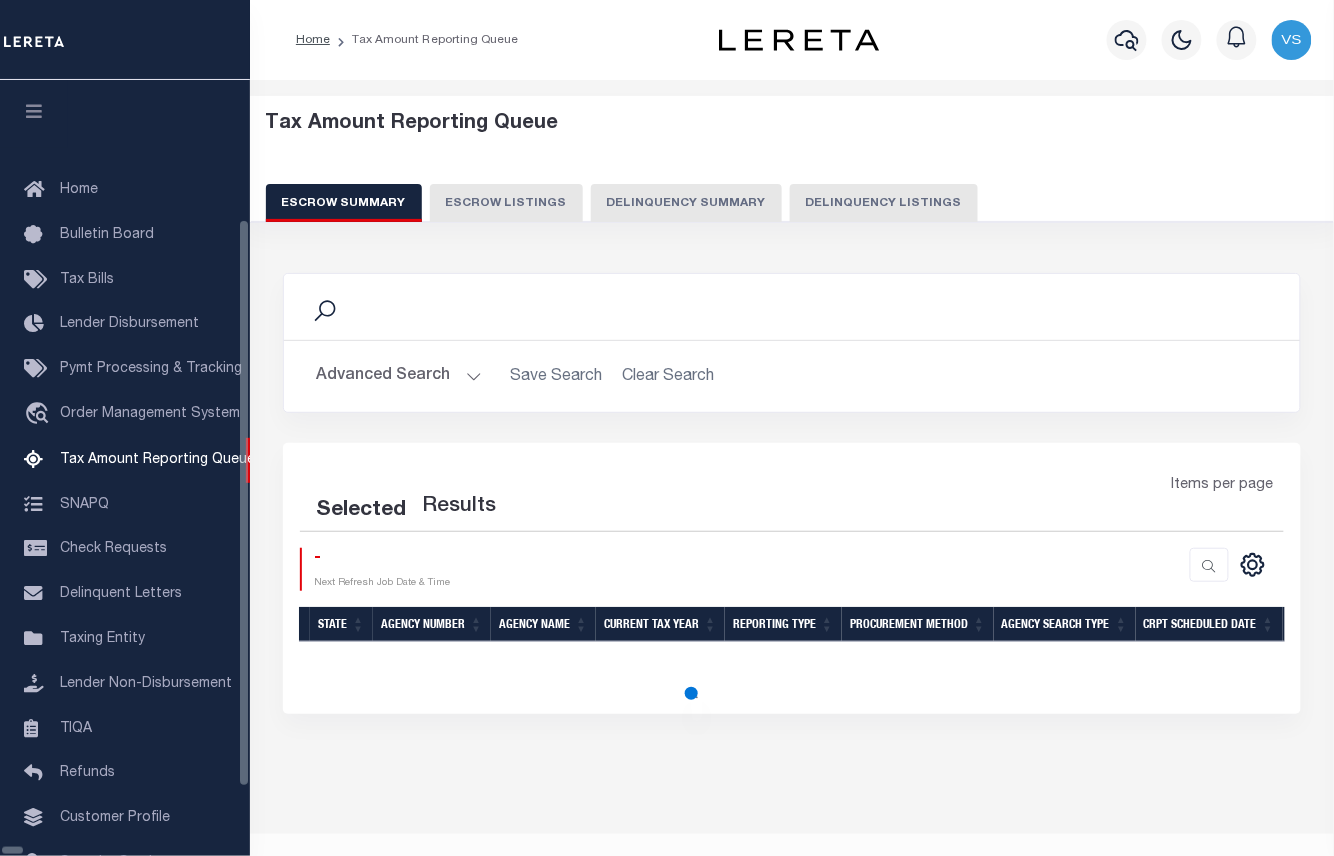scroll, scrollTop: 92, scrollLeft: 0, axis: vertical 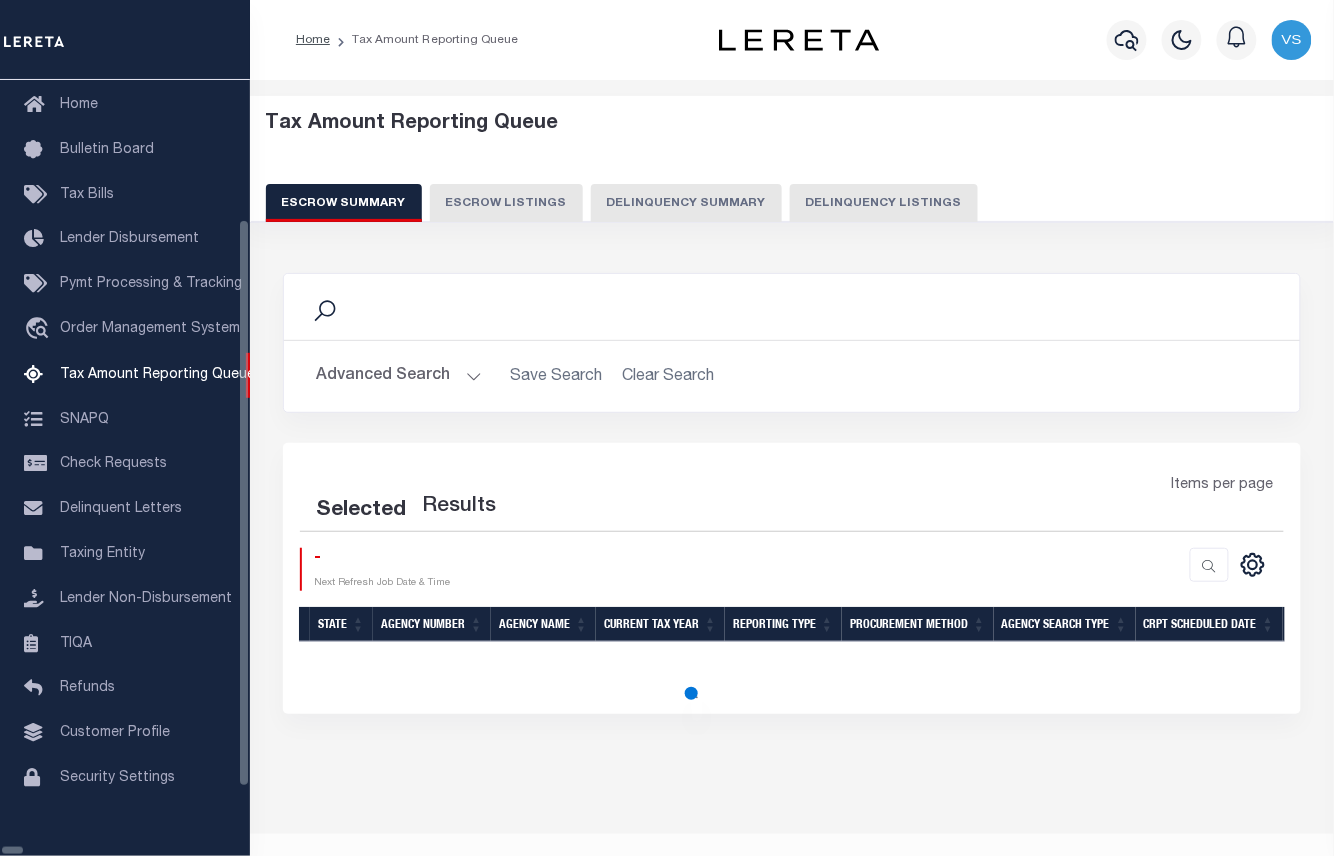 select on "100" 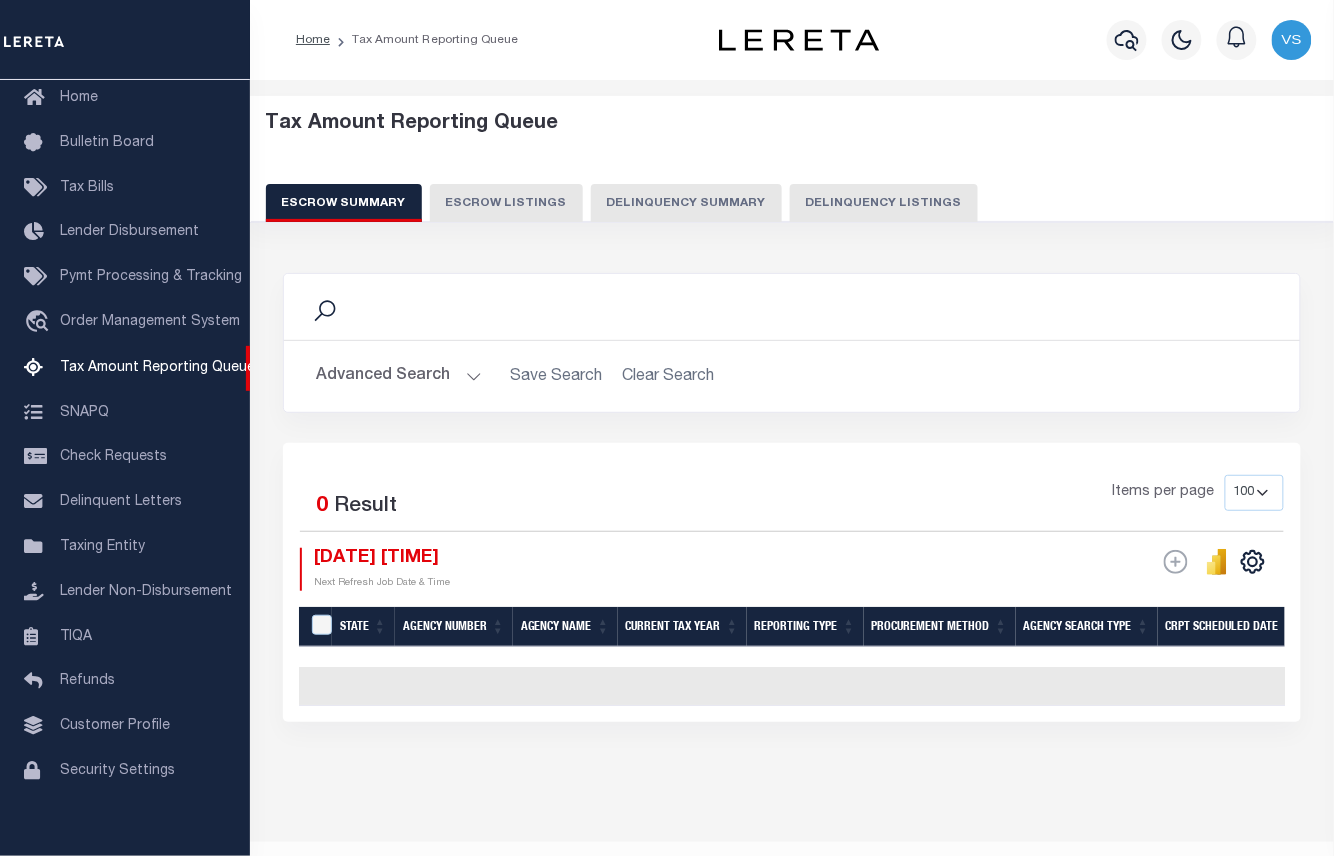 click on "Delinquency Listings" at bounding box center (884, 203) 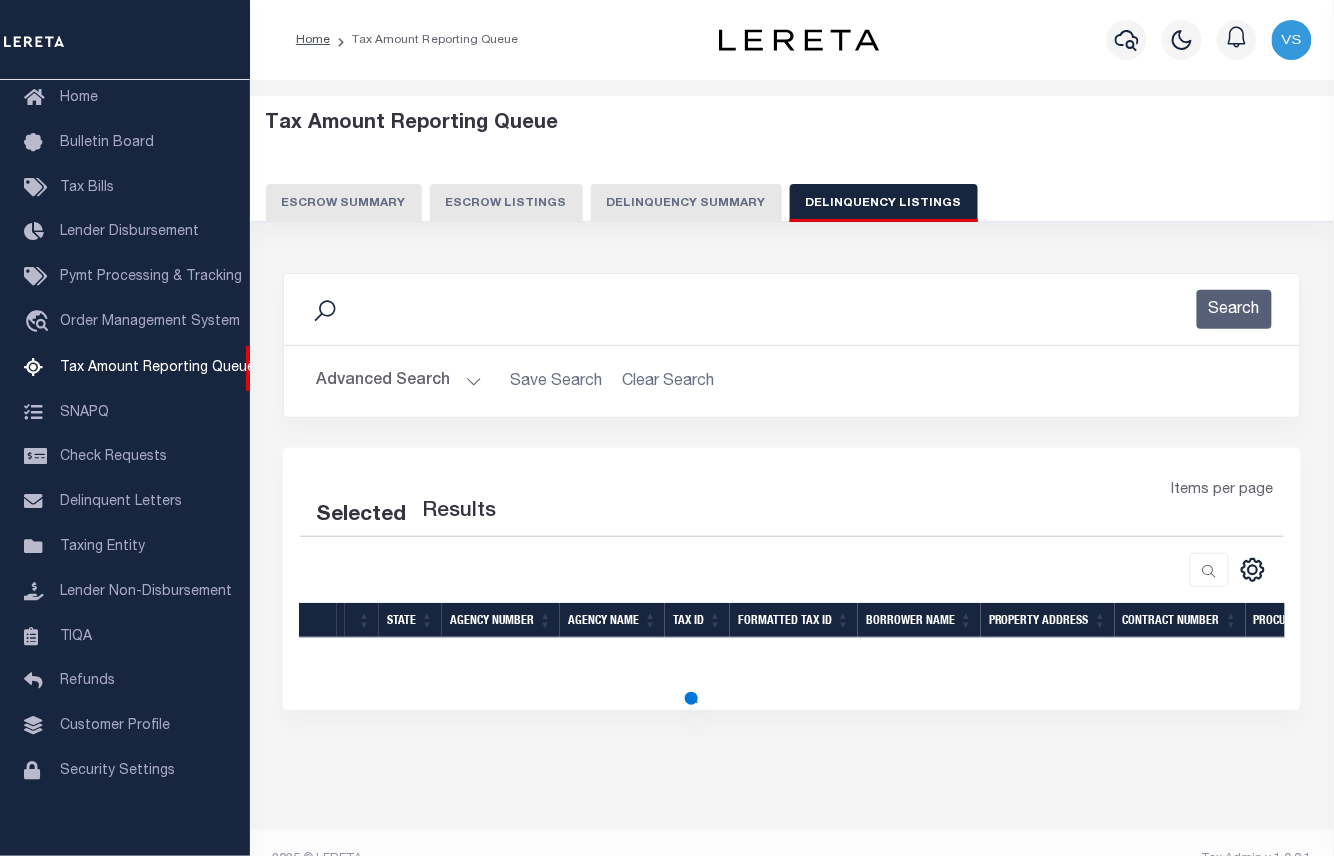 select on "100" 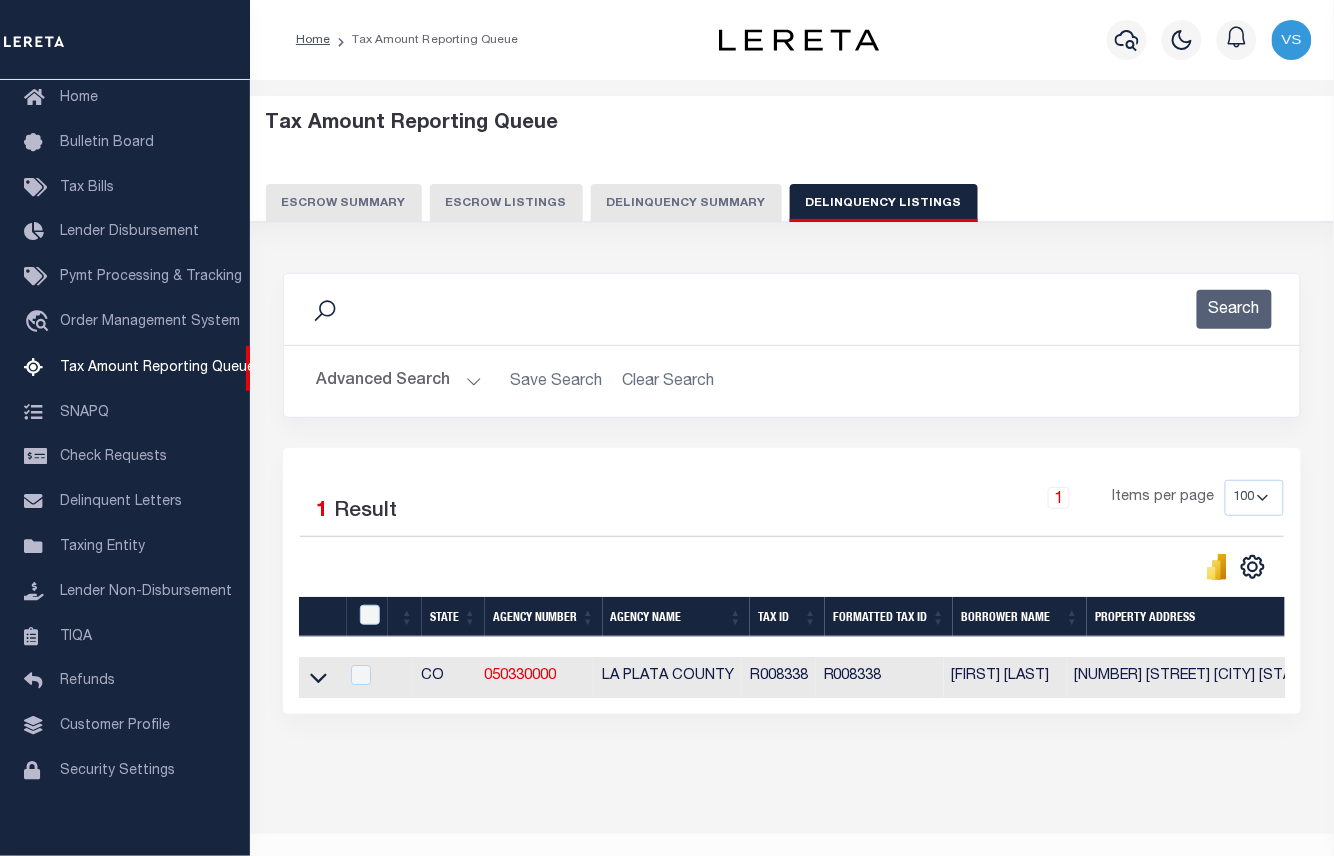 scroll, scrollTop: 57, scrollLeft: 0, axis: vertical 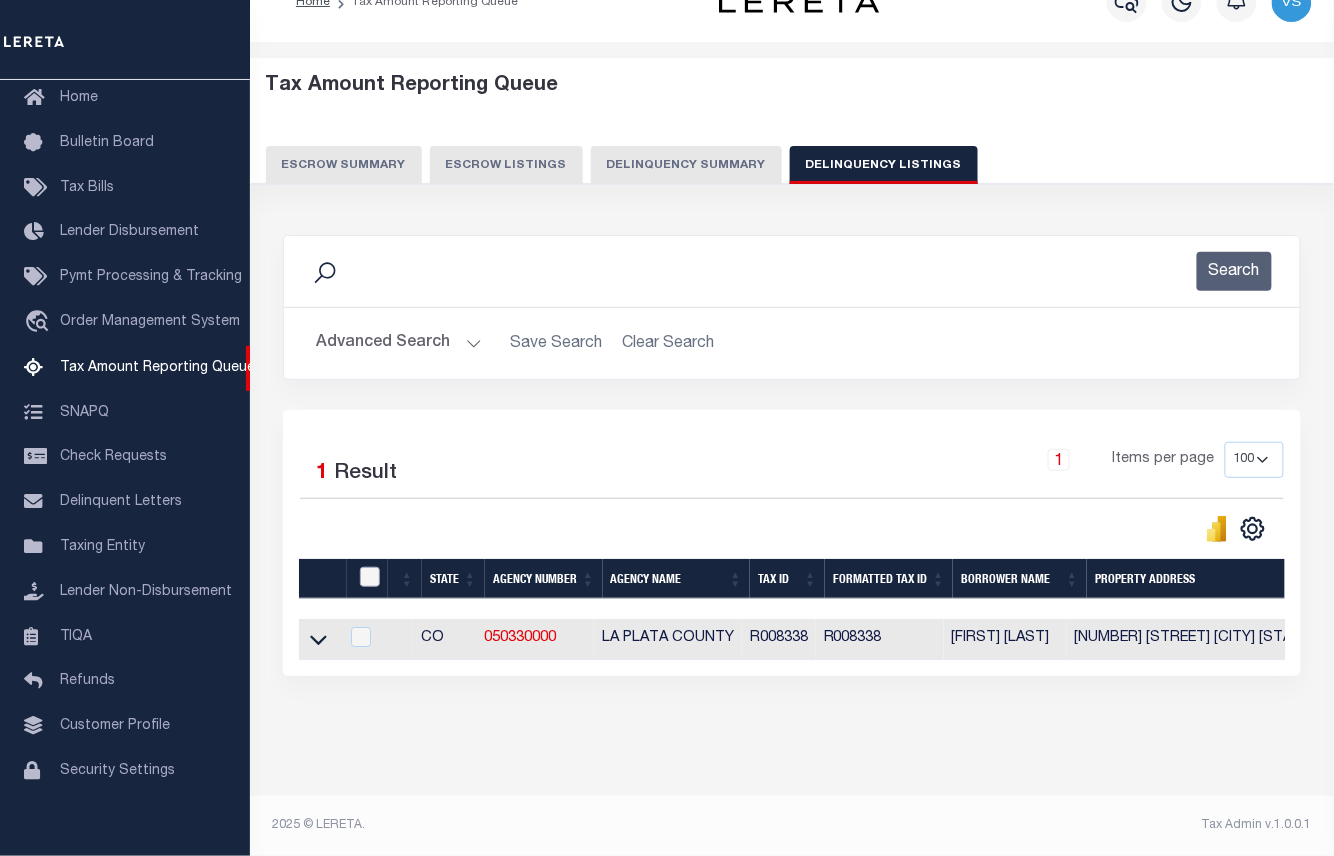 click at bounding box center [370, 577] 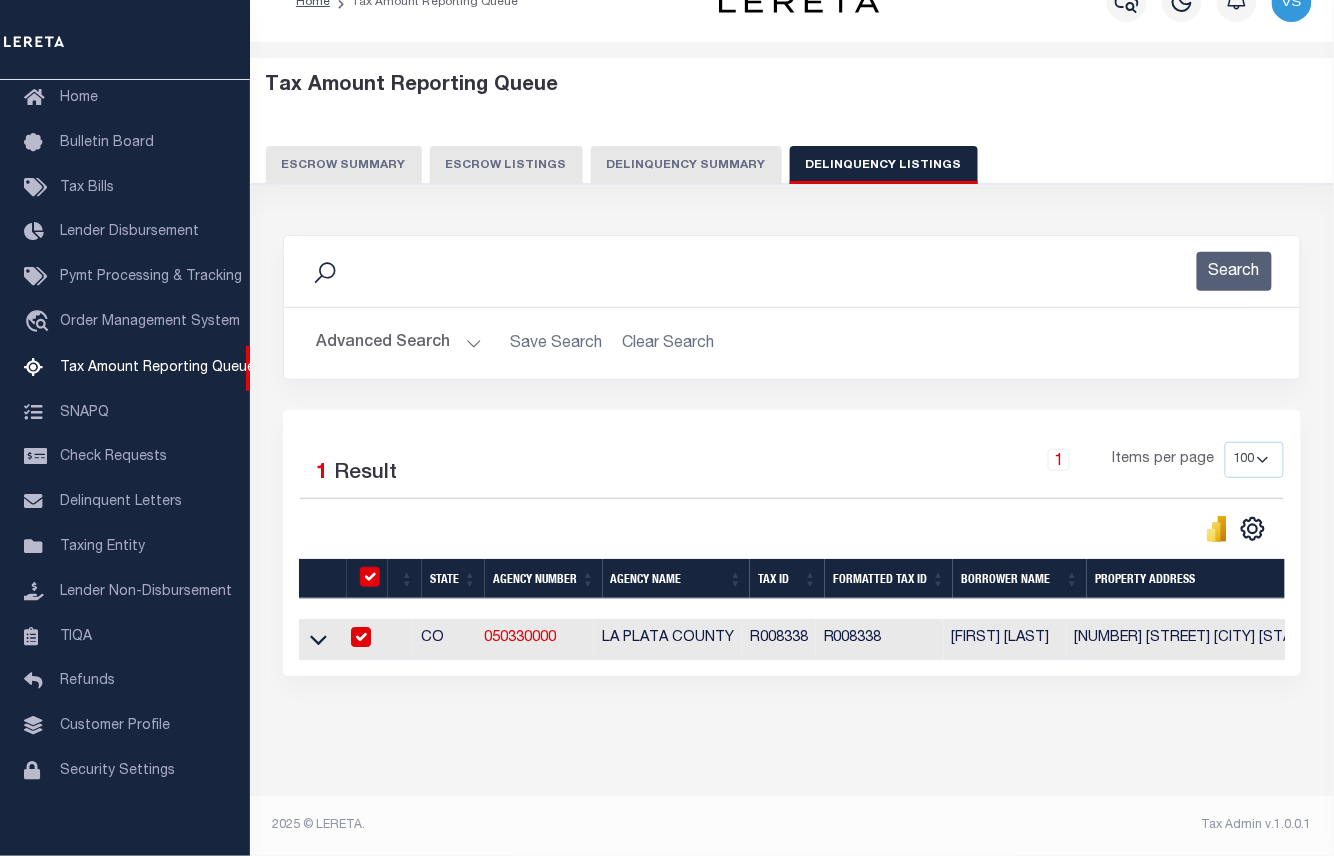 checkbox on "true" 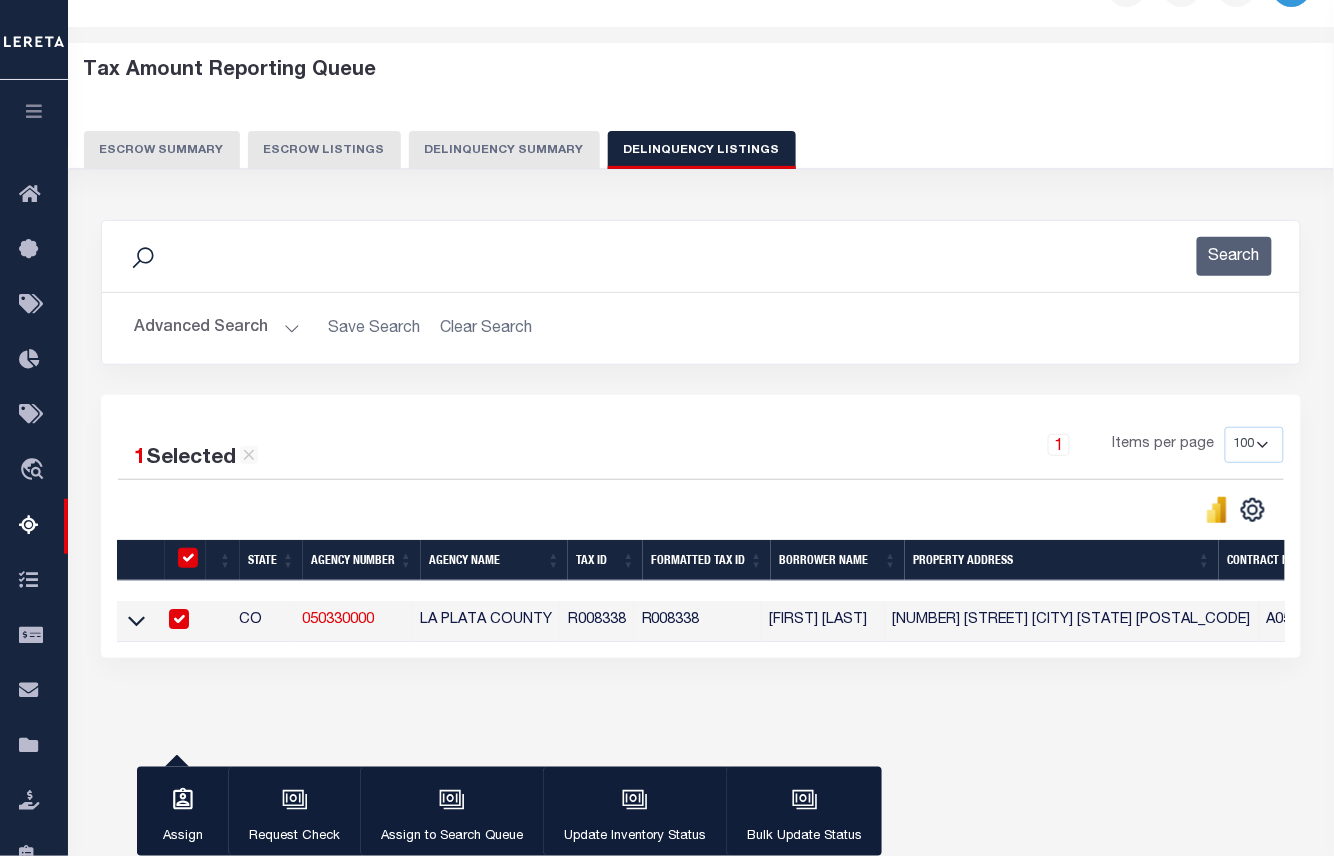 scroll, scrollTop: 204, scrollLeft: 0, axis: vertical 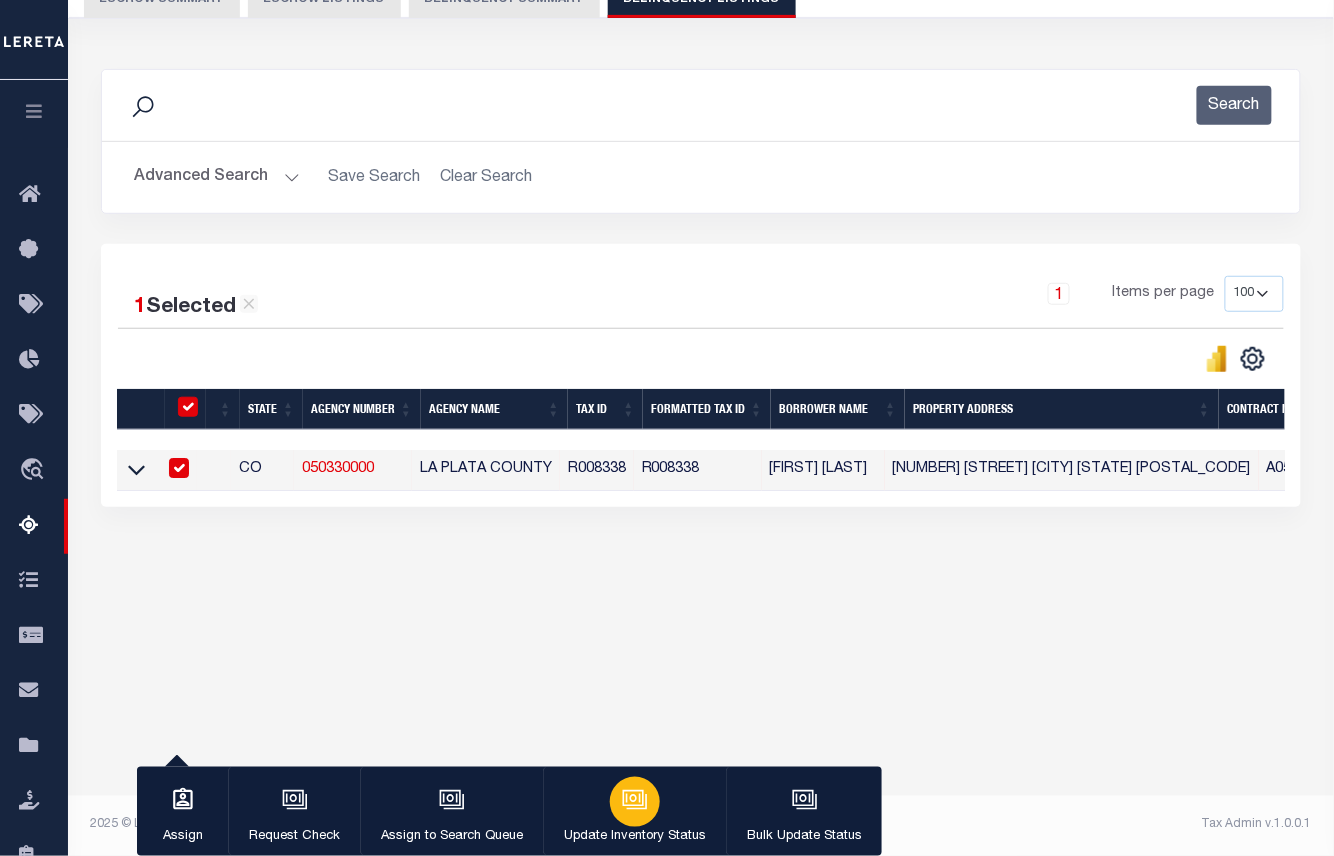 click at bounding box center [635, 802] 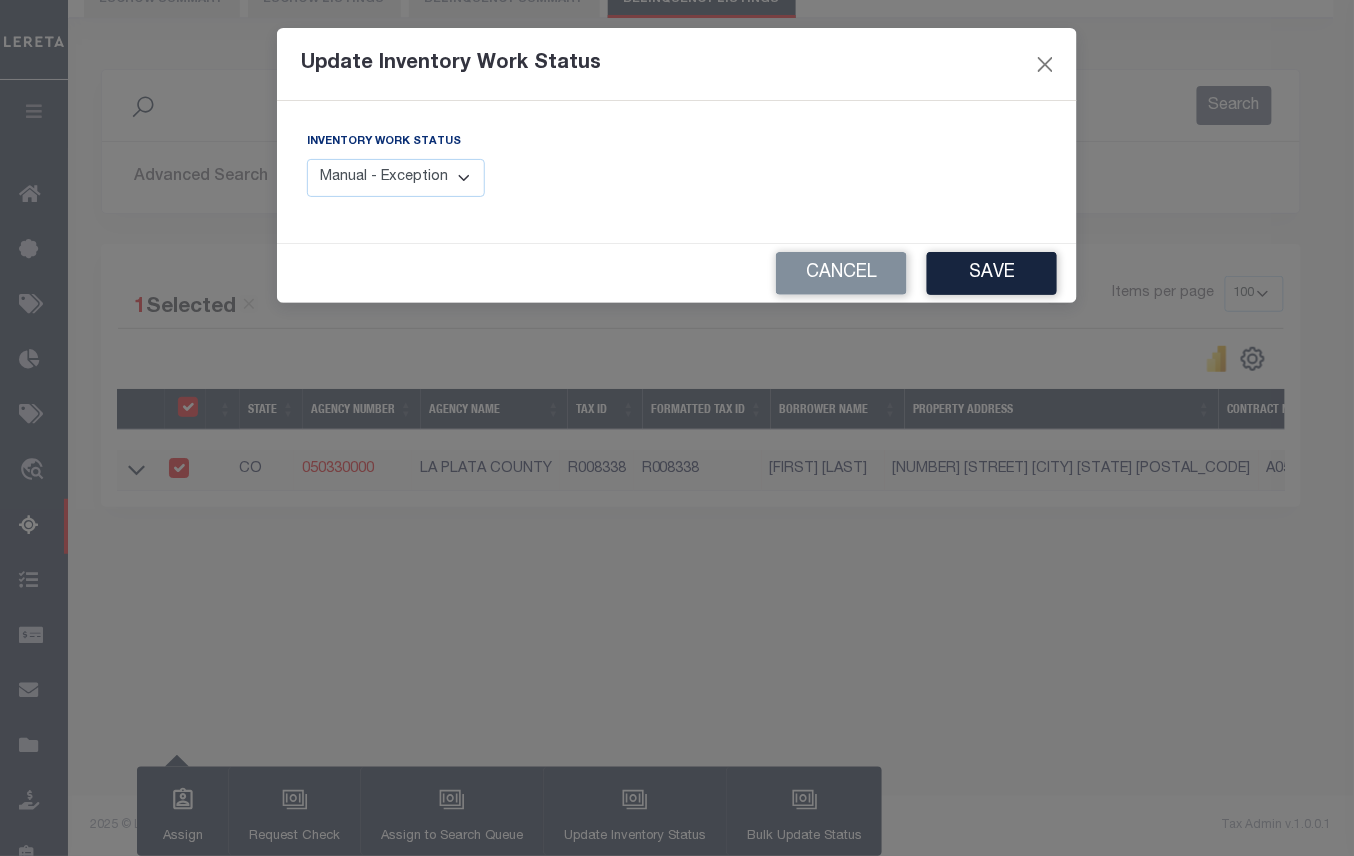 drag, startPoint x: 428, startPoint y: 174, endPoint x: 410, endPoint y: 194, distance: 26.907248 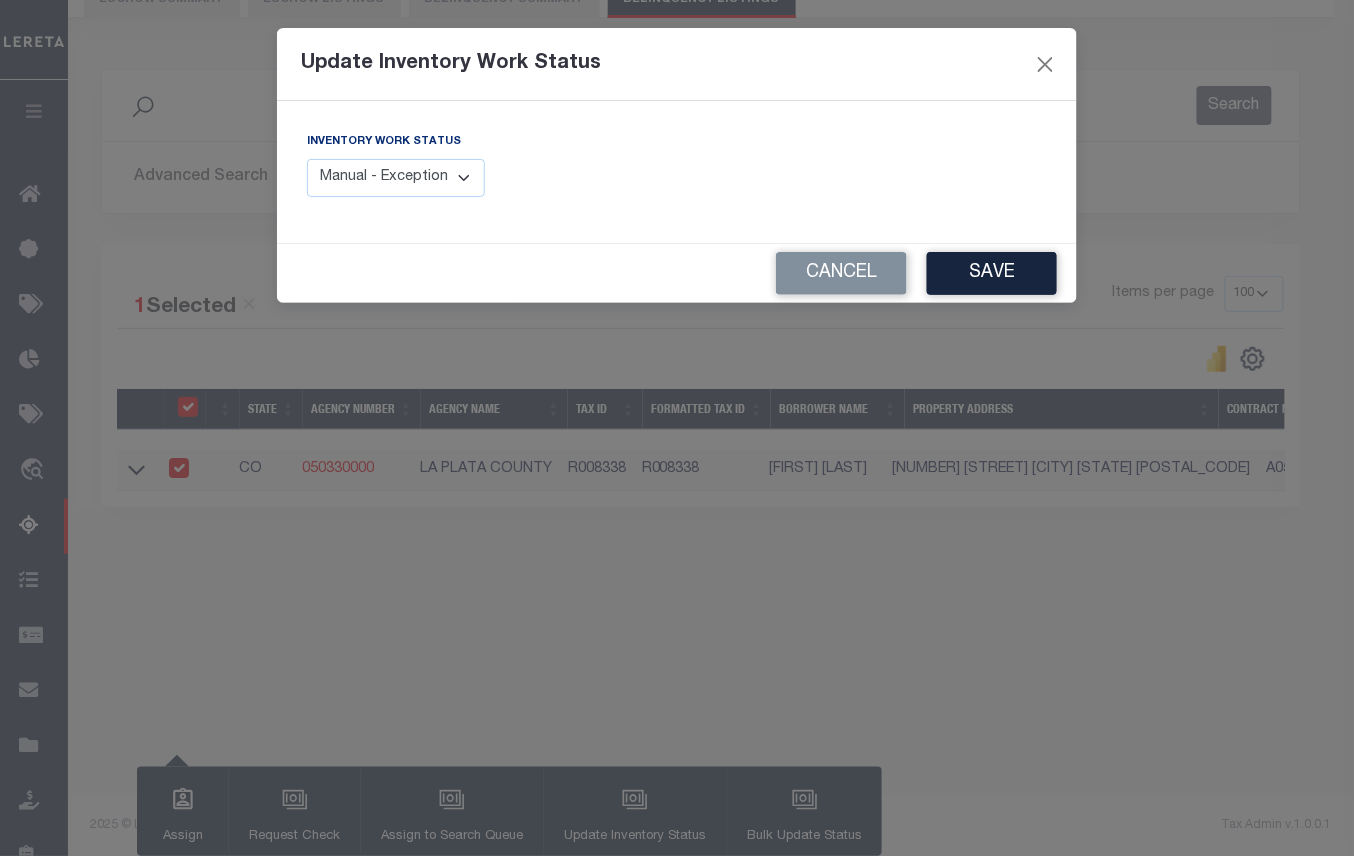select on "4" 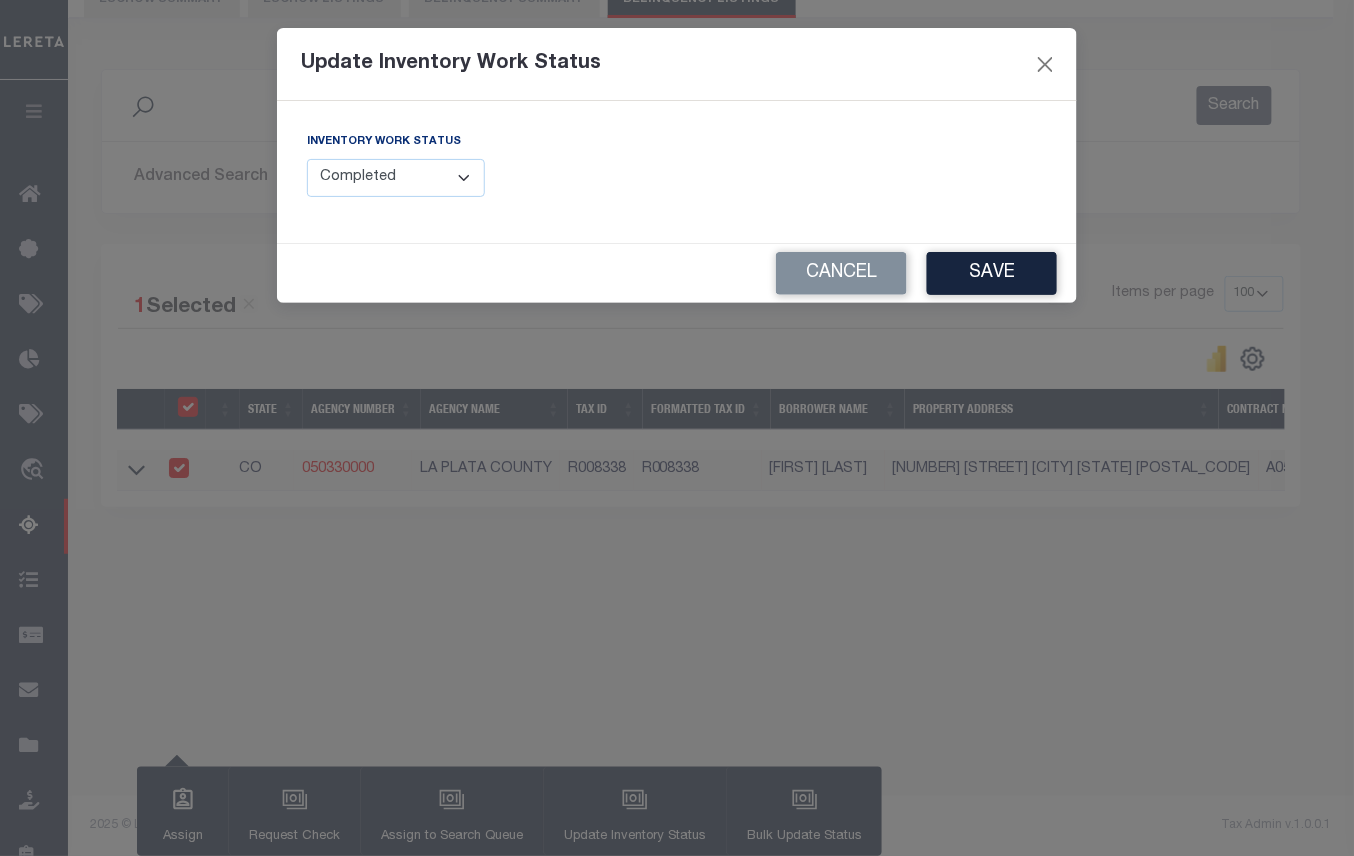 click on "Manual - Exception
Pended - Awaiting Search
Late Add Exception
Completed" at bounding box center (396, 178) 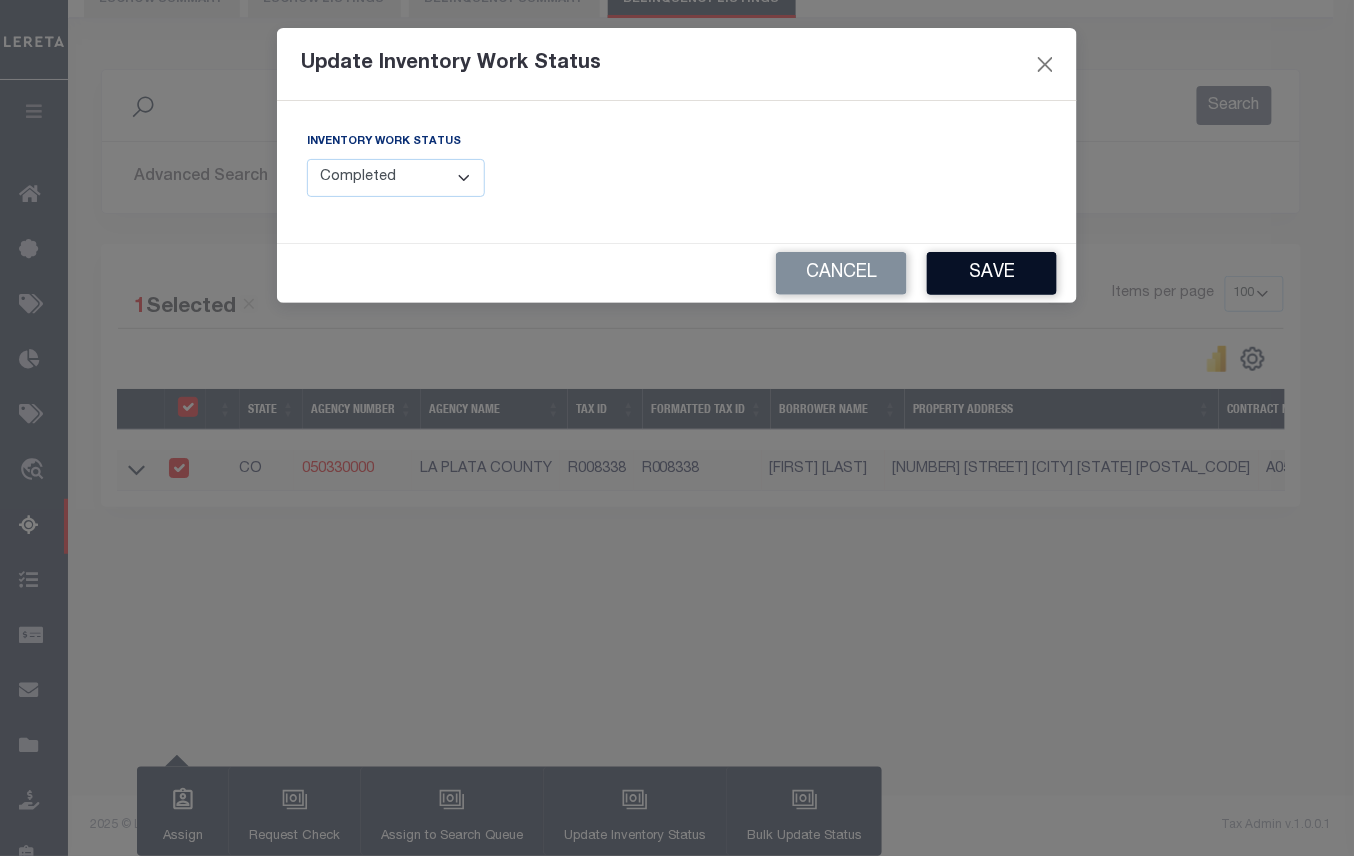 click on "Save" at bounding box center [992, 273] 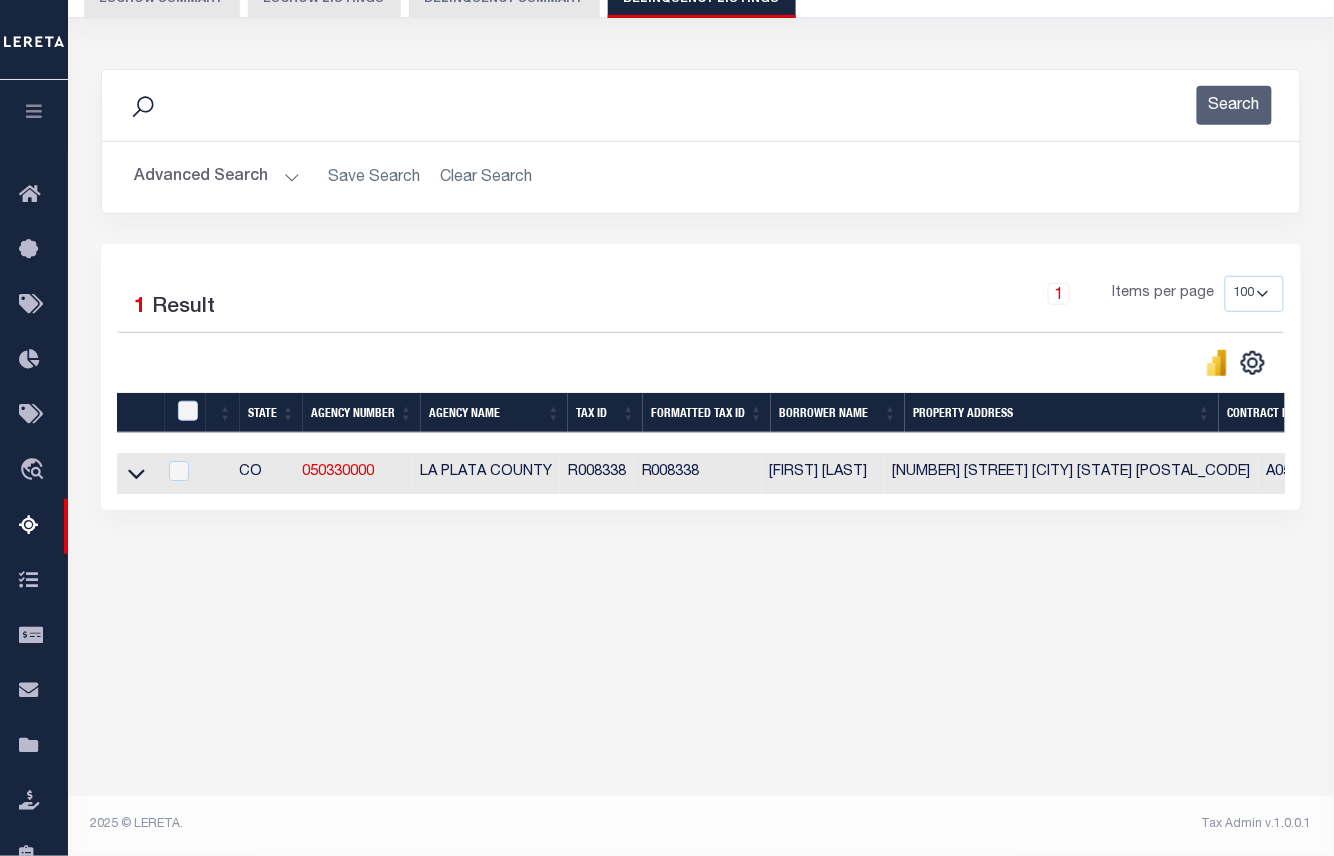 scroll, scrollTop: 0, scrollLeft: 488, axis: horizontal 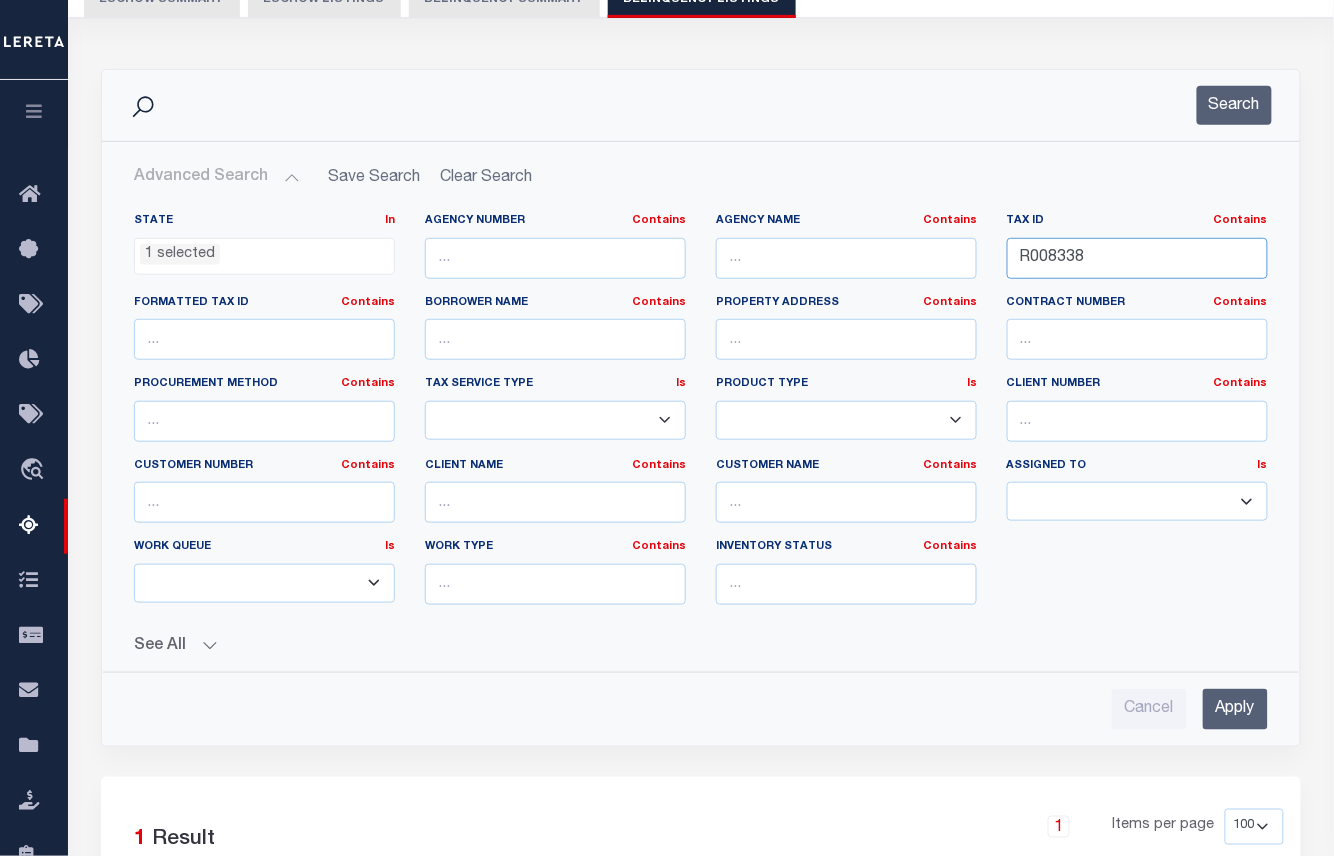 click on "R008338" at bounding box center (1137, 258) 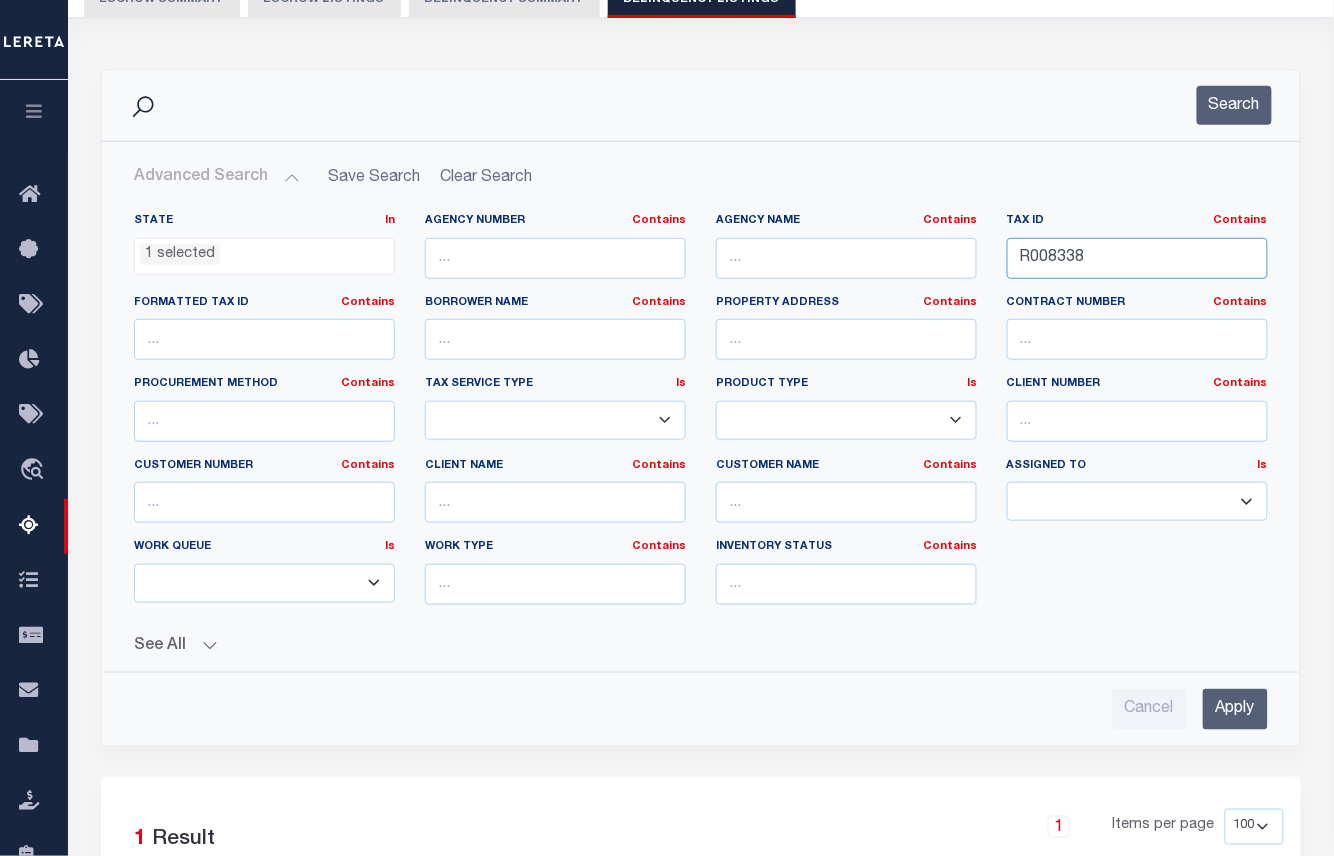 paste on "651" 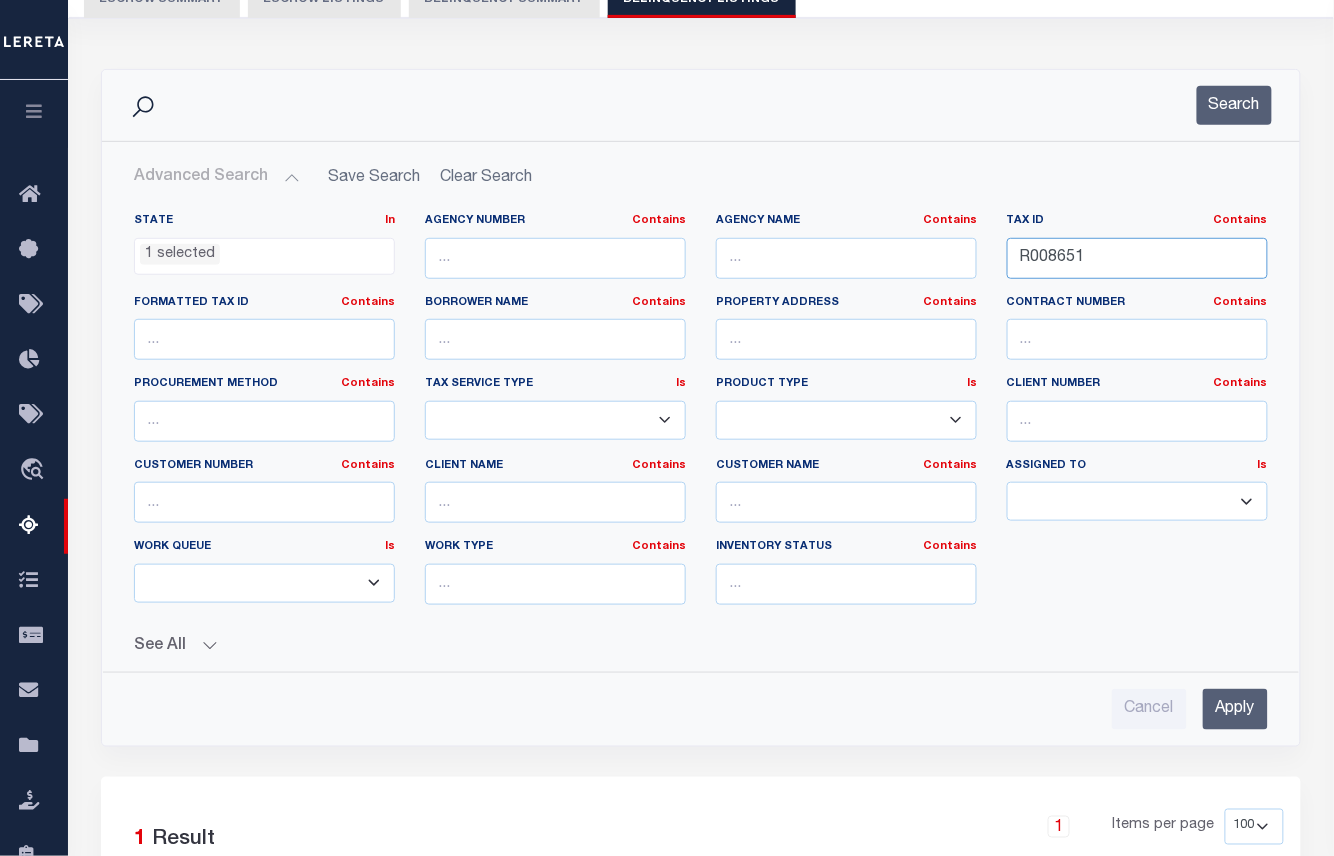 type on "R008651" 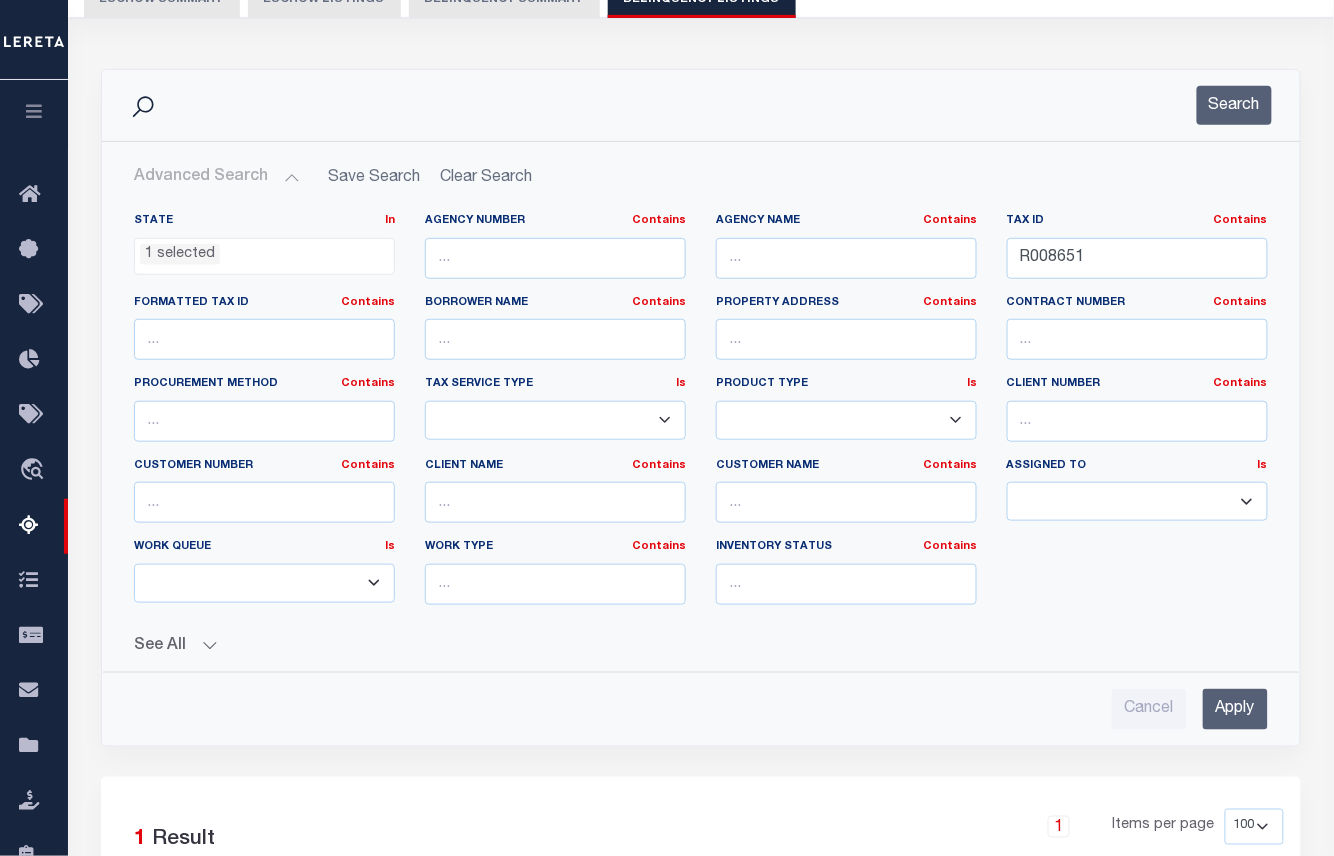 drag, startPoint x: 1237, startPoint y: 720, endPoint x: 1301, endPoint y: 545, distance: 186.33572 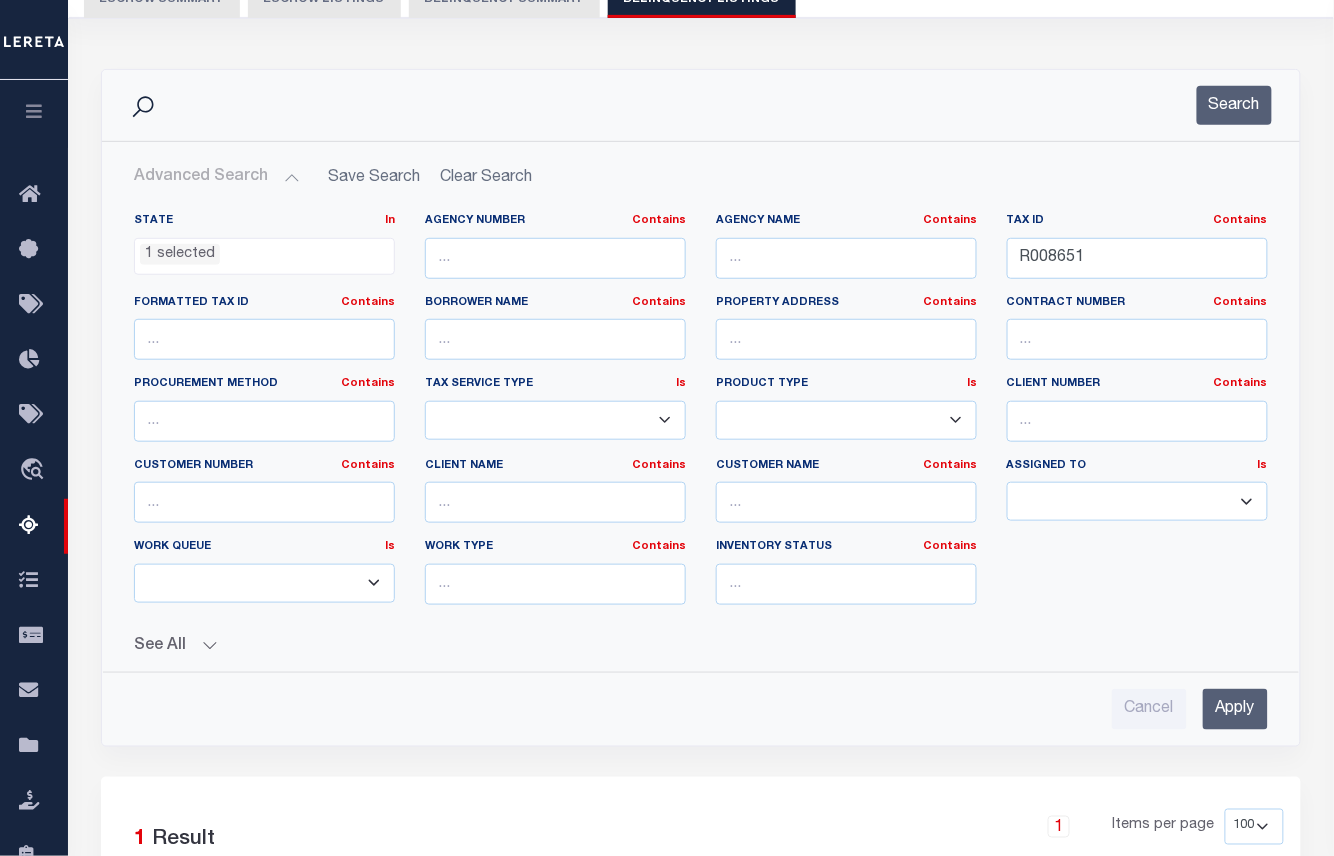 click on "Apply" at bounding box center (1235, 709) 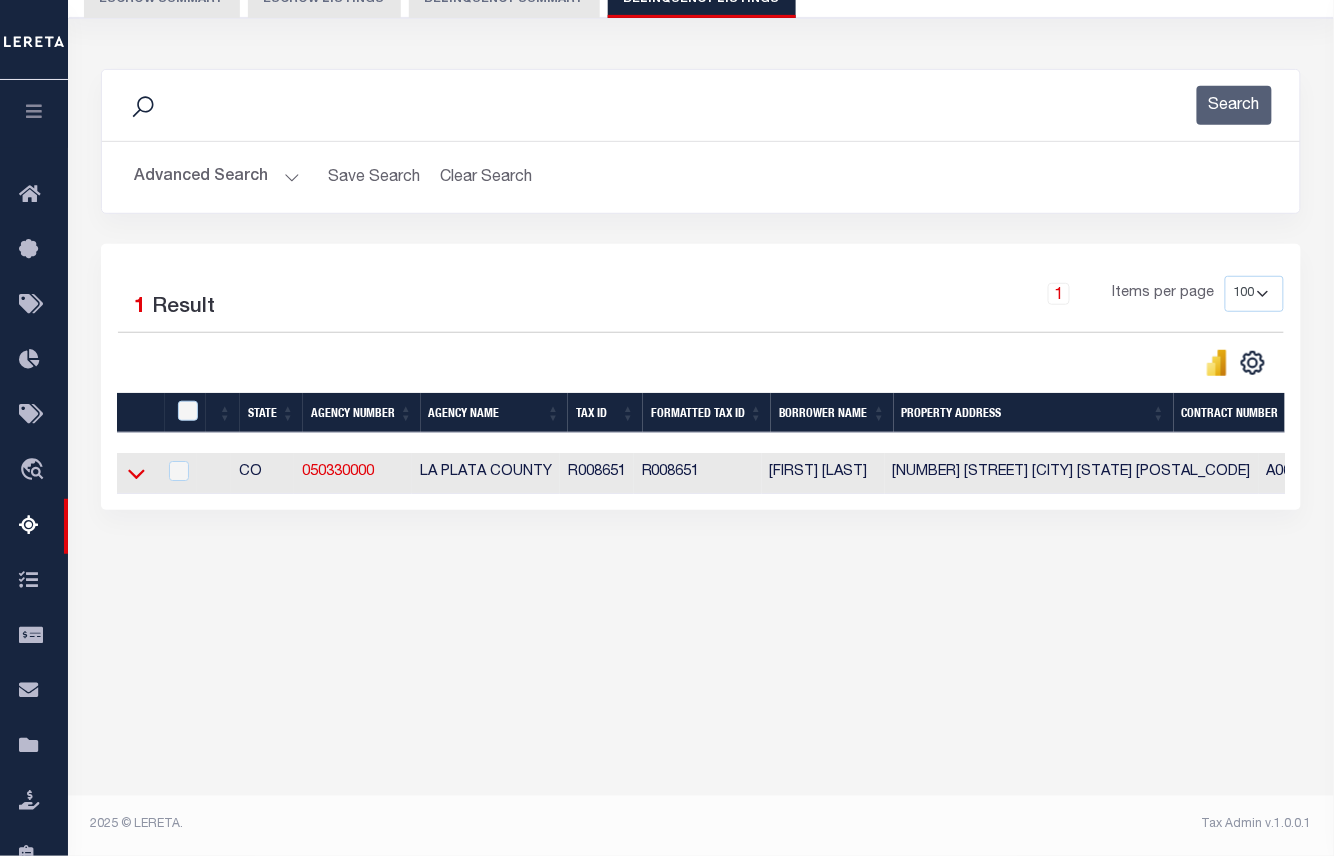 click 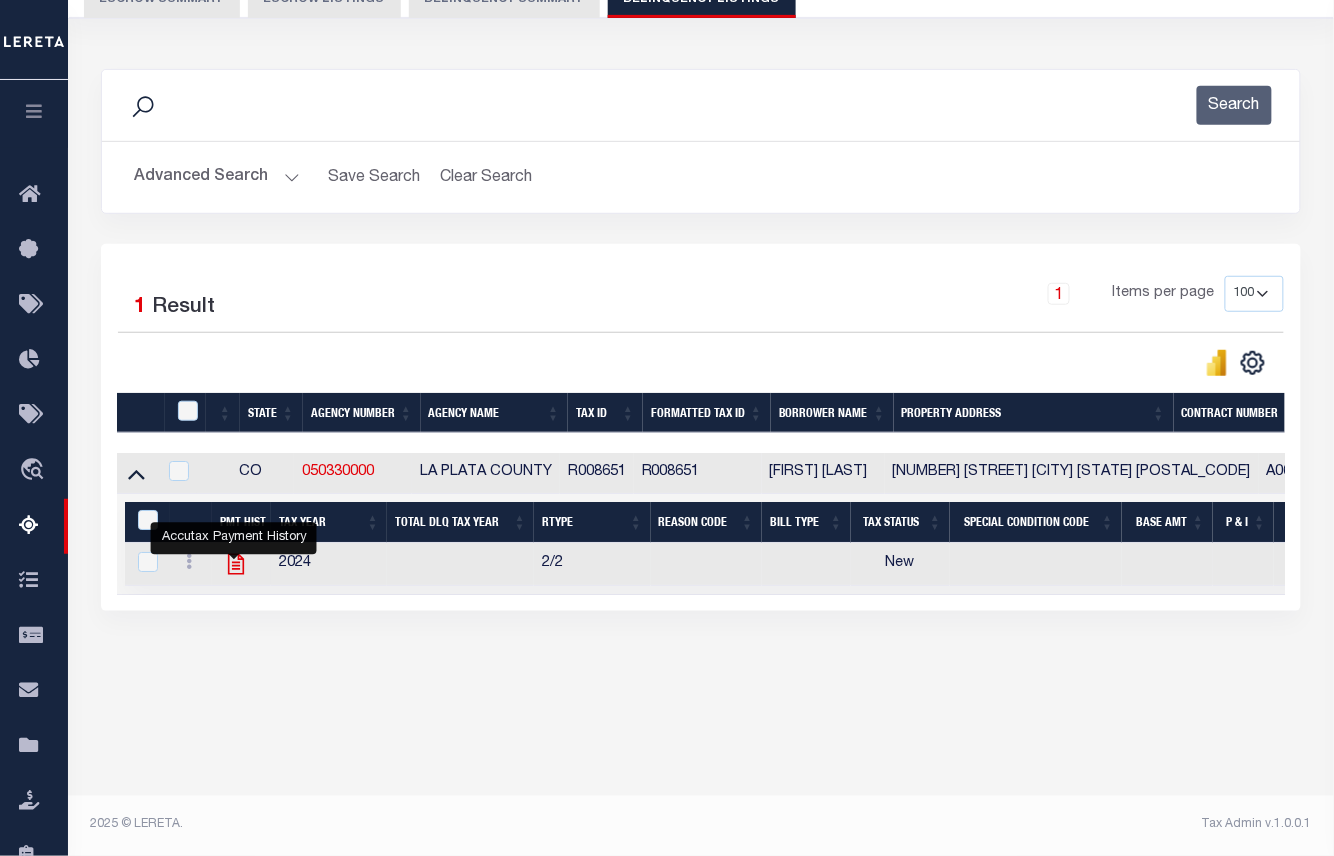 click 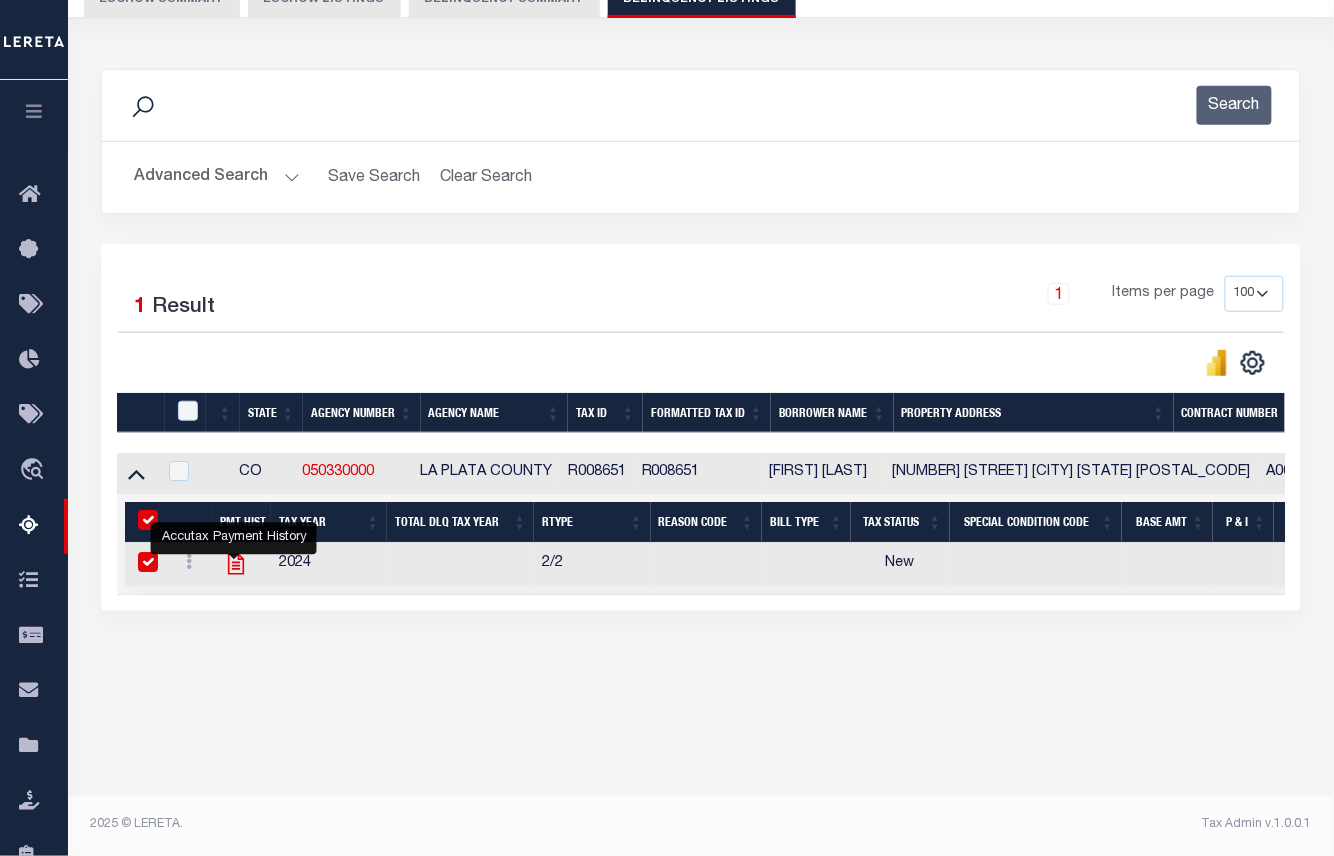 checkbox on "true" 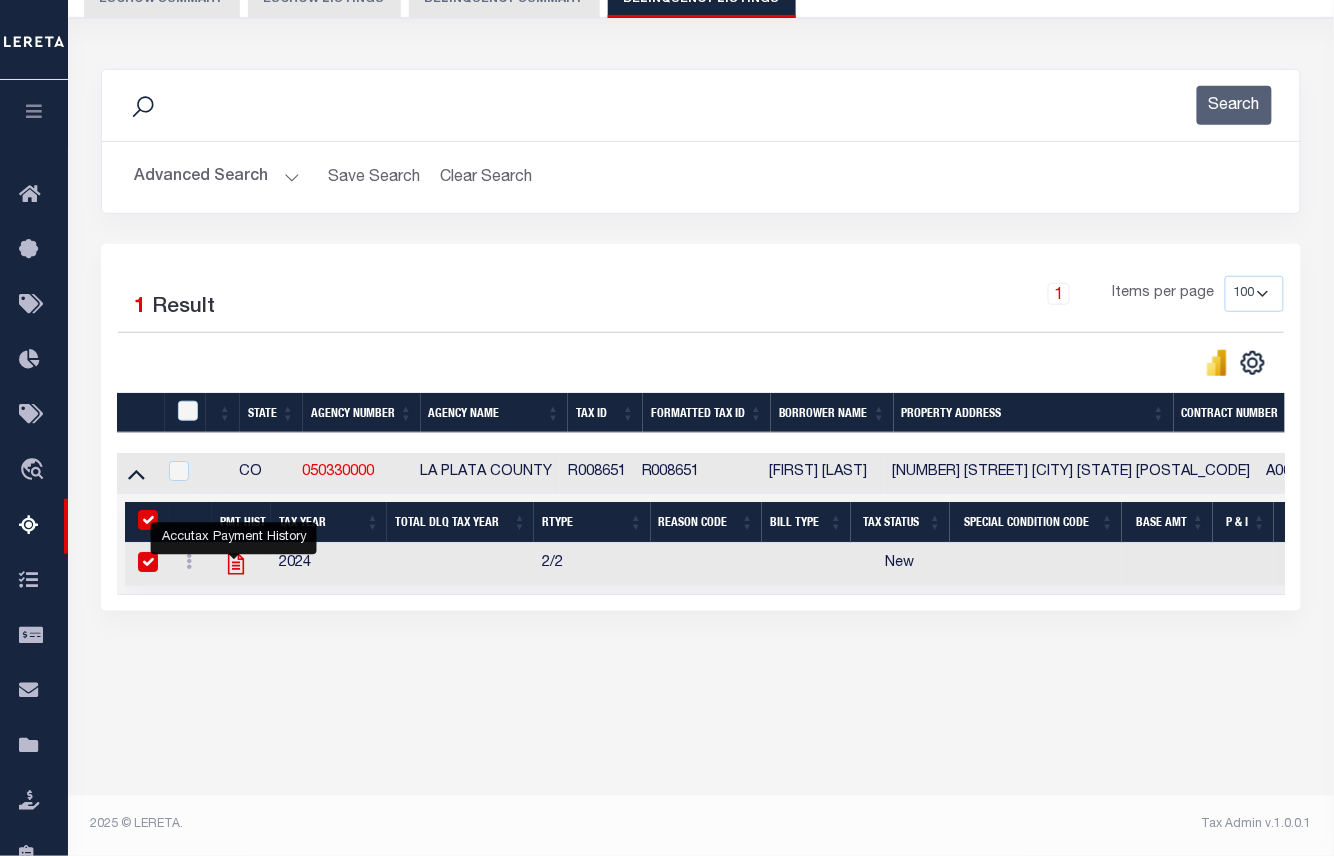 checkbox on "true" 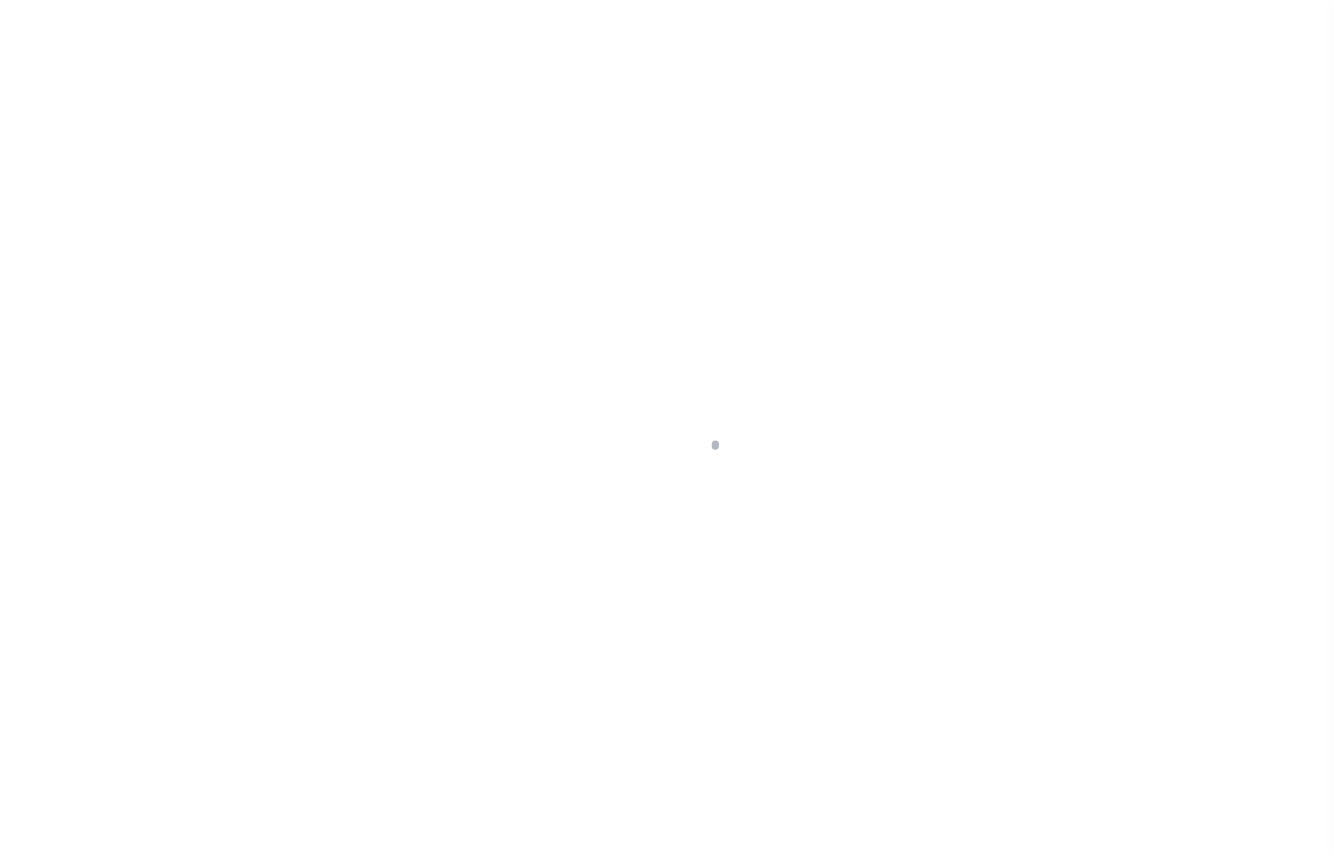 scroll, scrollTop: 0, scrollLeft: 0, axis: both 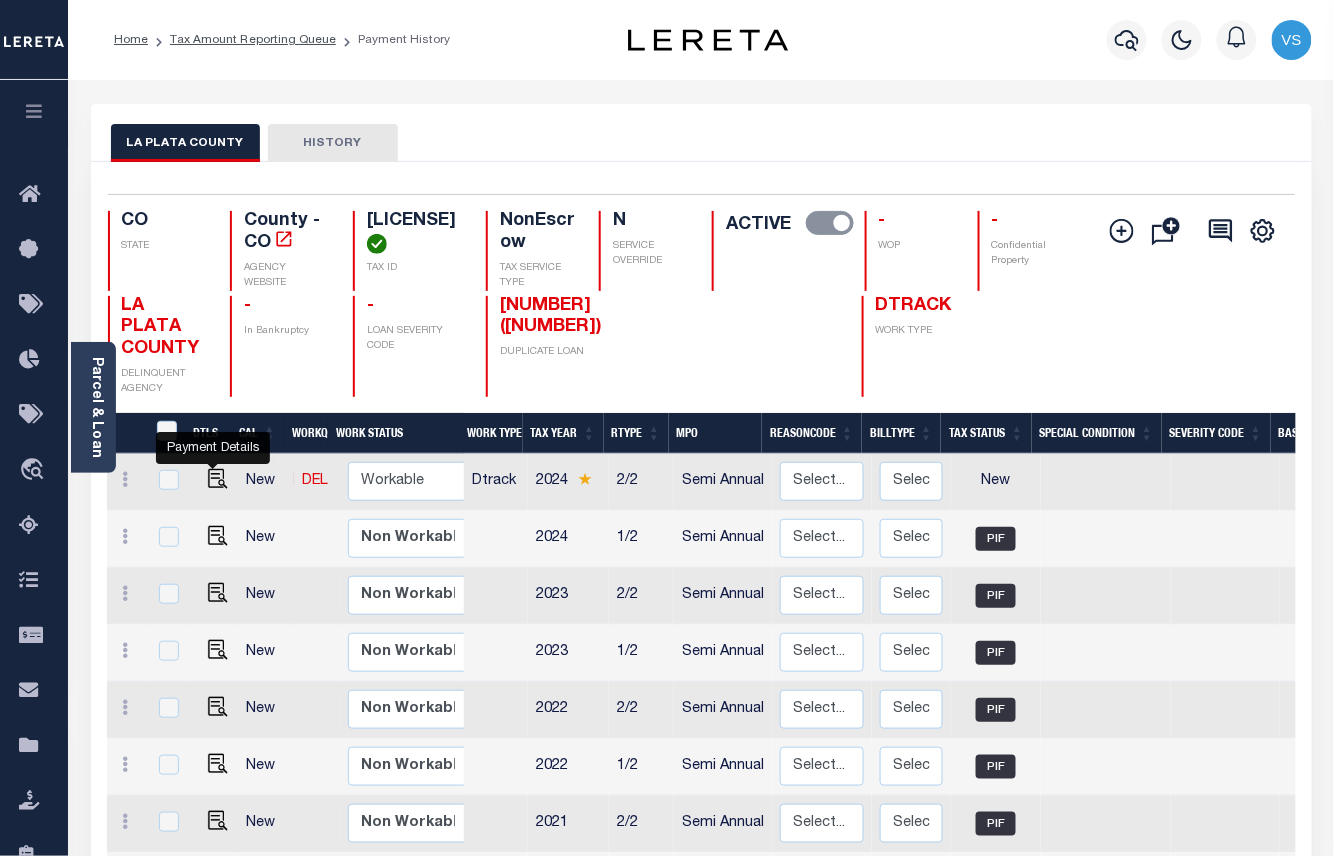 drag, startPoint x: 209, startPoint y: 481, endPoint x: 221, endPoint y: 469, distance: 16.970562 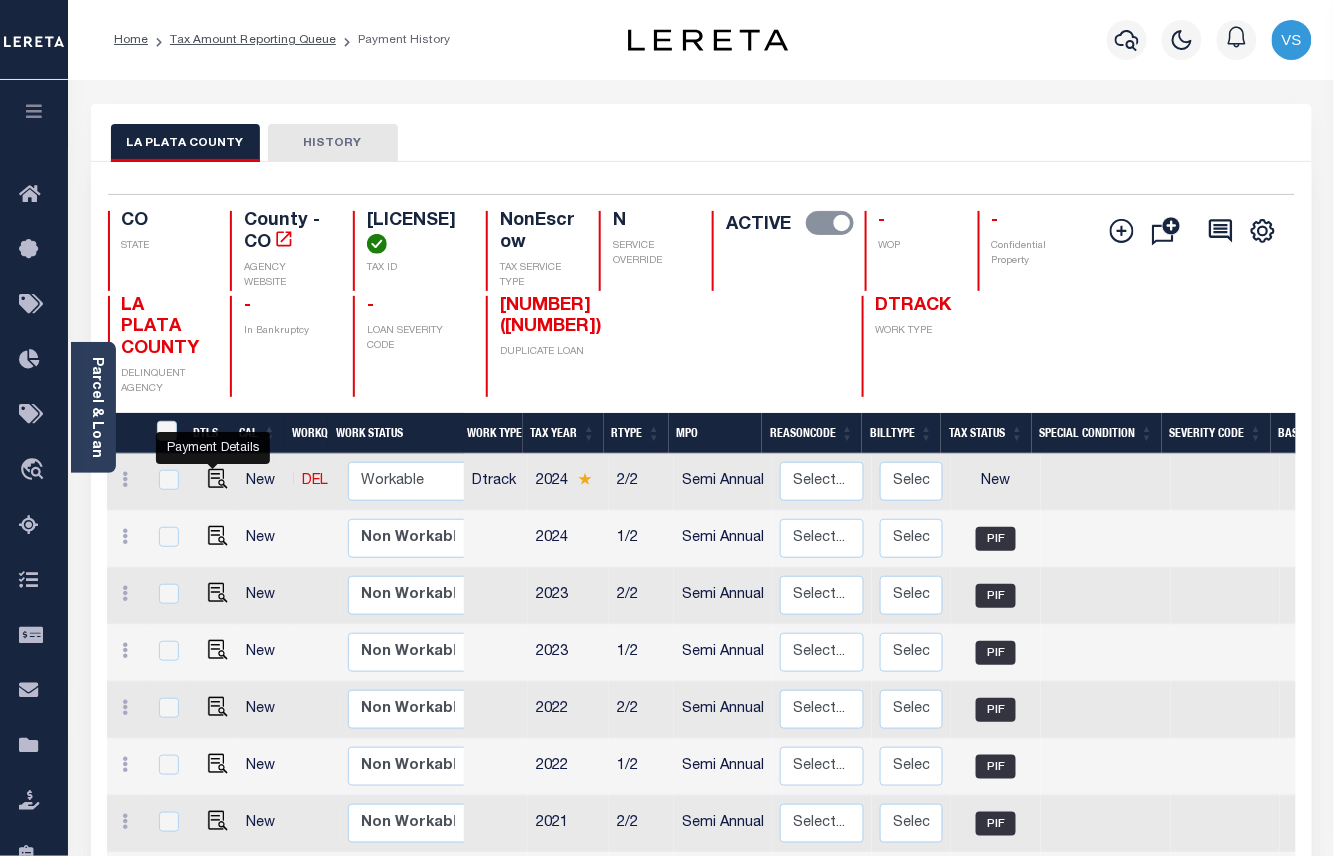 click at bounding box center [218, 479] 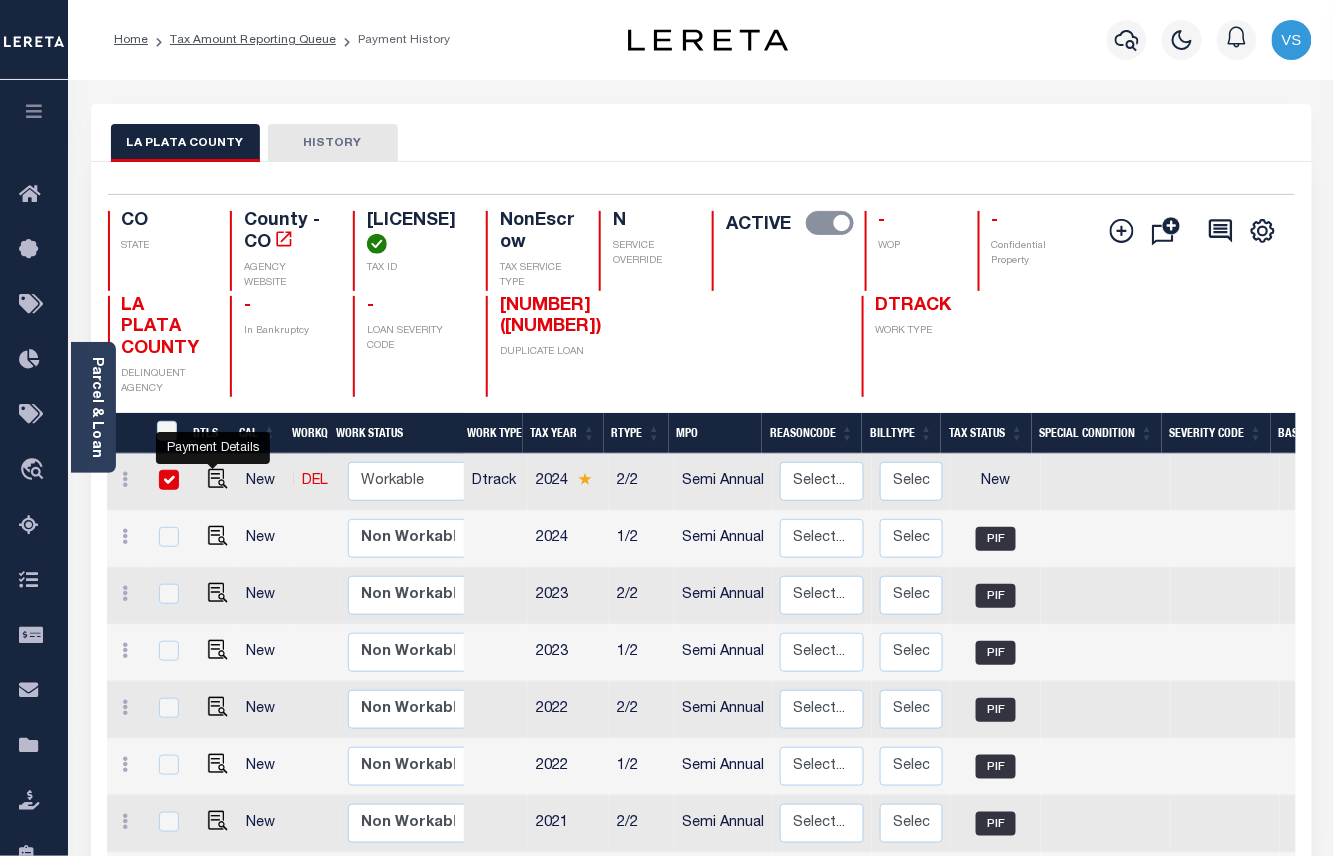 checkbox on "true" 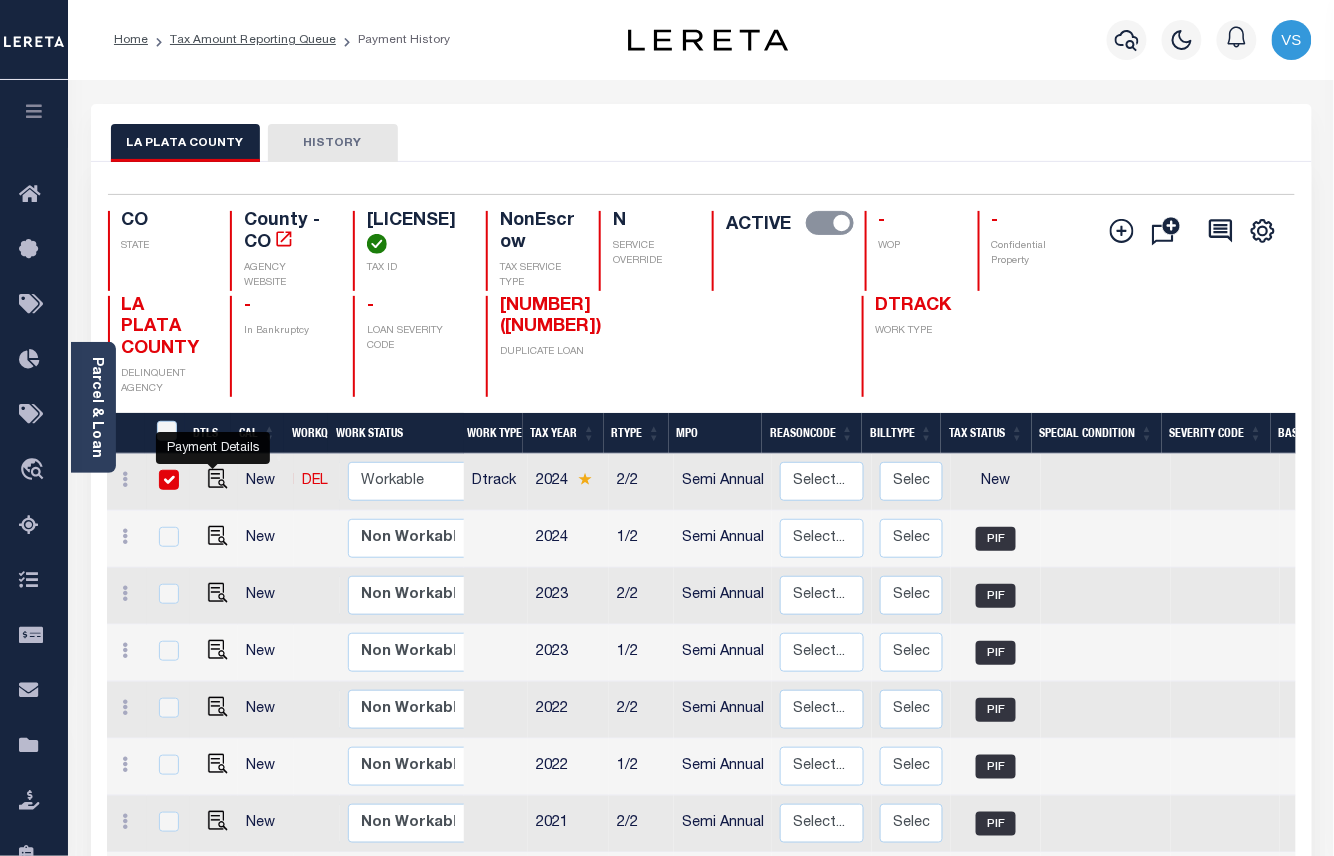 checkbox on "true" 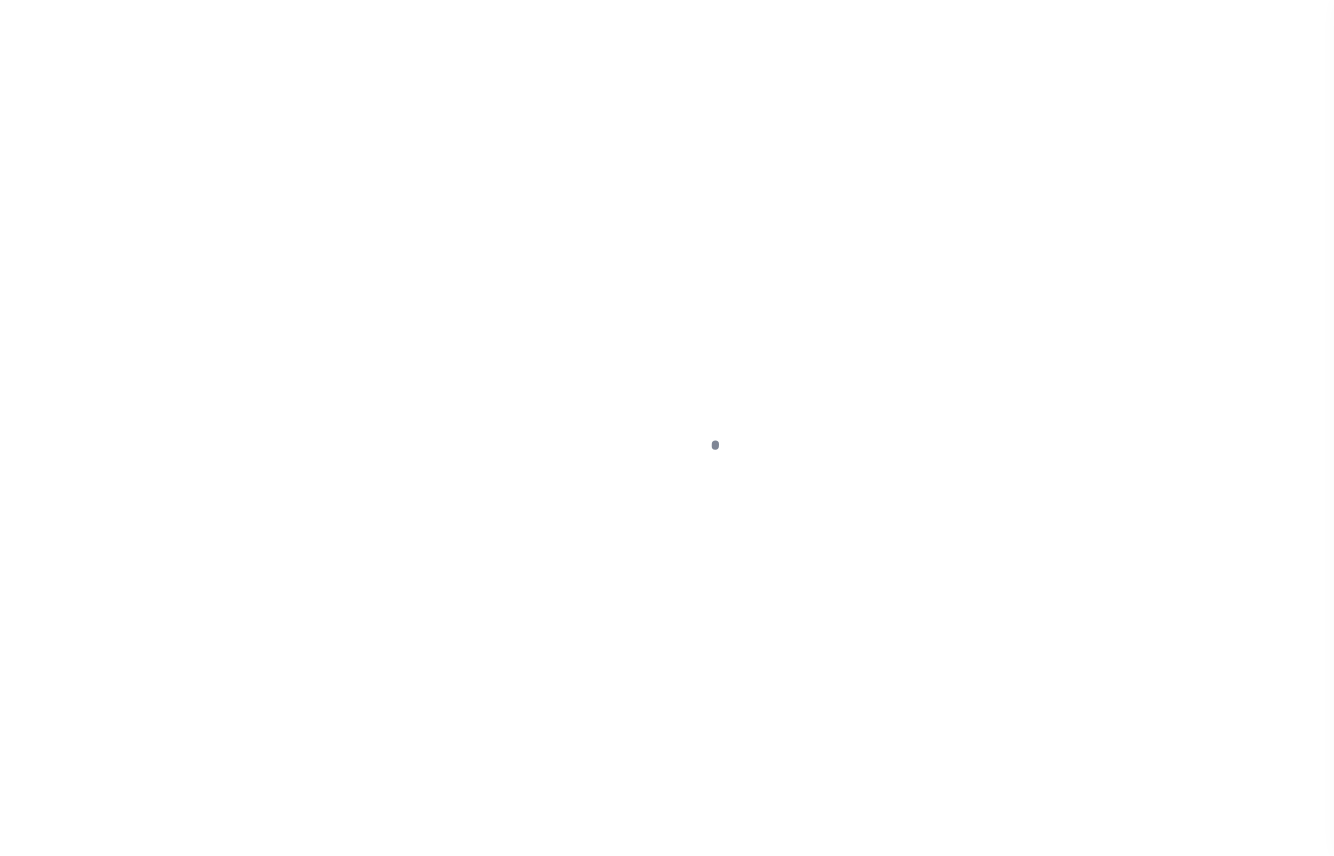 scroll, scrollTop: 0, scrollLeft: 0, axis: both 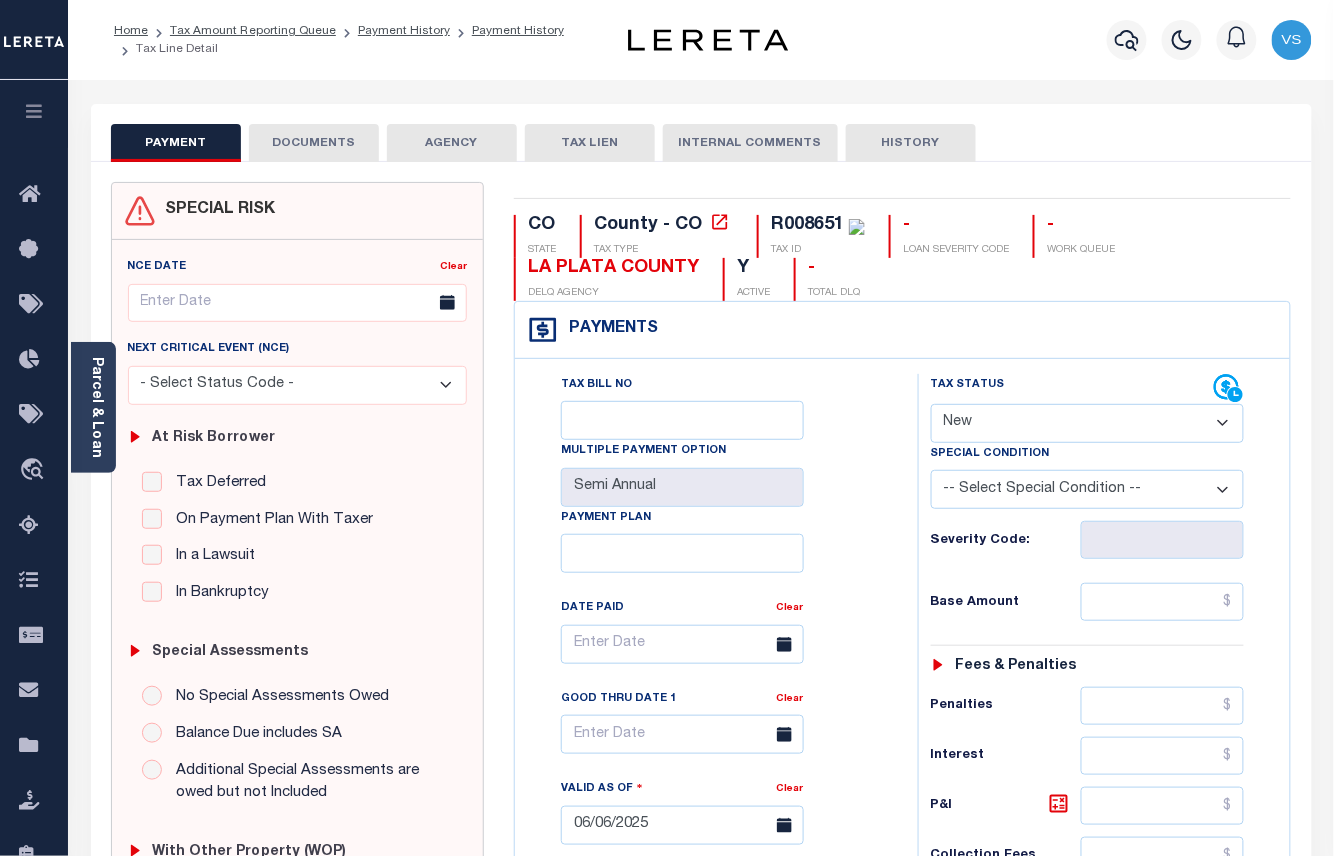 click on "- Select Status Code -
Open
Due/Unpaid
Paid
Incomplete
No Tax Due
Internal Refund Processed
New" at bounding box center [1088, 423] 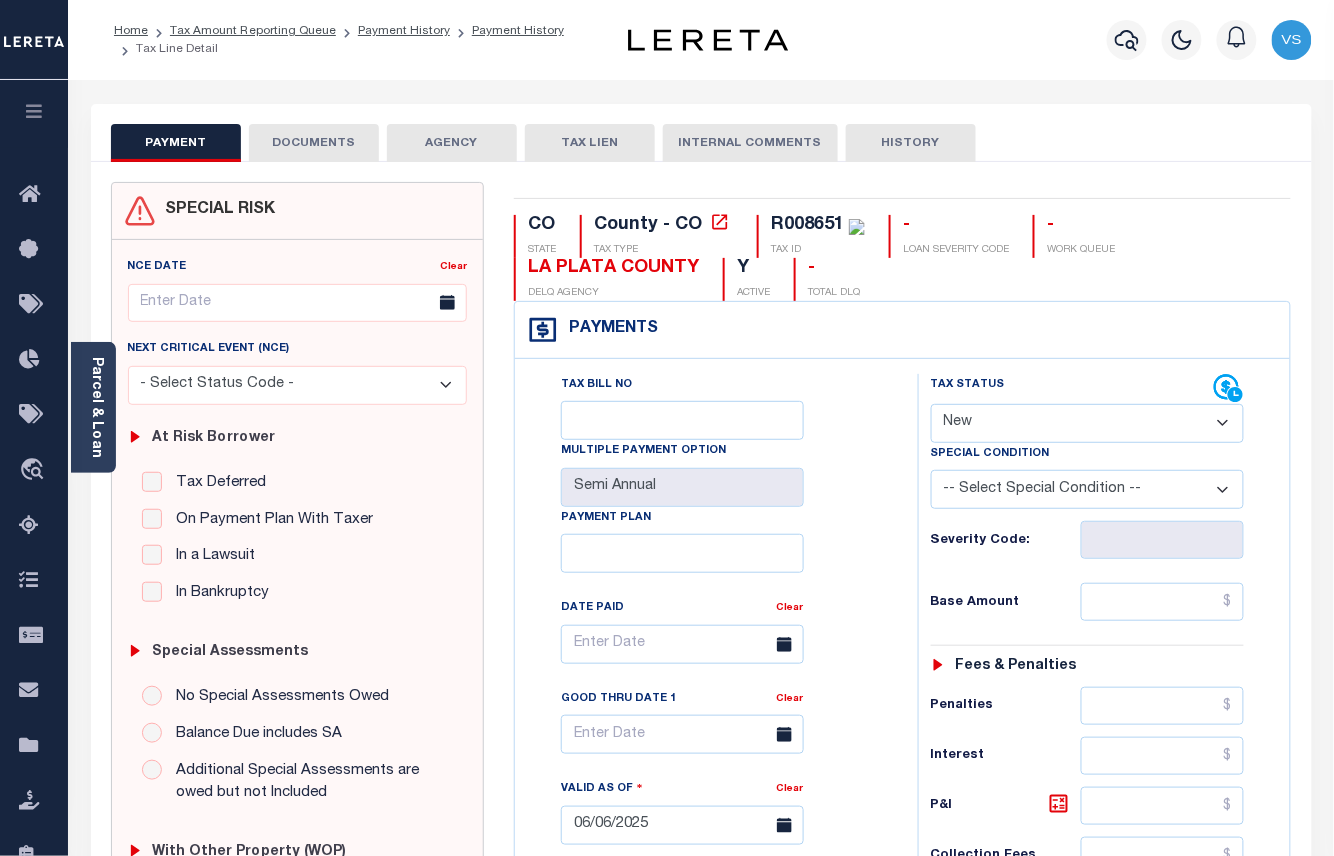 select on "PYD" 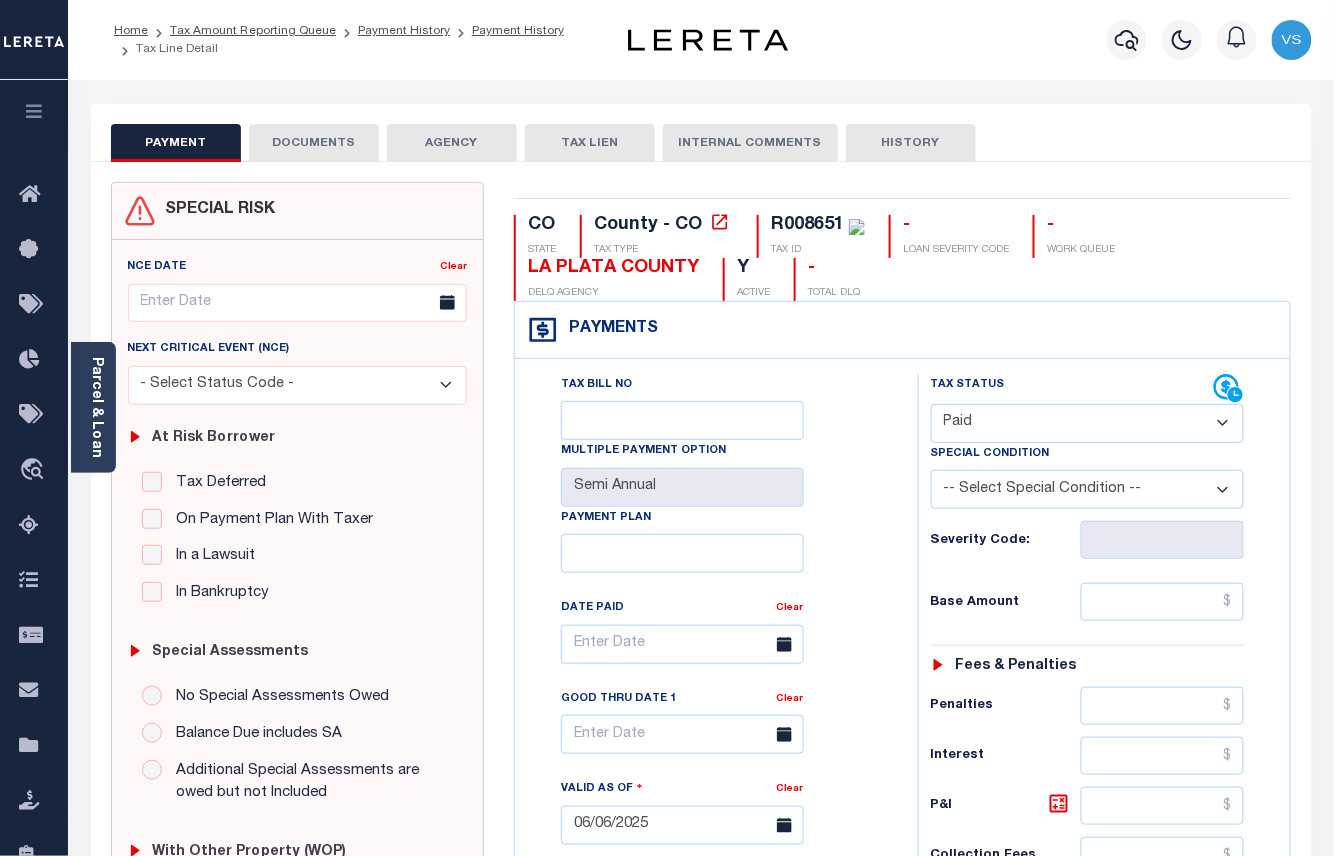 click on "- Select Status Code -
Open
Due/Unpaid
Paid
Incomplete
No Tax Due
Internal Refund Processed
New" at bounding box center (1088, 423) 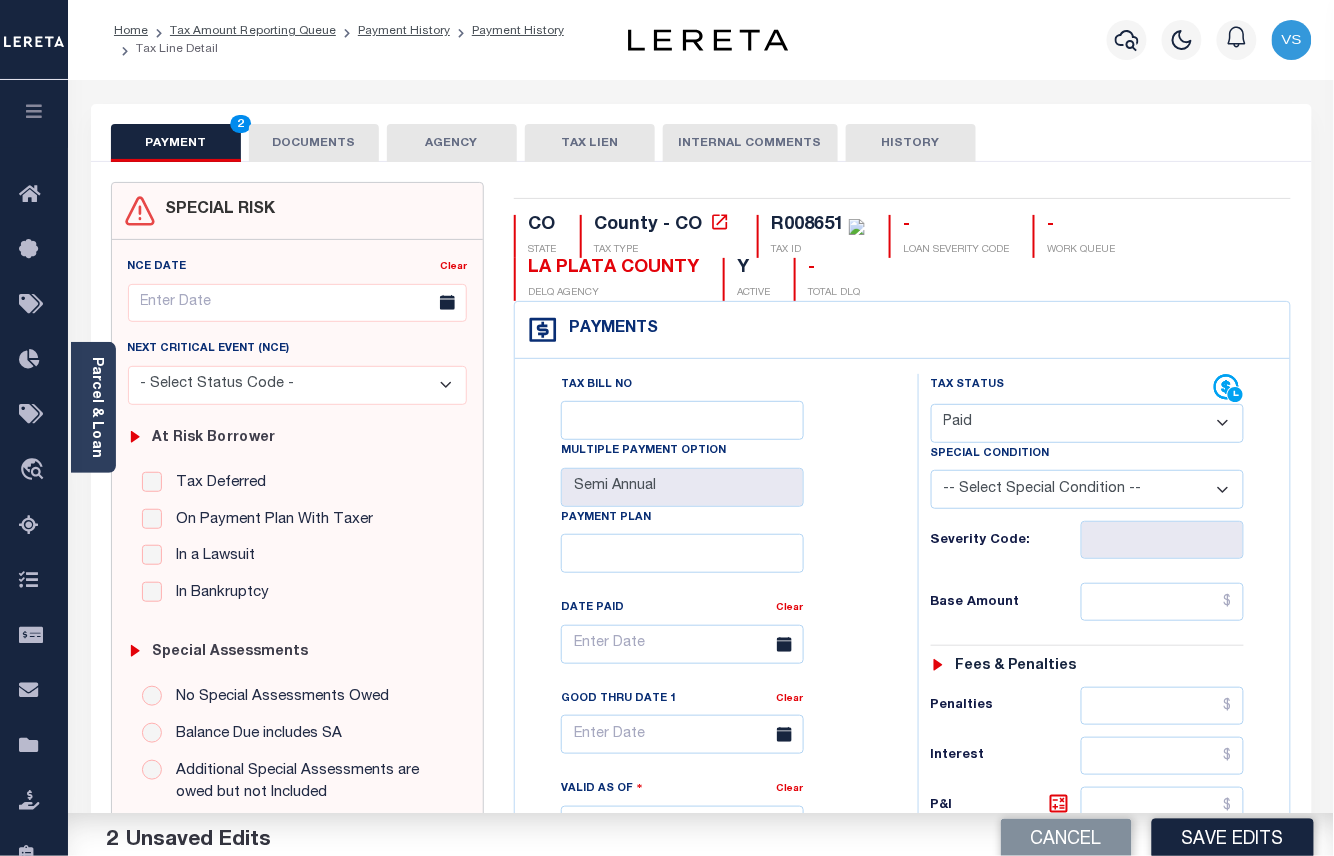 scroll, scrollTop: 133, scrollLeft: 0, axis: vertical 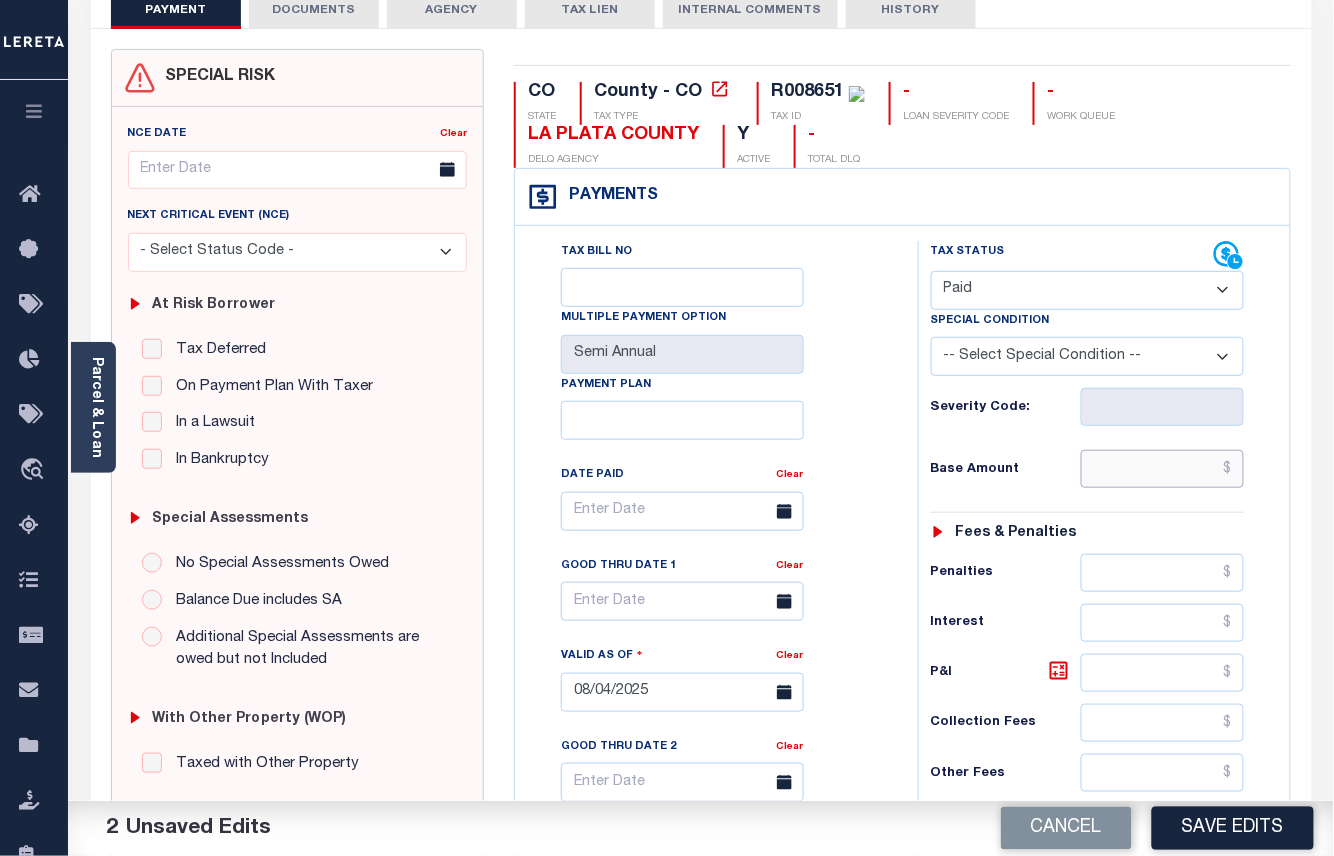 click at bounding box center [1163, 469] 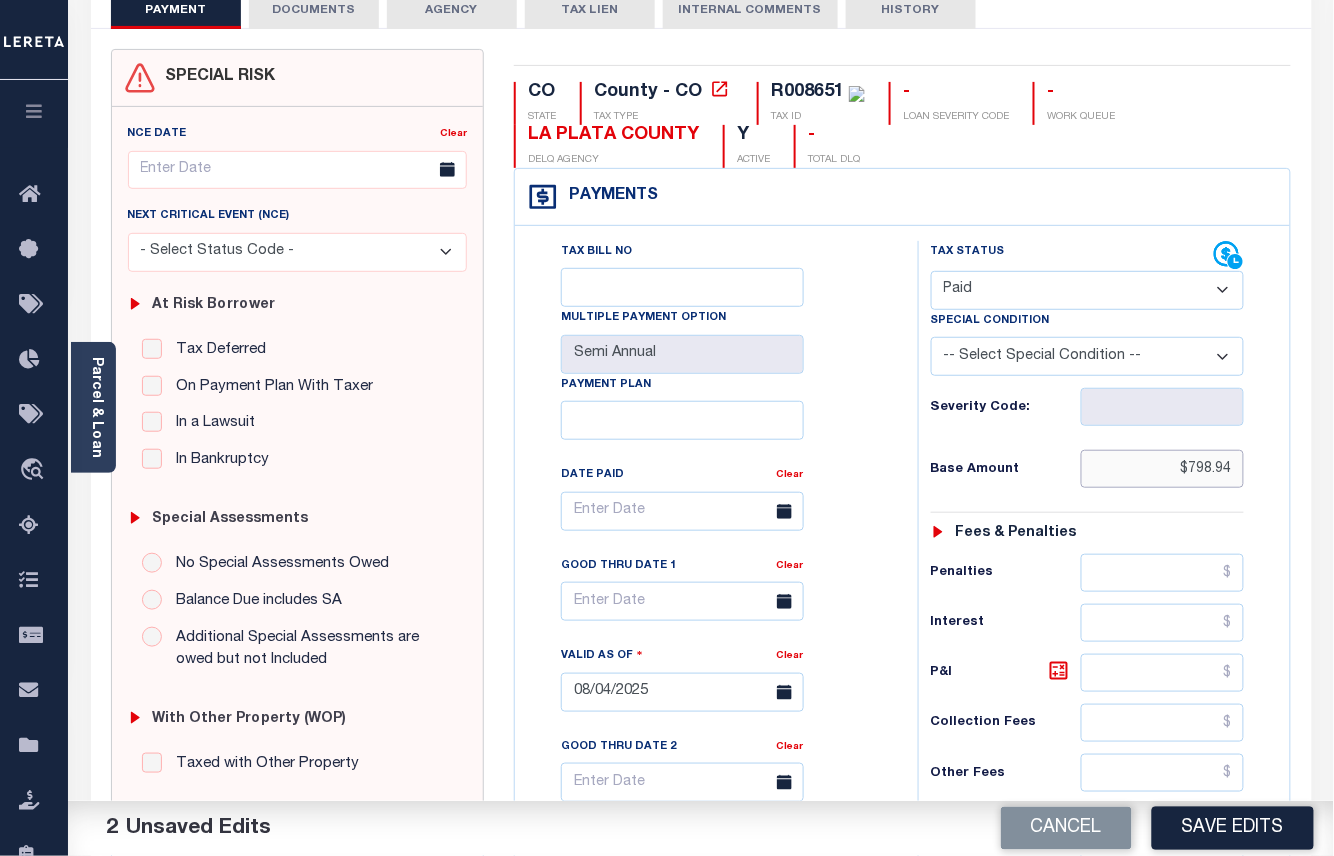 scroll, scrollTop: 0, scrollLeft: 0, axis: both 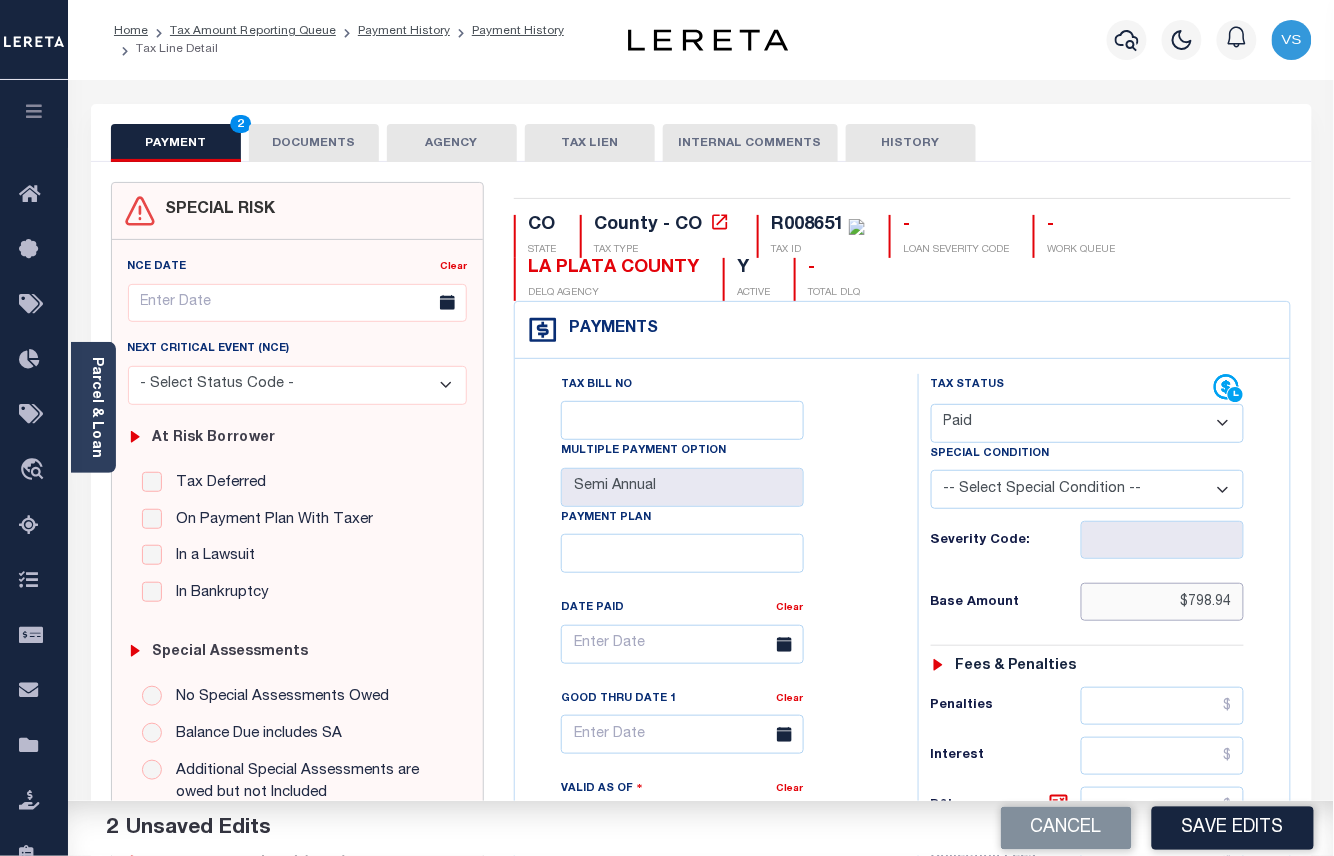 type on "$798.94" 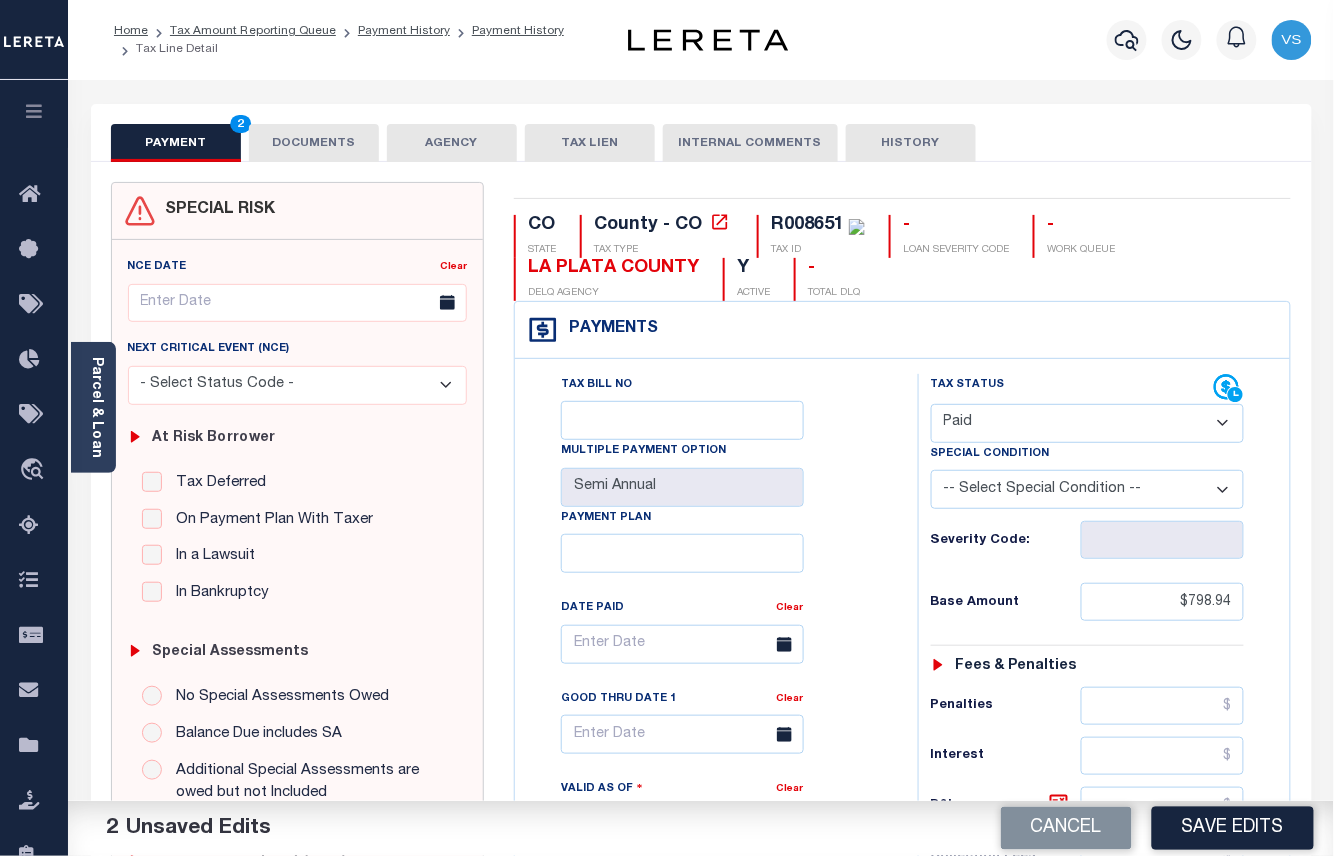 click on "DOCUMENTS" at bounding box center (314, 143) 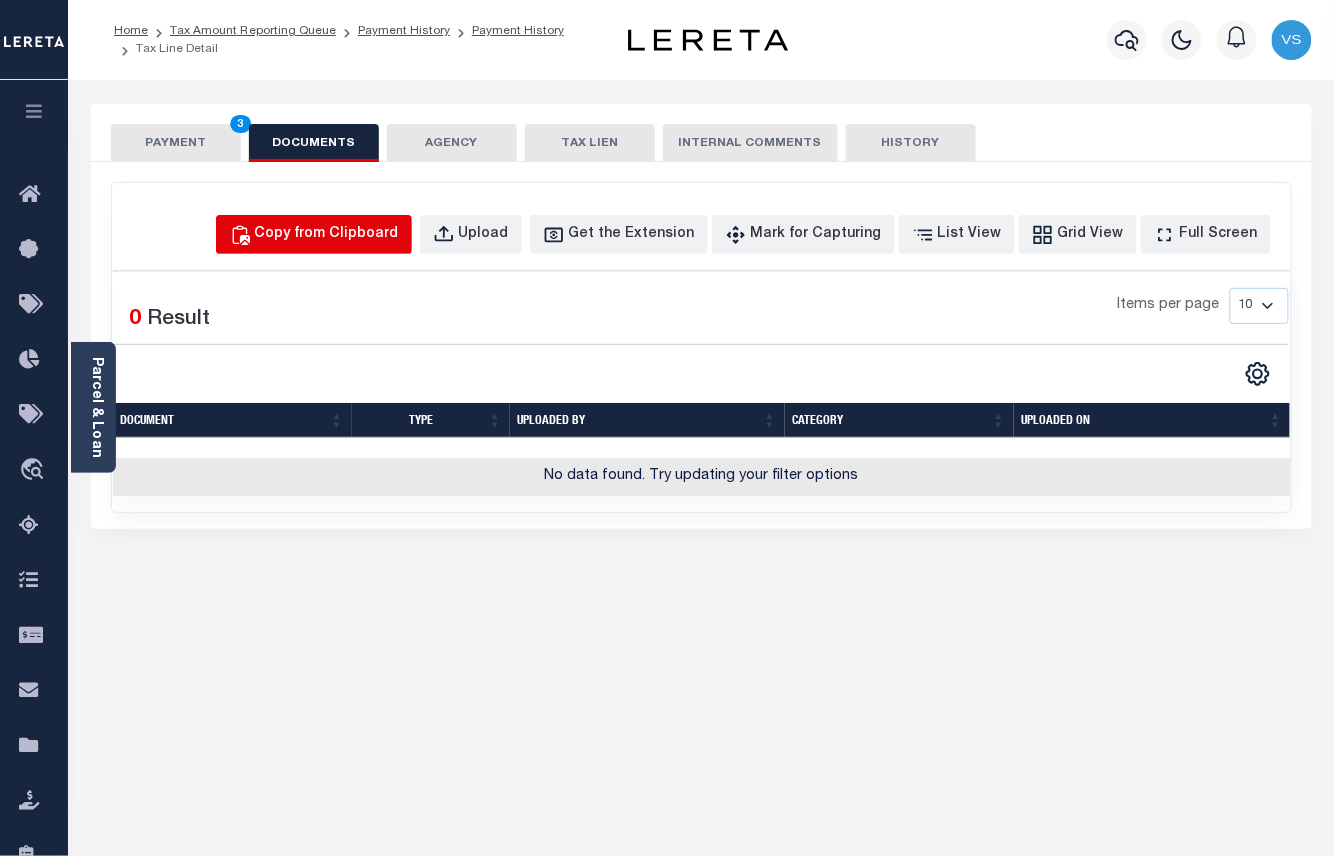 click on "Copy from Clipboard" at bounding box center (327, 235) 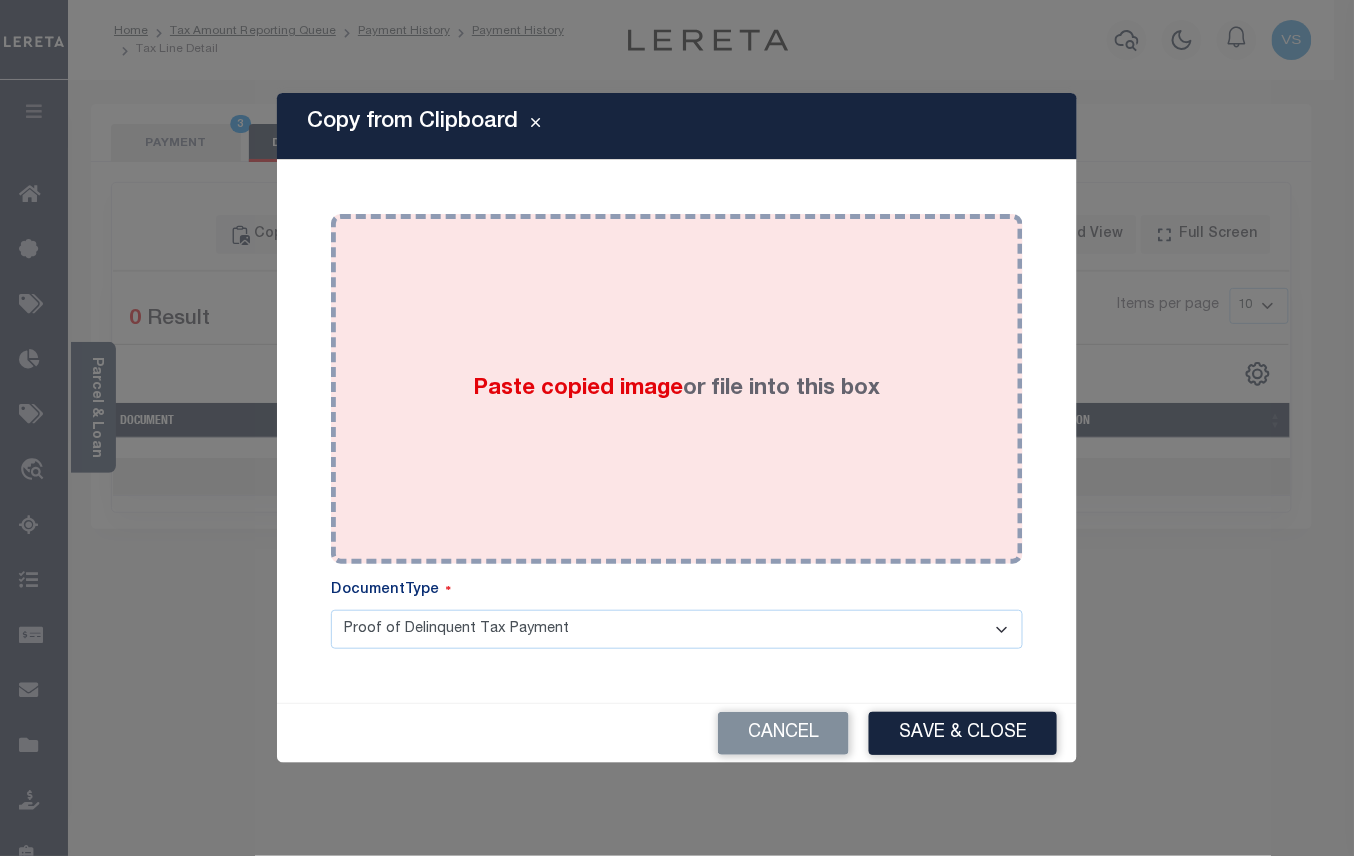 click on "Paste copied image  or file into this box" at bounding box center [677, 389] 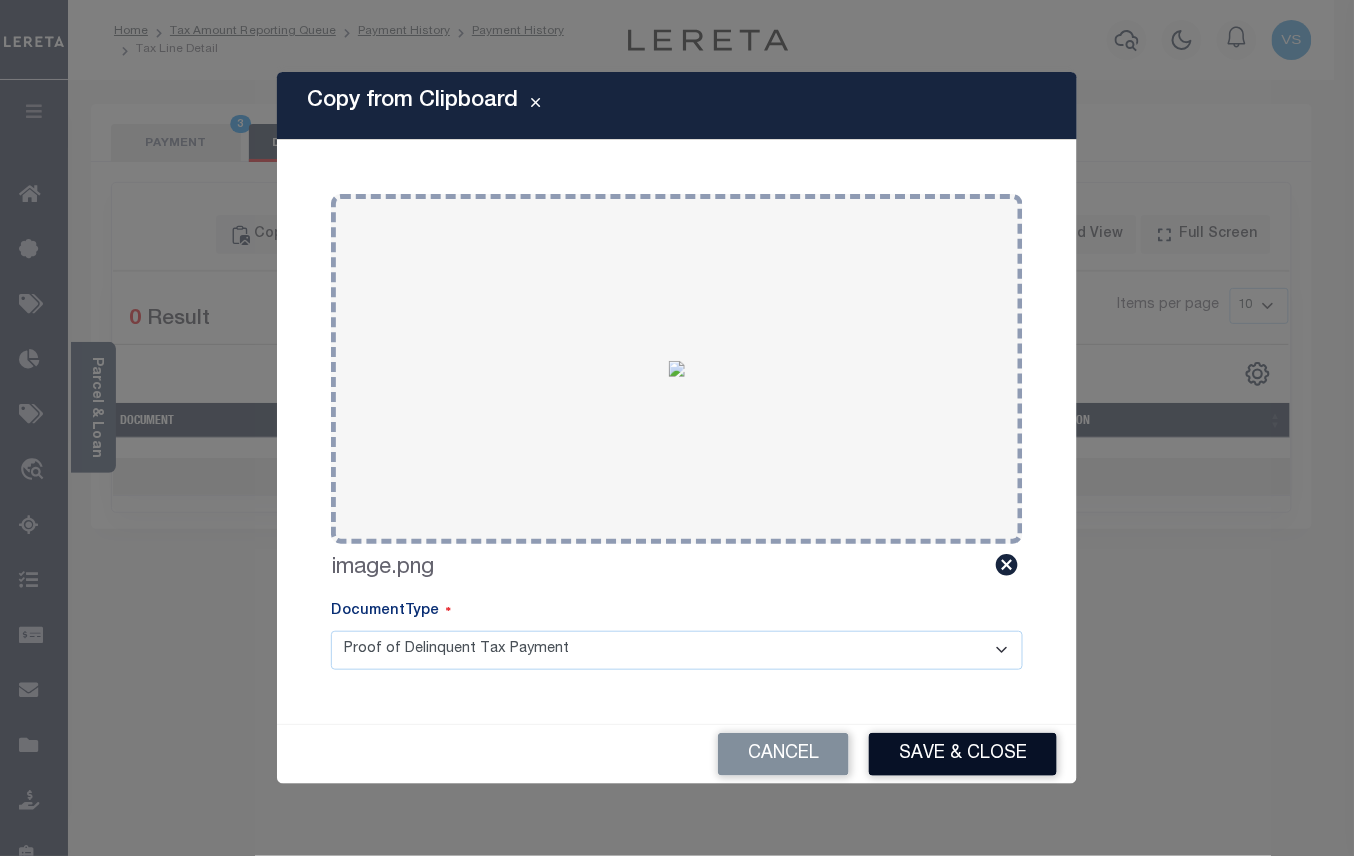 click on "Save & Close" at bounding box center (963, 754) 